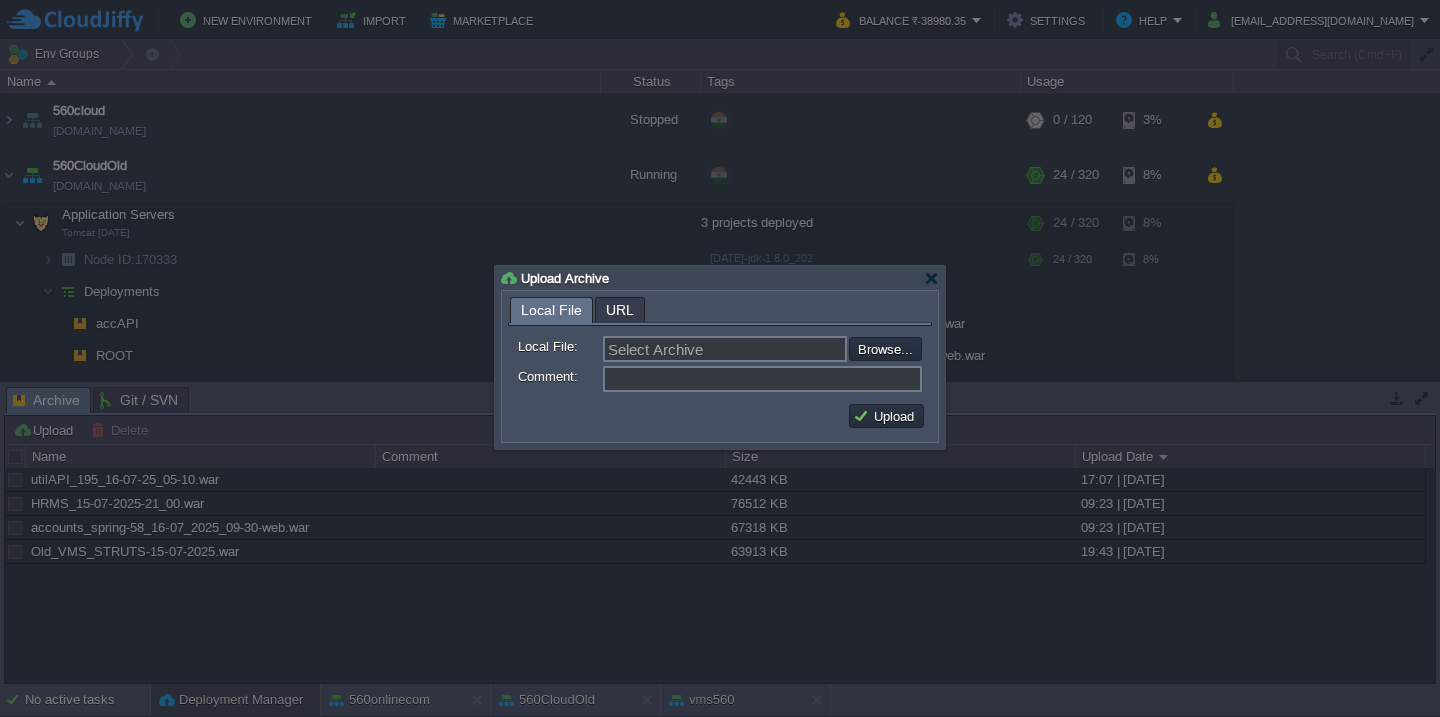 scroll, scrollTop: 0, scrollLeft: 0, axis: both 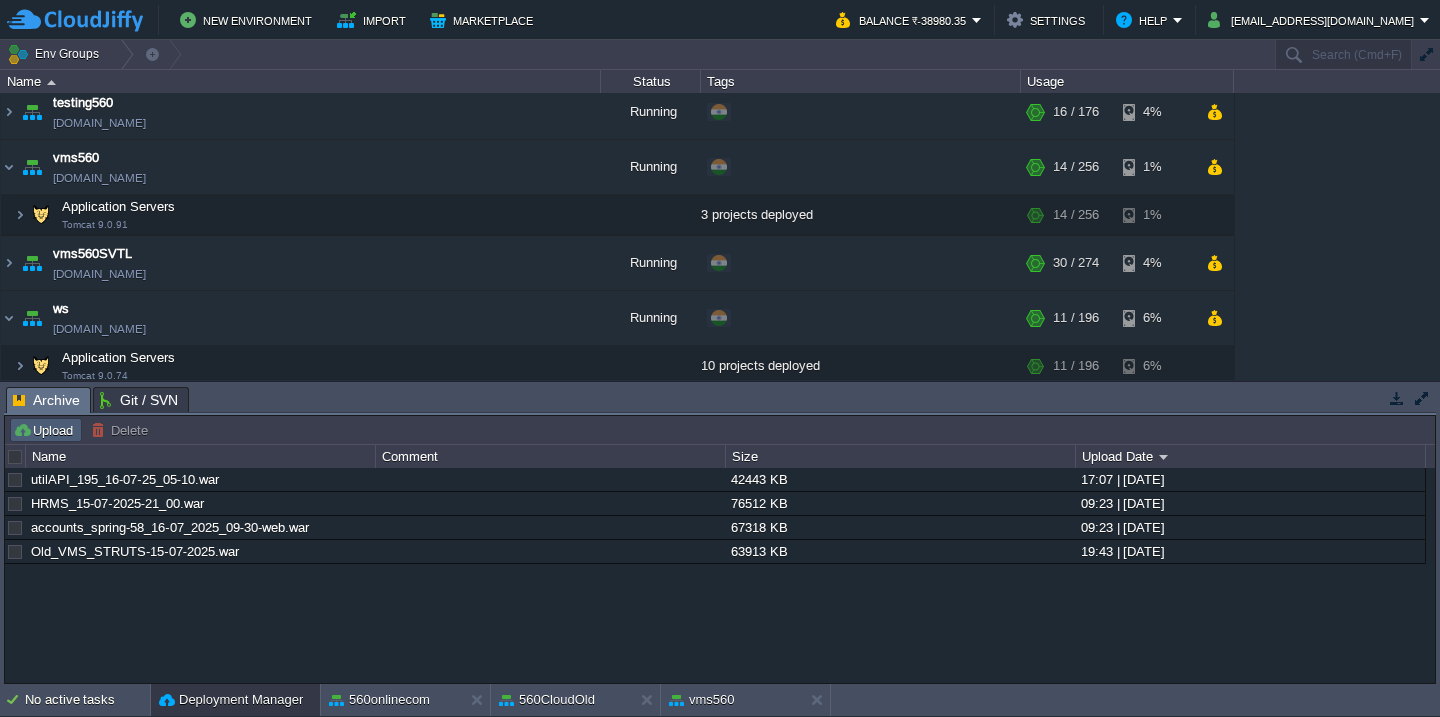 click on "Upload" at bounding box center [46, 430] 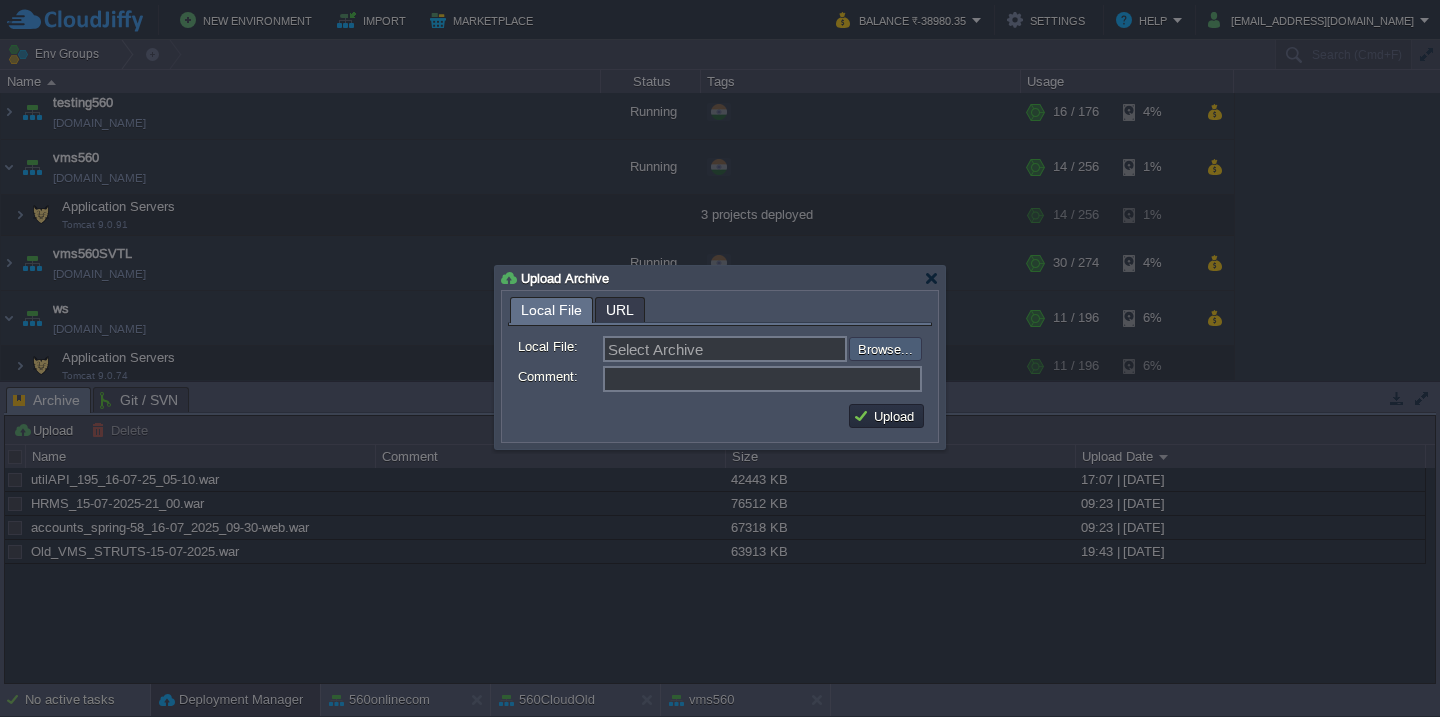 click at bounding box center (795, 349) 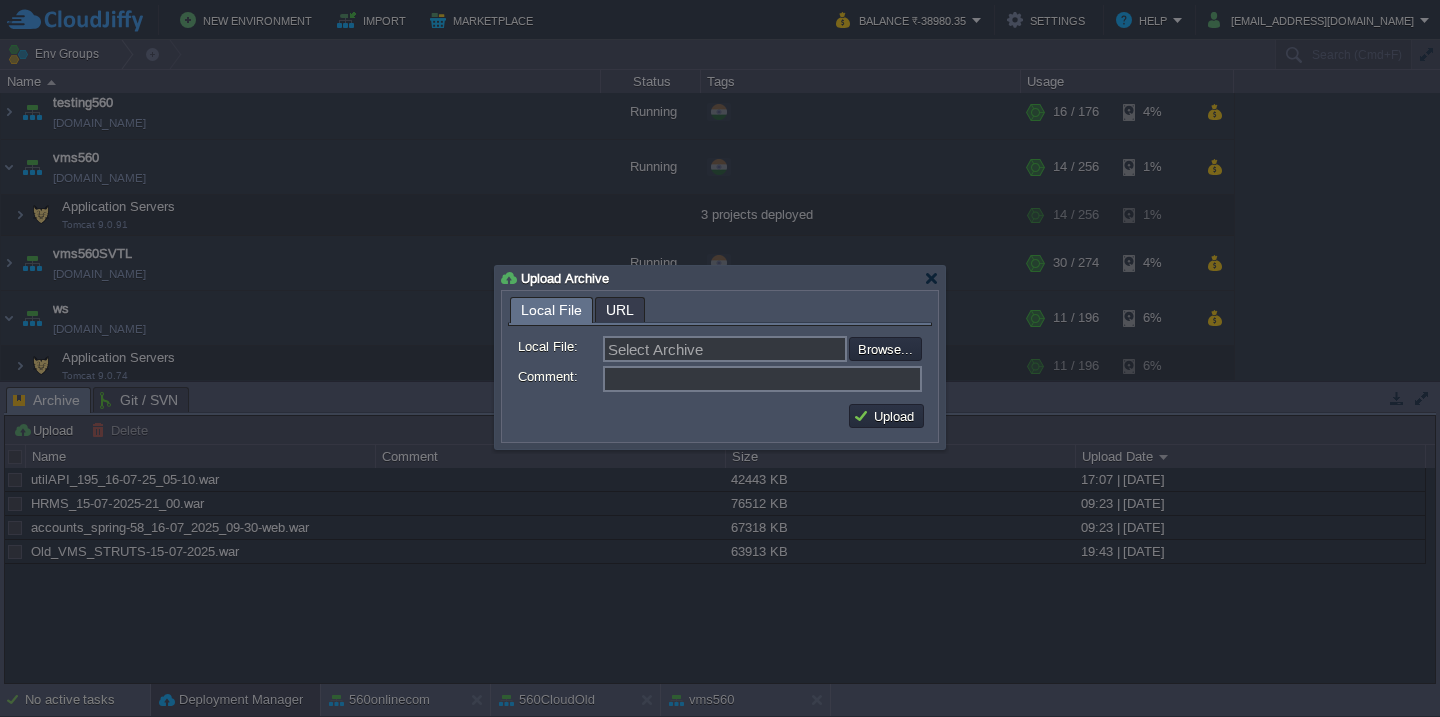type on "C:\fakepath\guru_source_16_07_25(6.00).war" 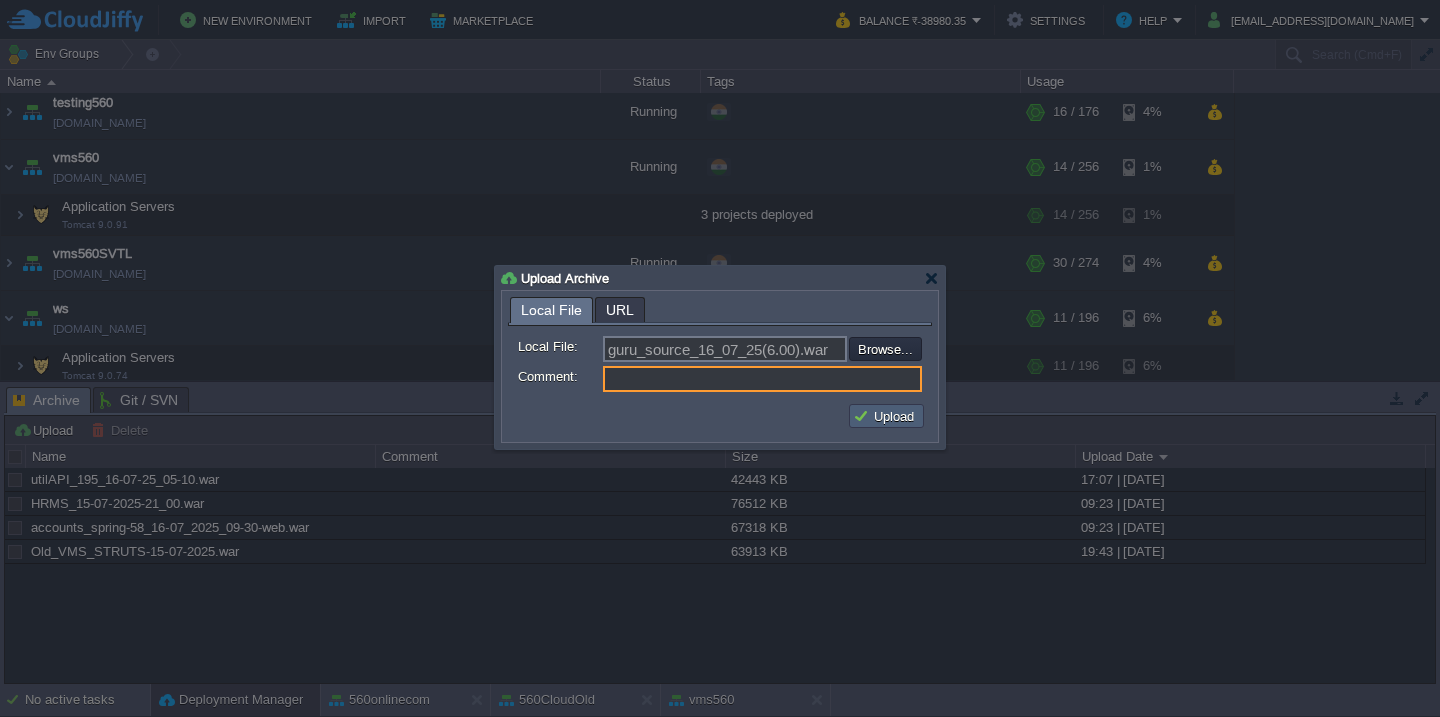 click on "Upload" at bounding box center (886, 416) 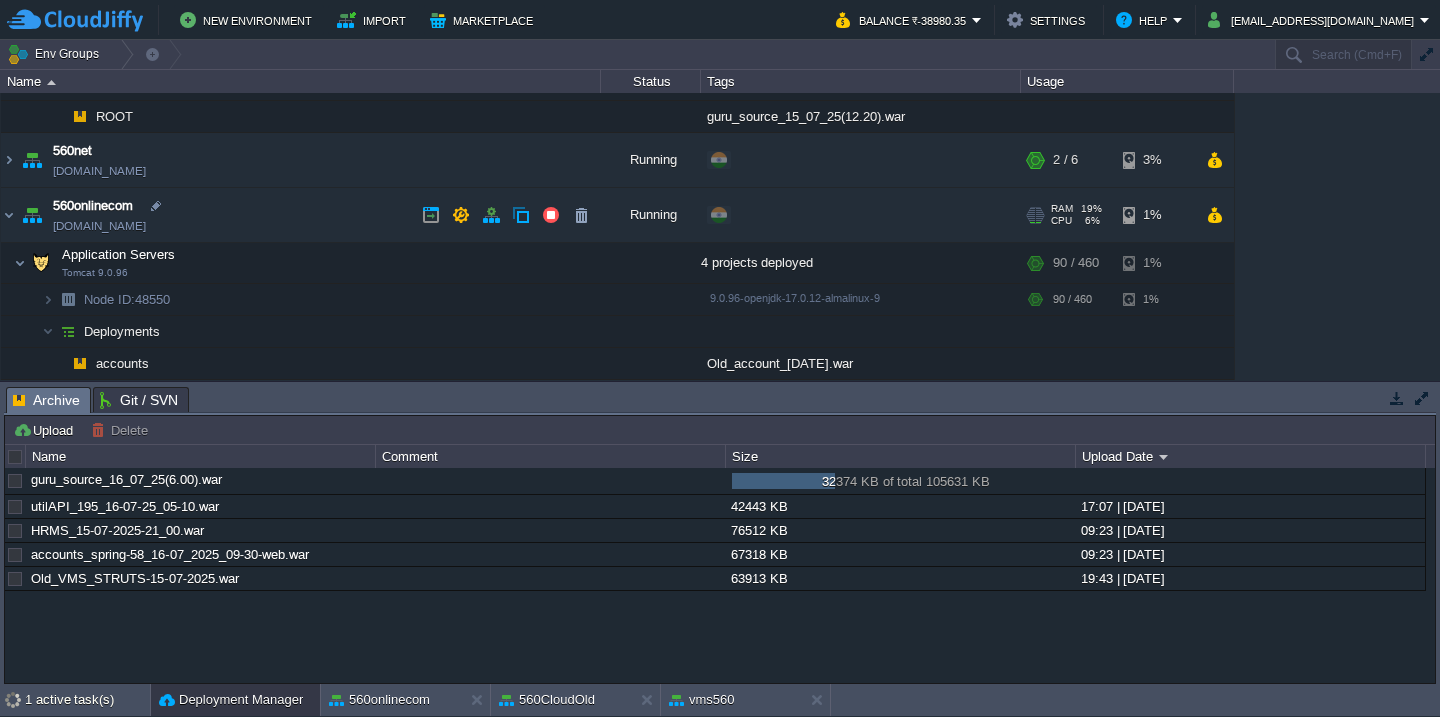 scroll, scrollTop: 552, scrollLeft: 0, axis: vertical 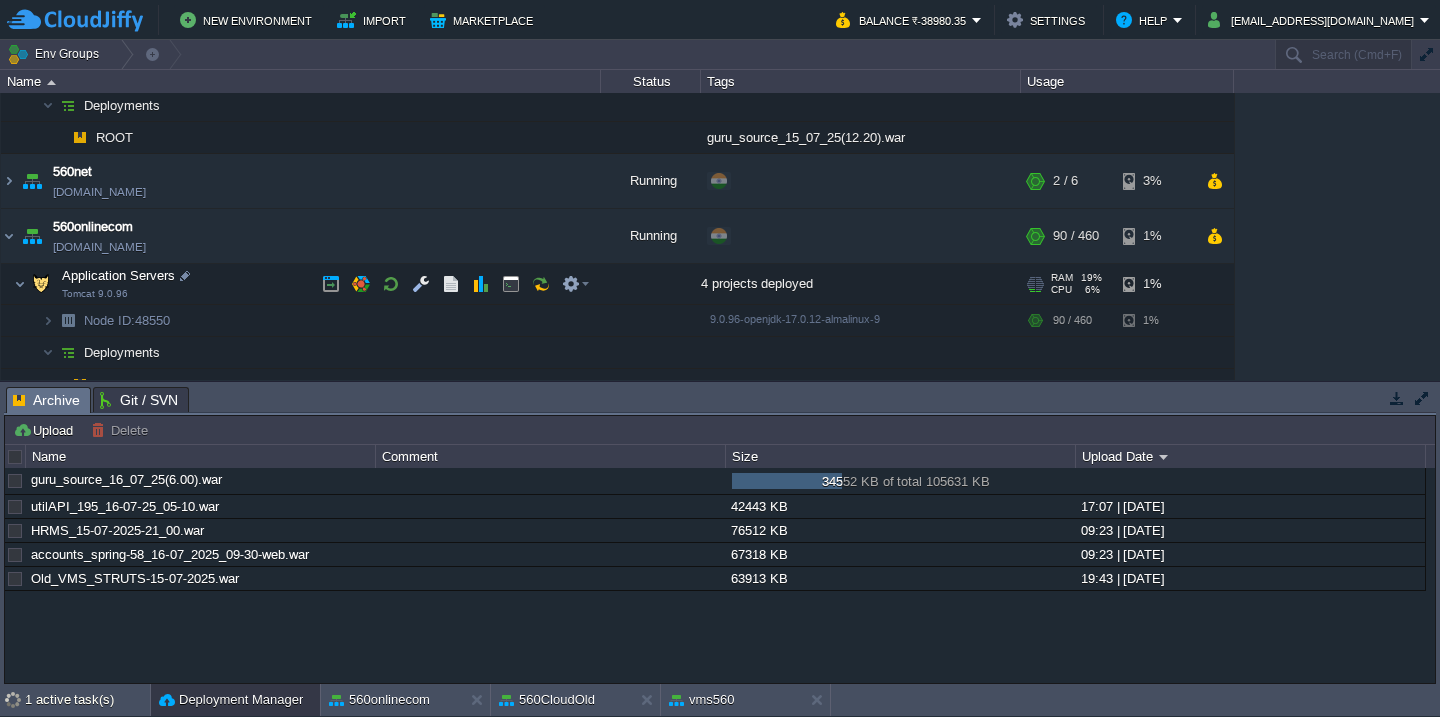 click on "Application Servers Tomcat 9.0.96" at bounding box center [301, 284] 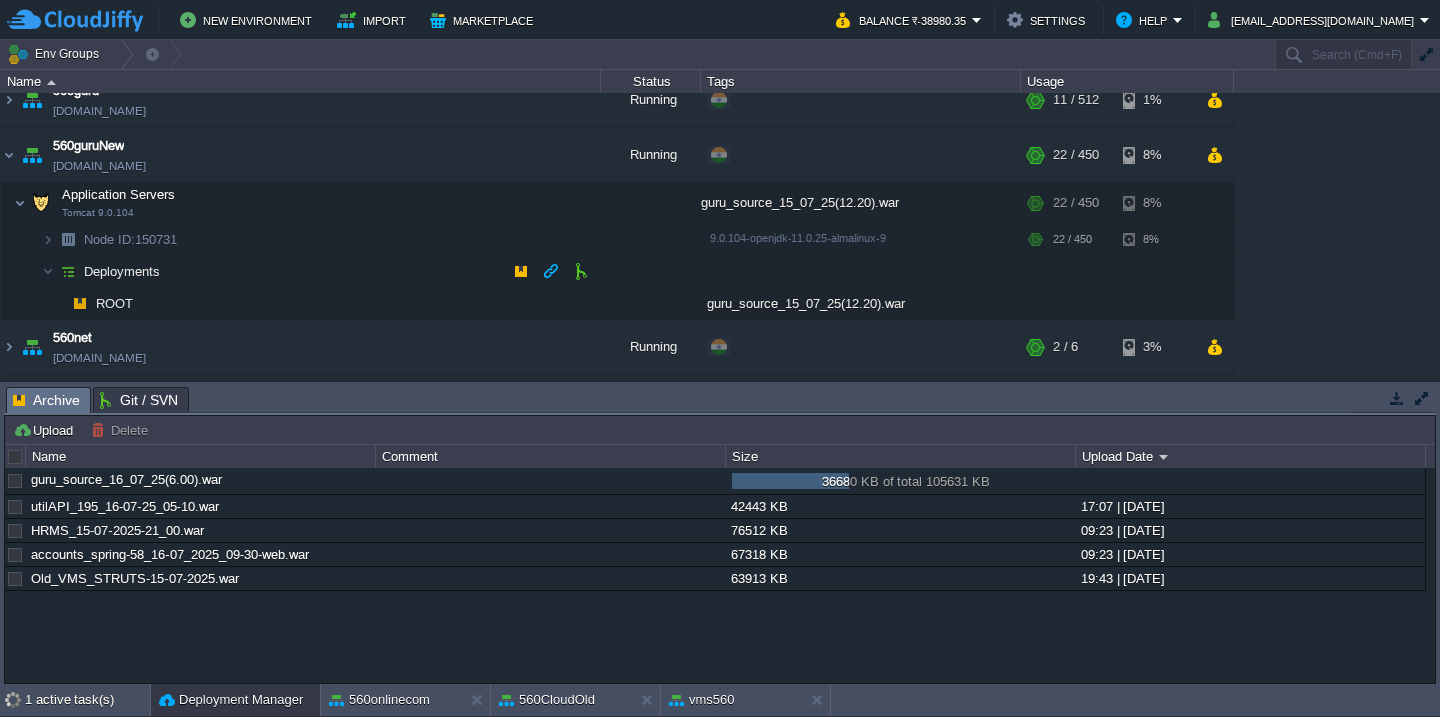 scroll, scrollTop: 375, scrollLeft: 0, axis: vertical 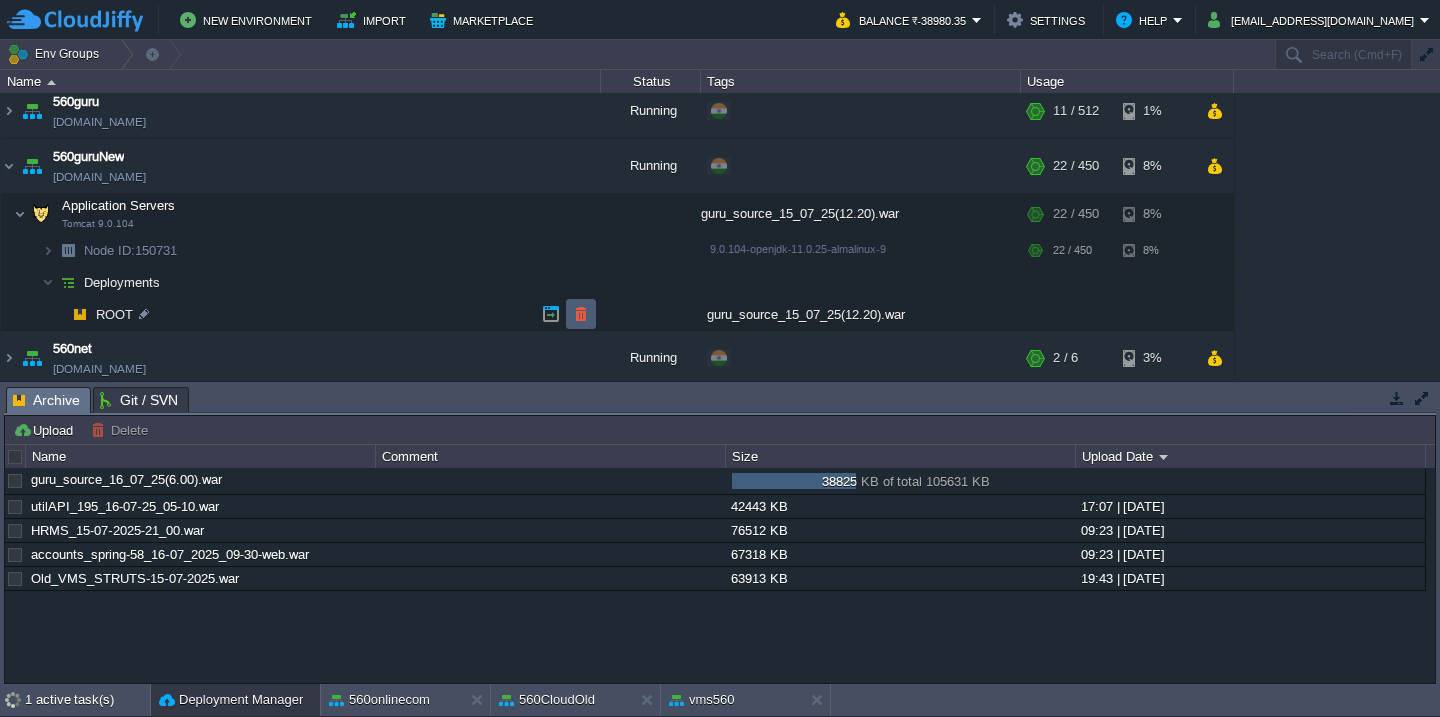 click at bounding box center [581, 314] 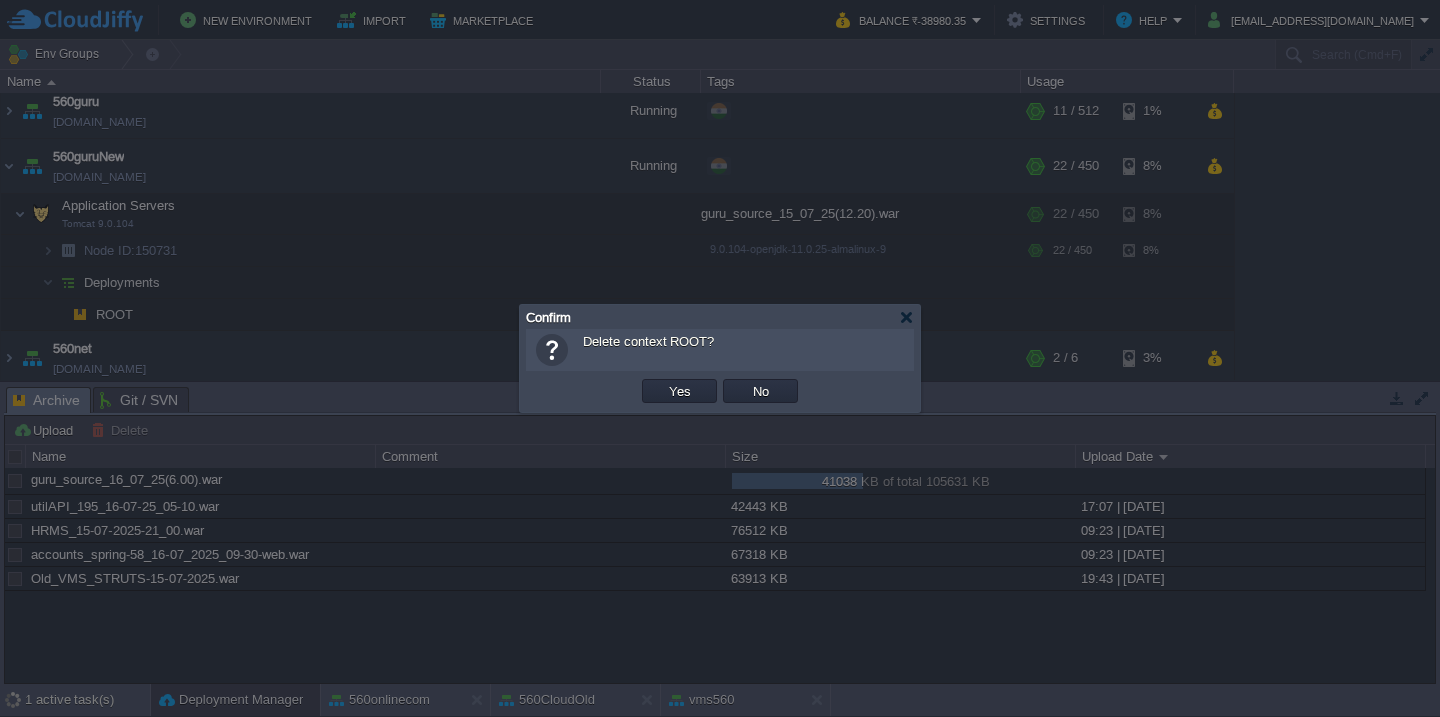 type 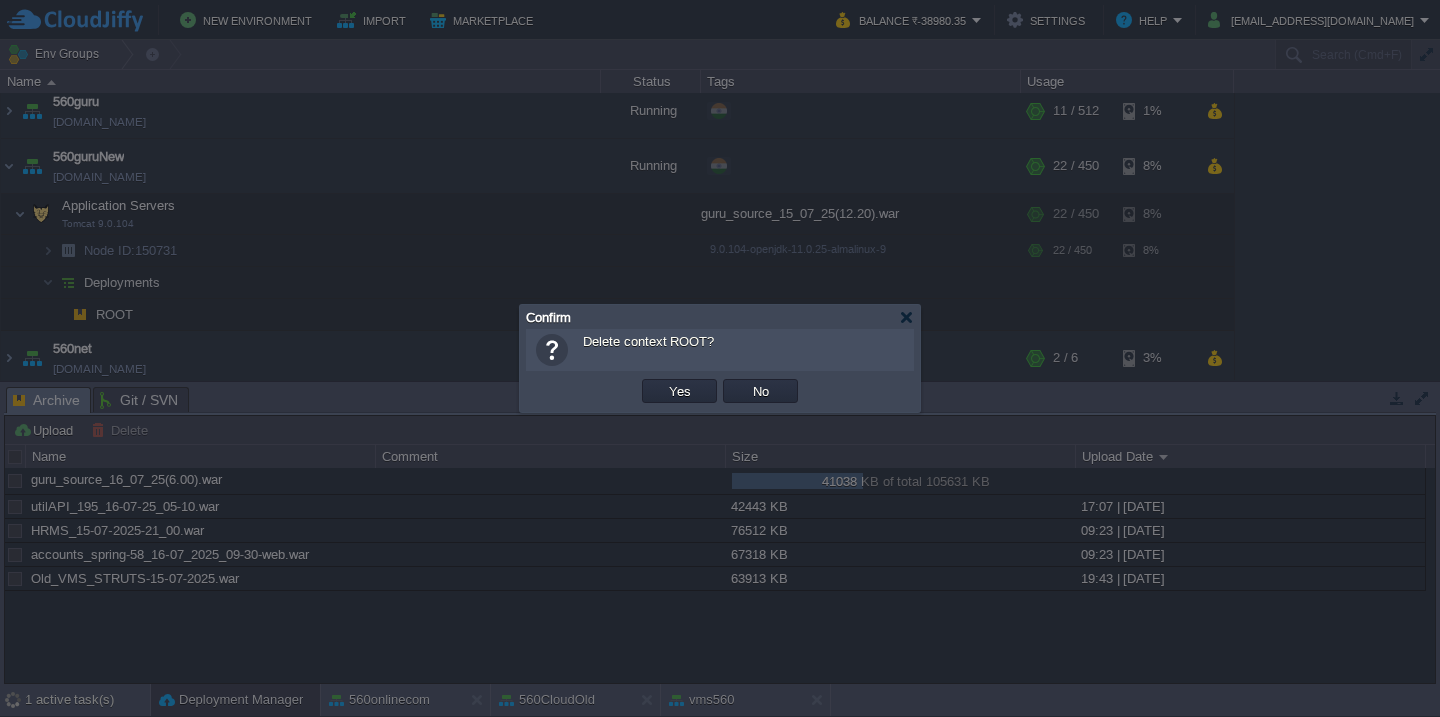 click on "Yes" at bounding box center [680, 391] 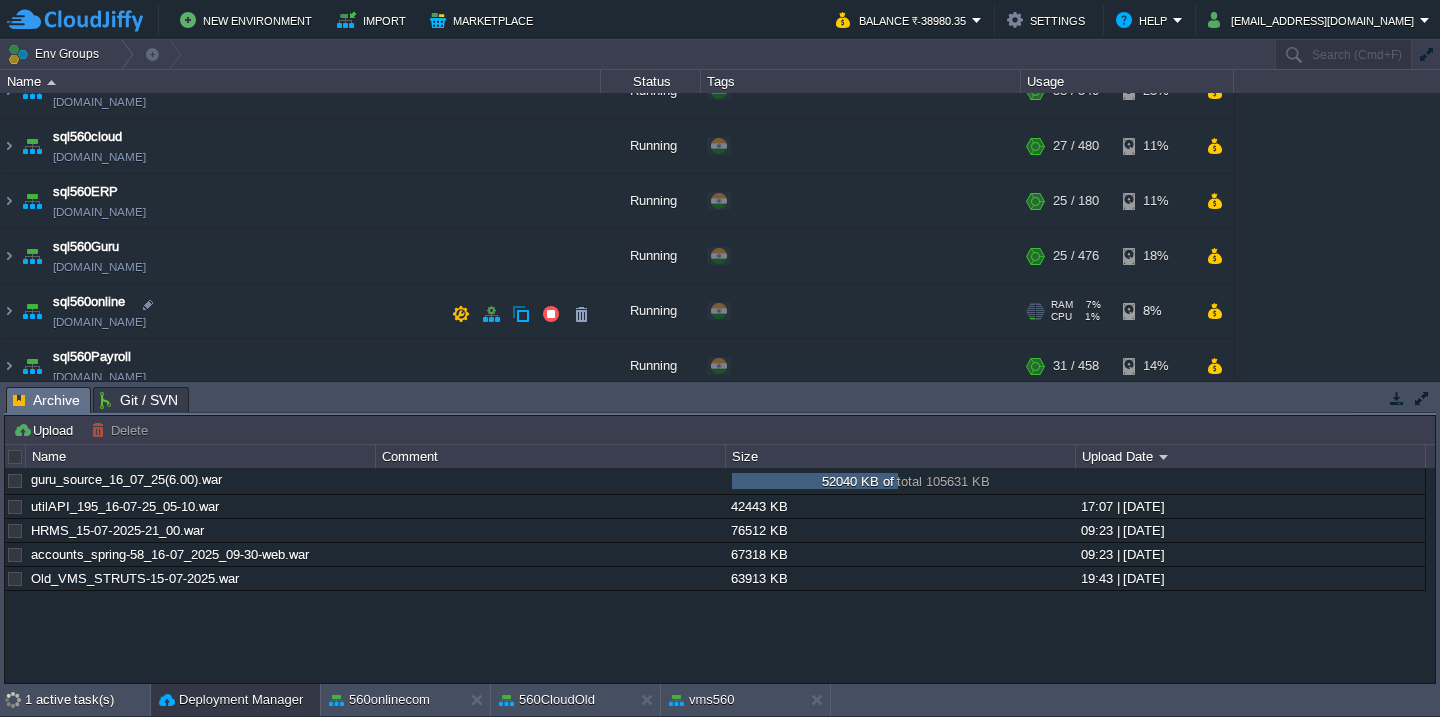 scroll, scrollTop: 893, scrollLeft: 0, axis: vertical 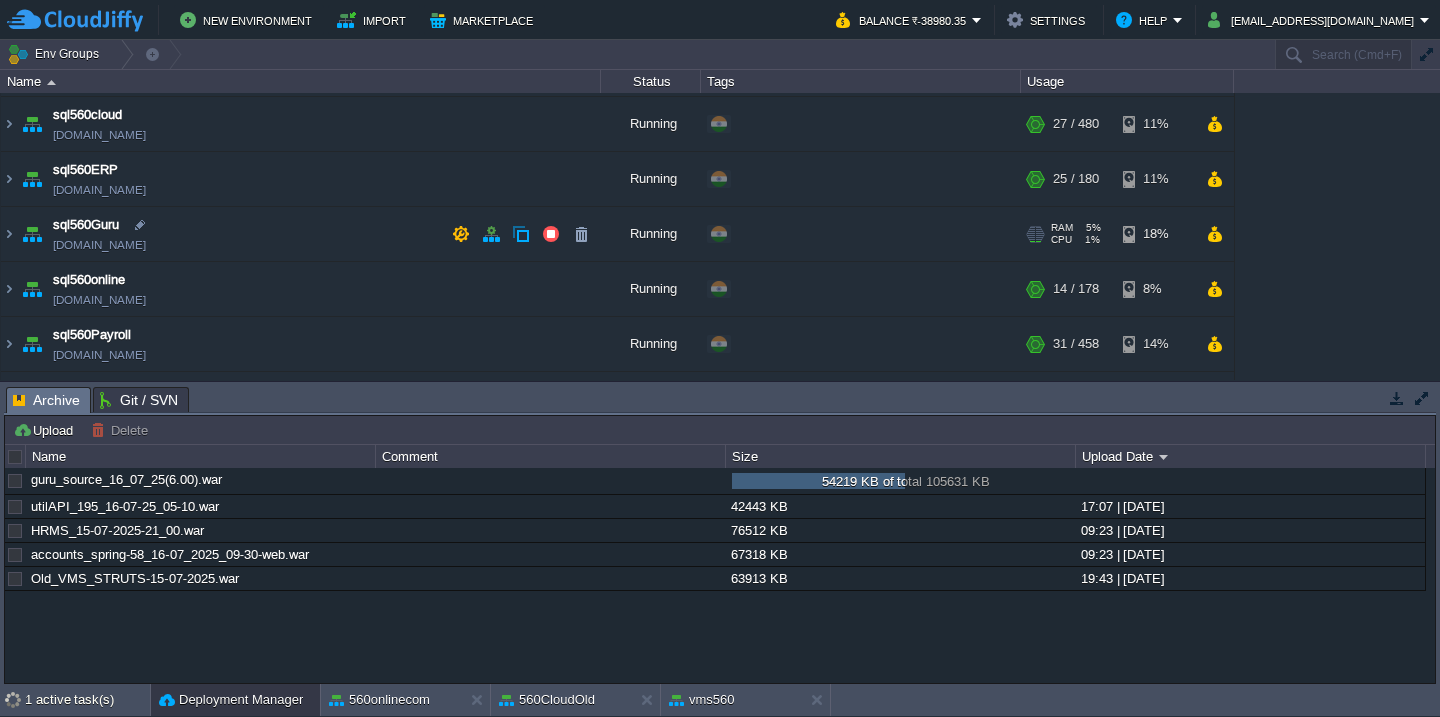 click on "sql560Guru [DOMAIN_NAME]" at bounding box center [301, 234] 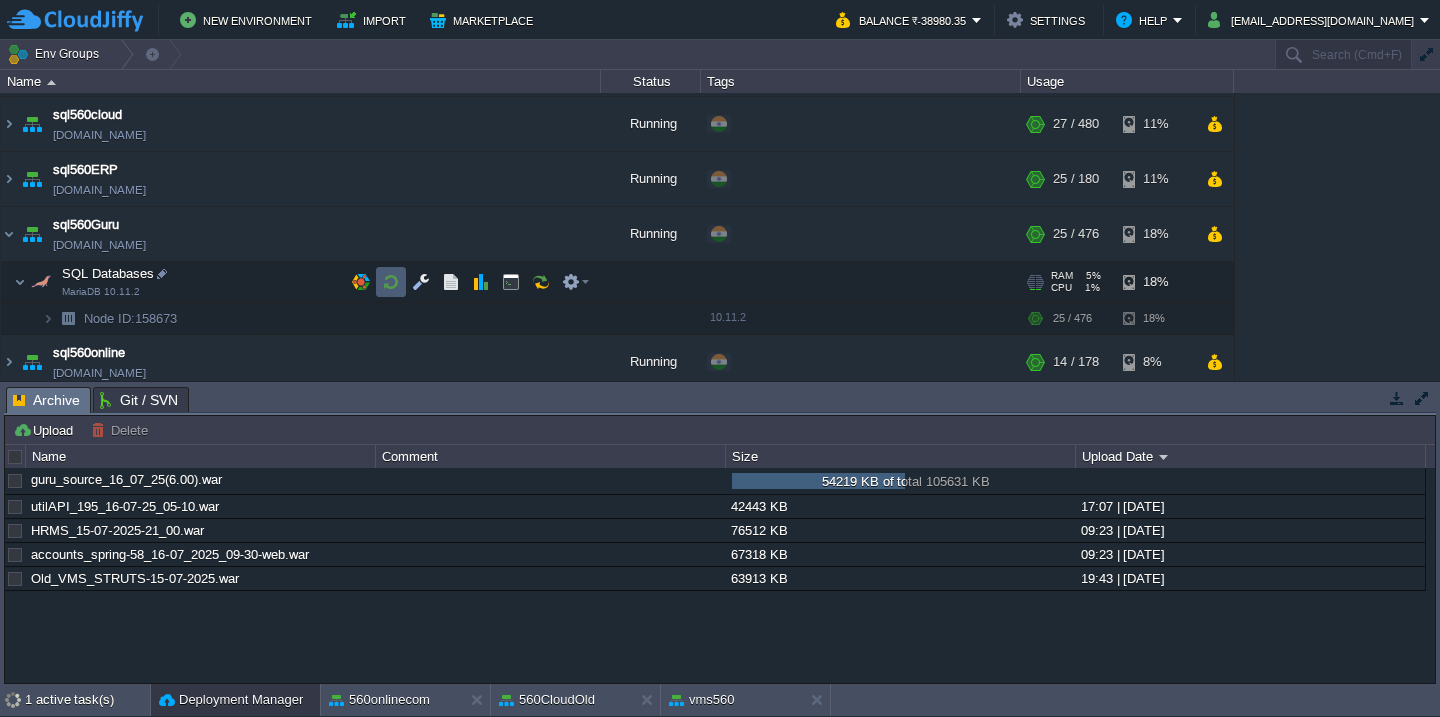 click at bounding box center [391, 282] 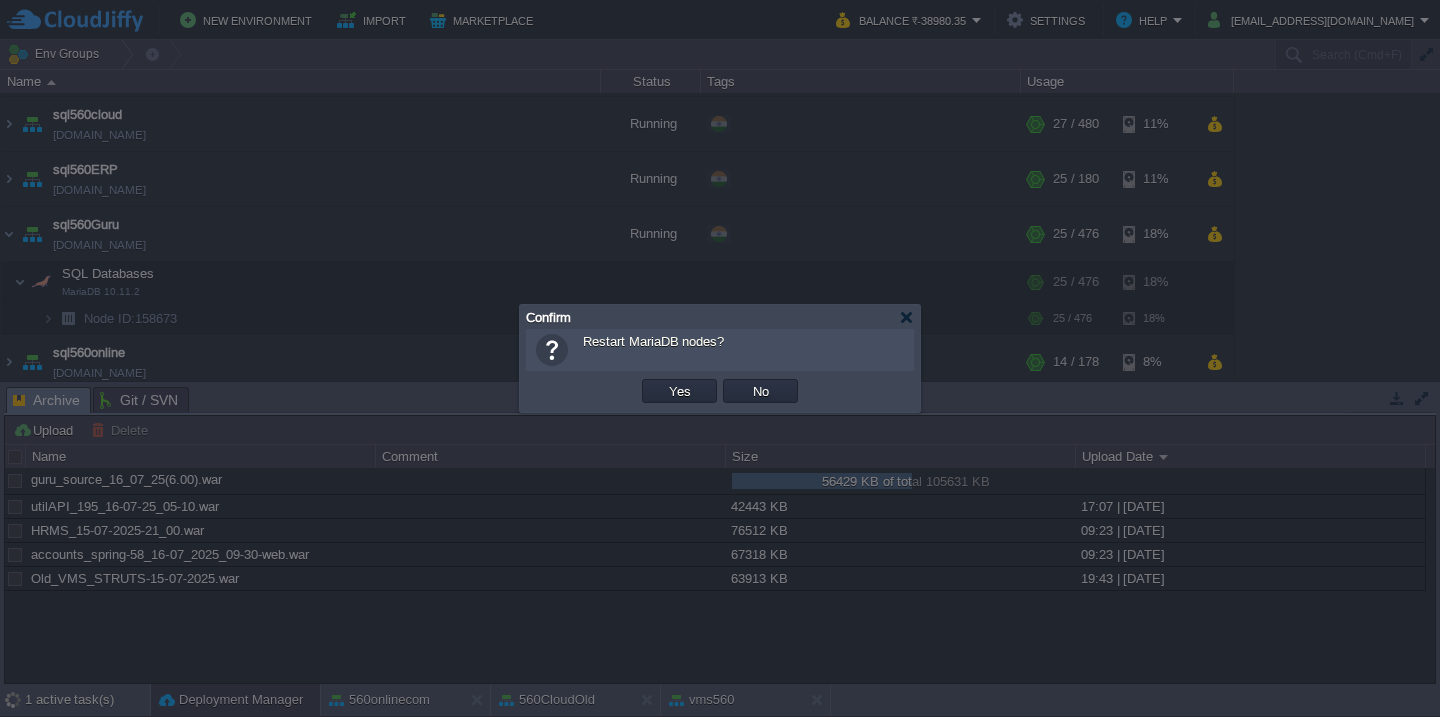 type 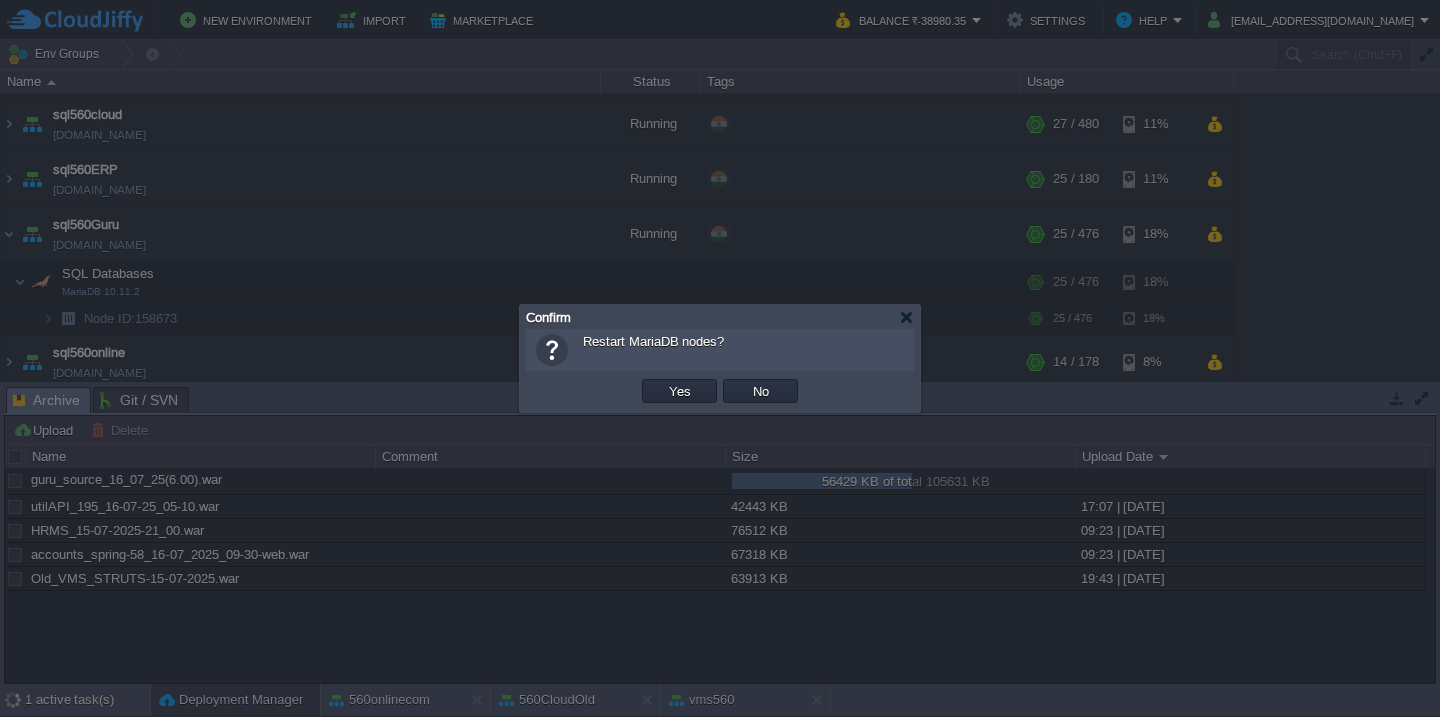 click on "Yes" at bounding box center [680, 391] 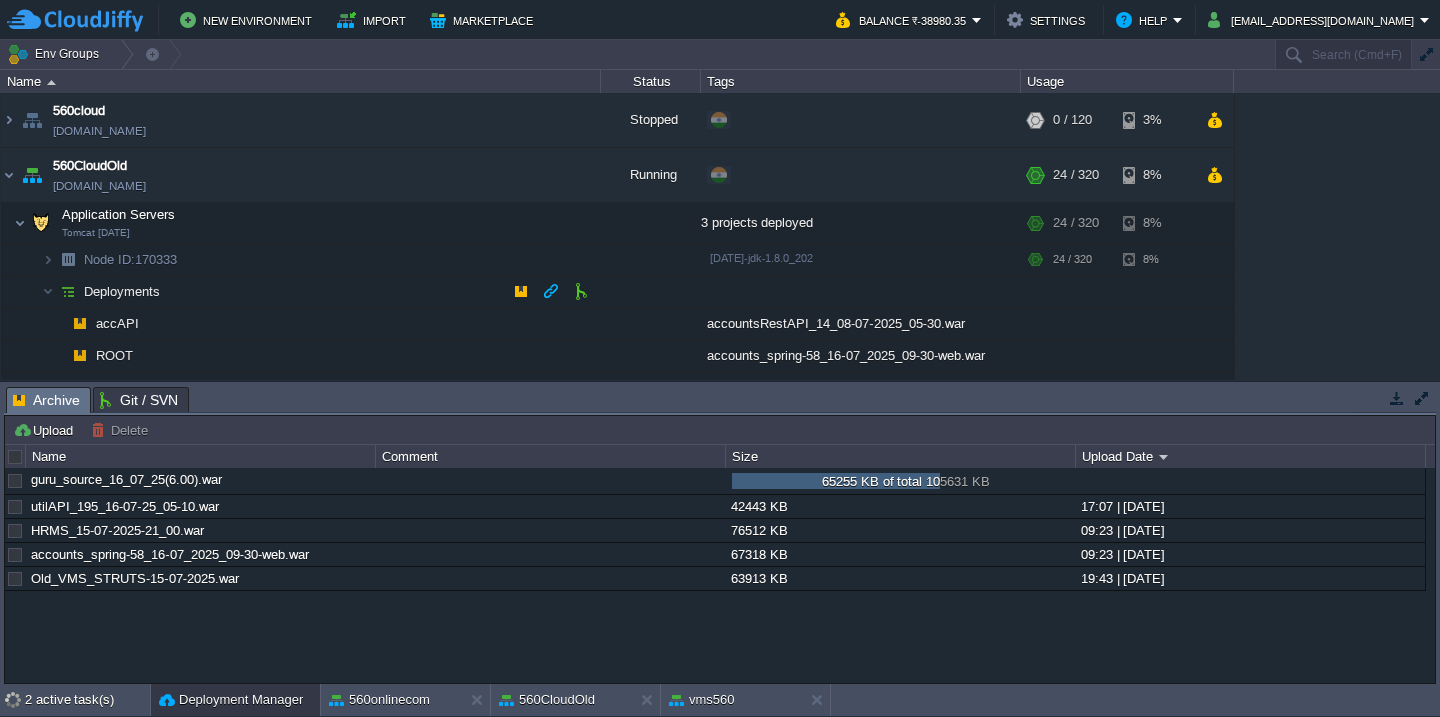 scroll, scrollTop: 795, scrollLeft: 0, axis: vertical 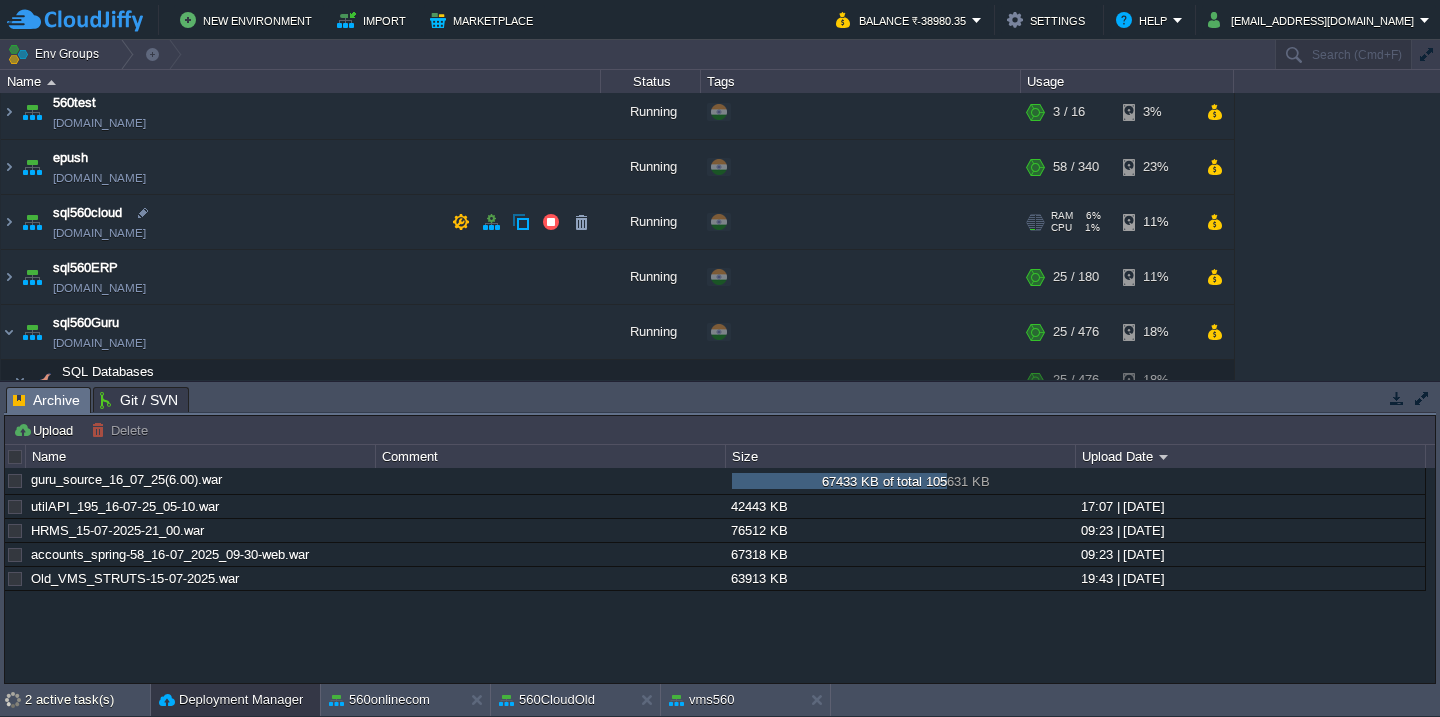 click on "sql560cloud [DOMAIN_NAME]" at bounding box center [301, 222] 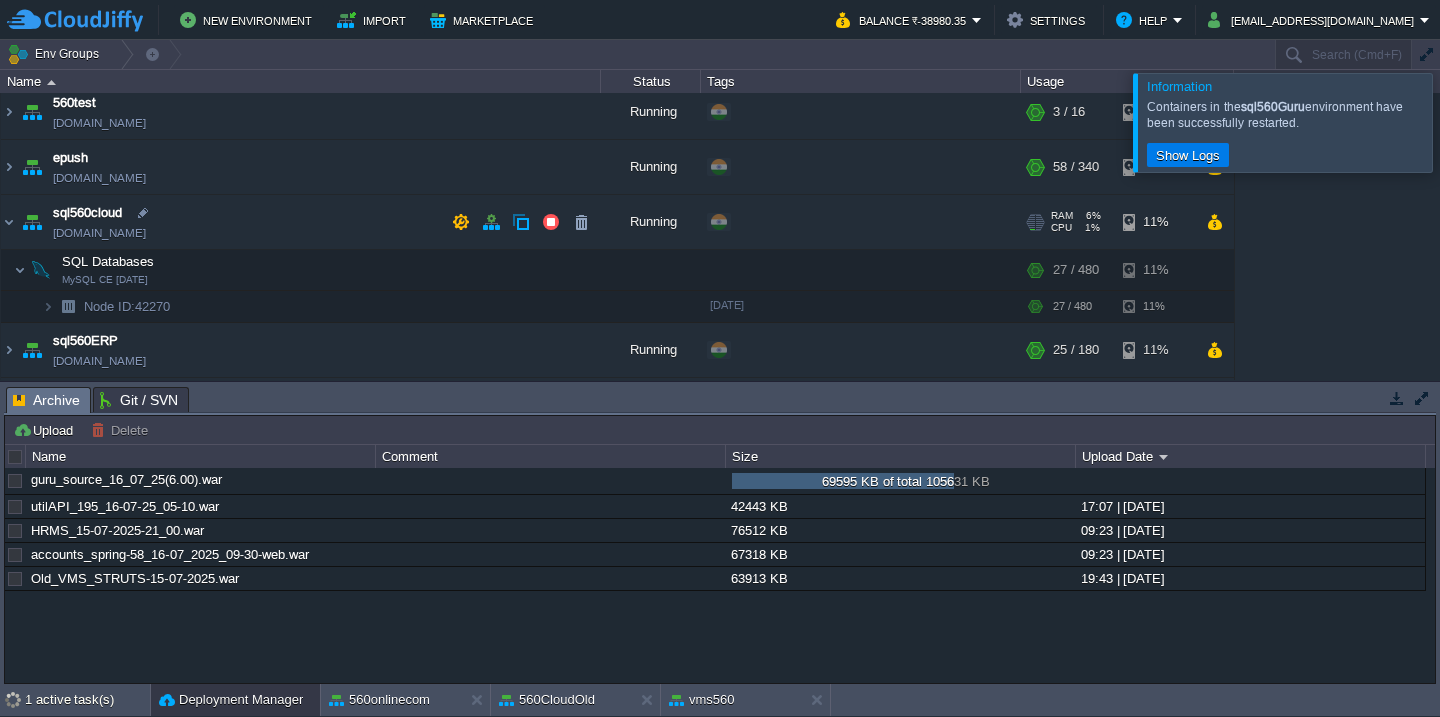 scroll, scrollTop: 0, scrollLeft: 0, axis: both 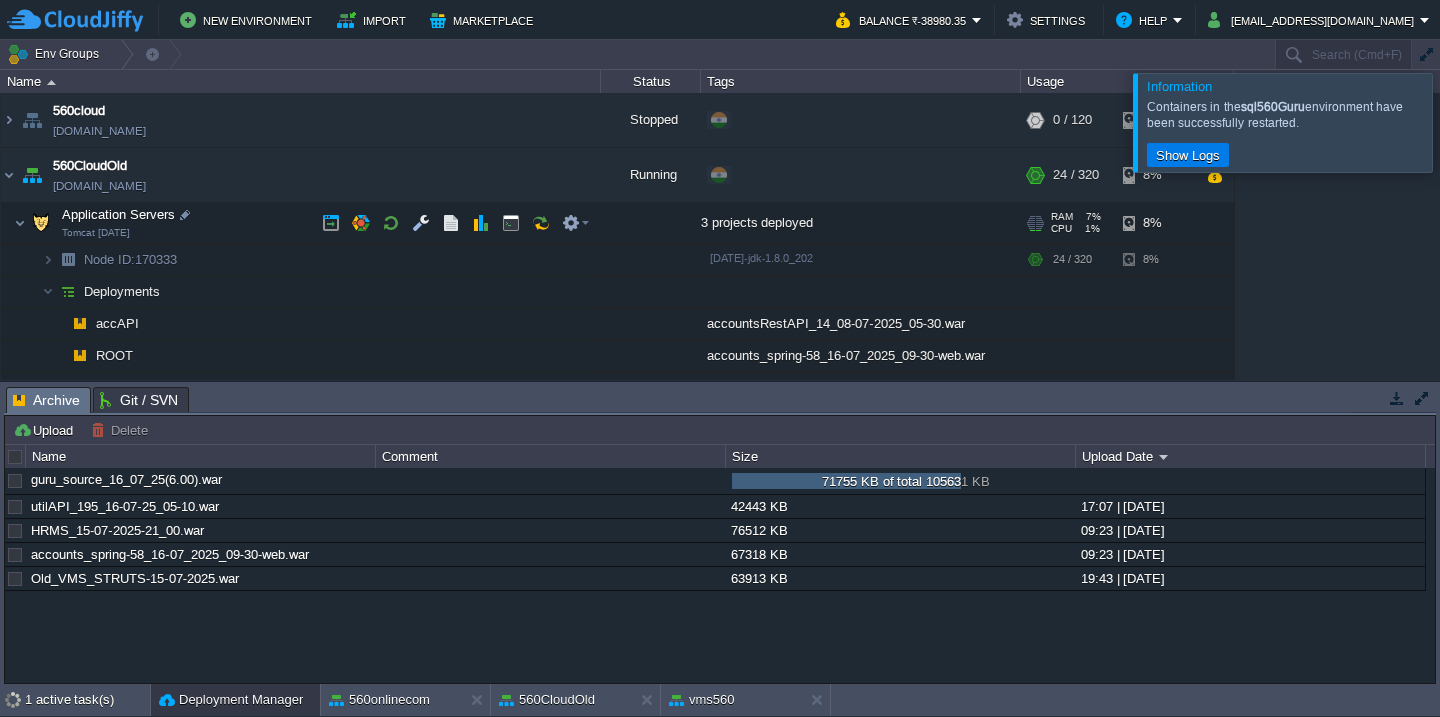 click on "Application Servers Tomcat [DATE]" at bounding box center (301, 223) 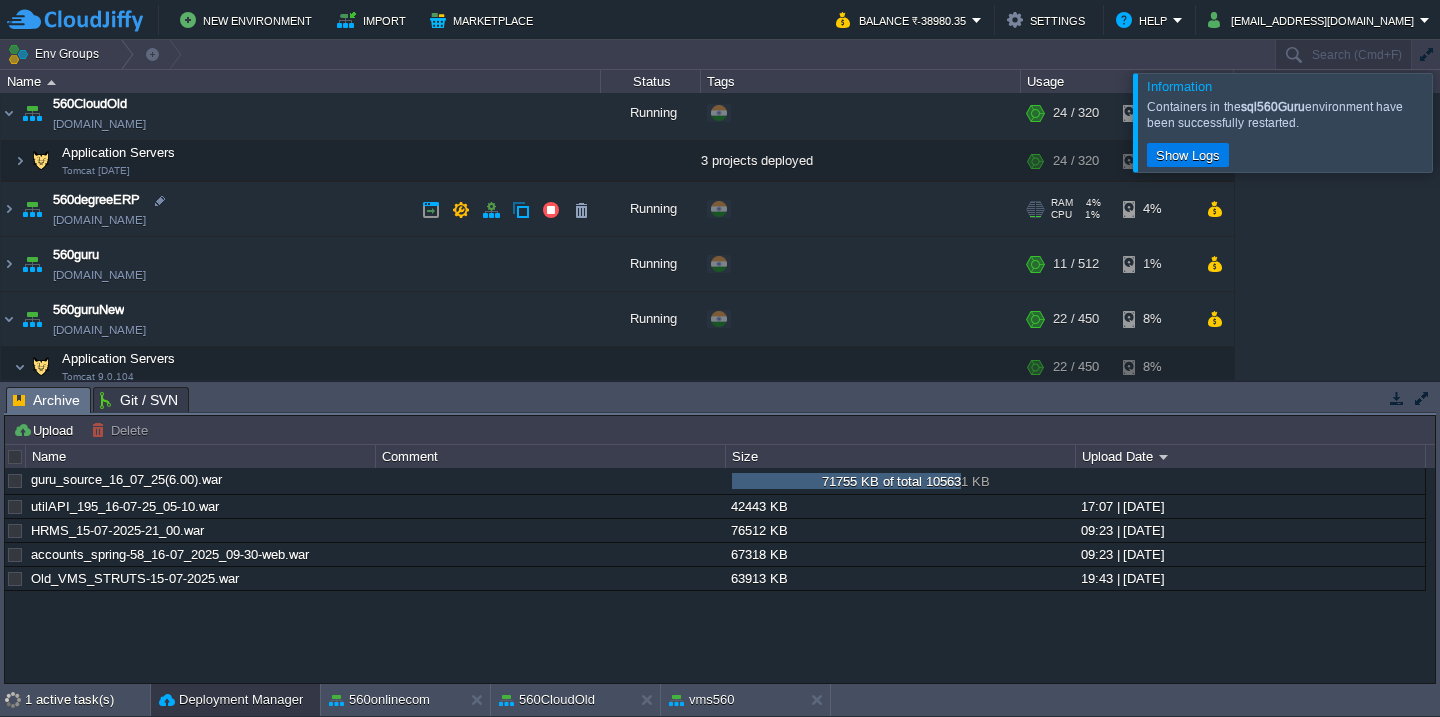 scroll, scrollTop: 82, scrollLeft: 0, axis: vertical 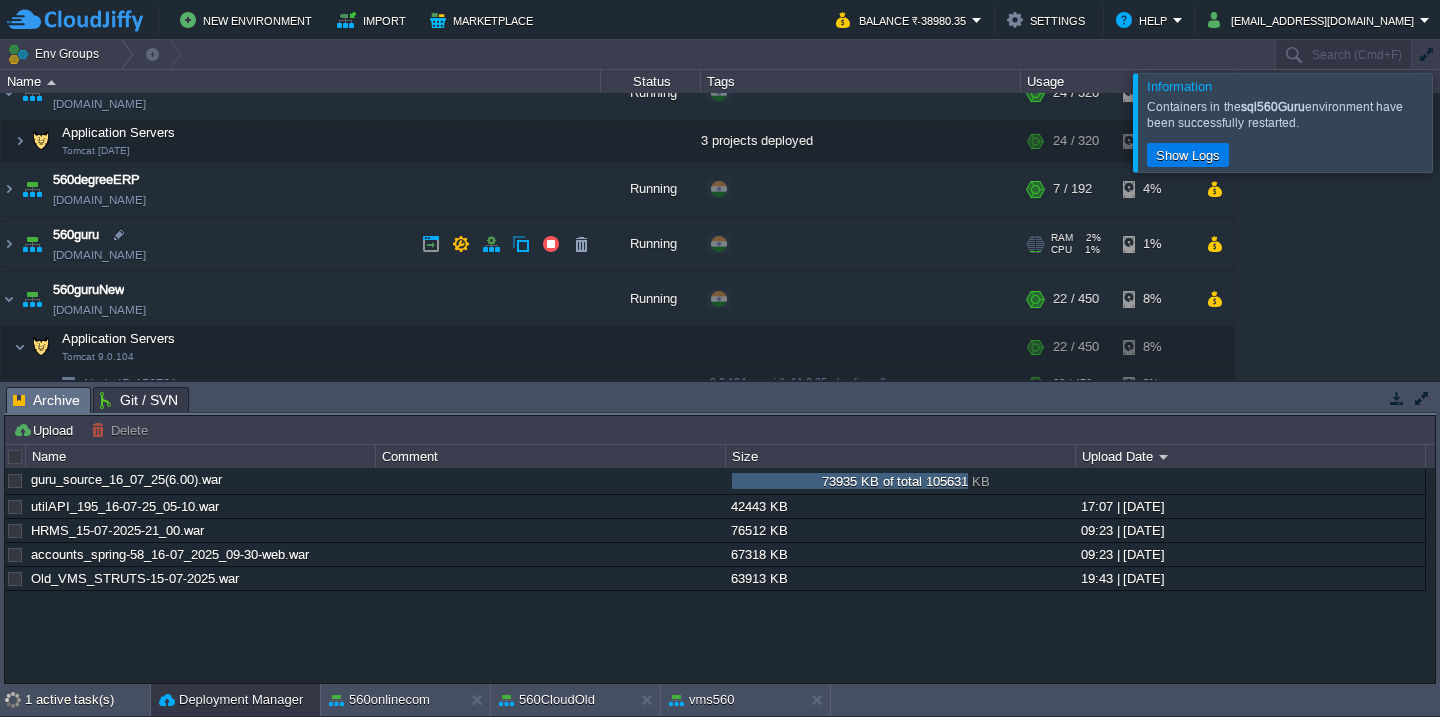 click on "560guru [DOMAIN_NAME]" at bounding box center (301, 244) 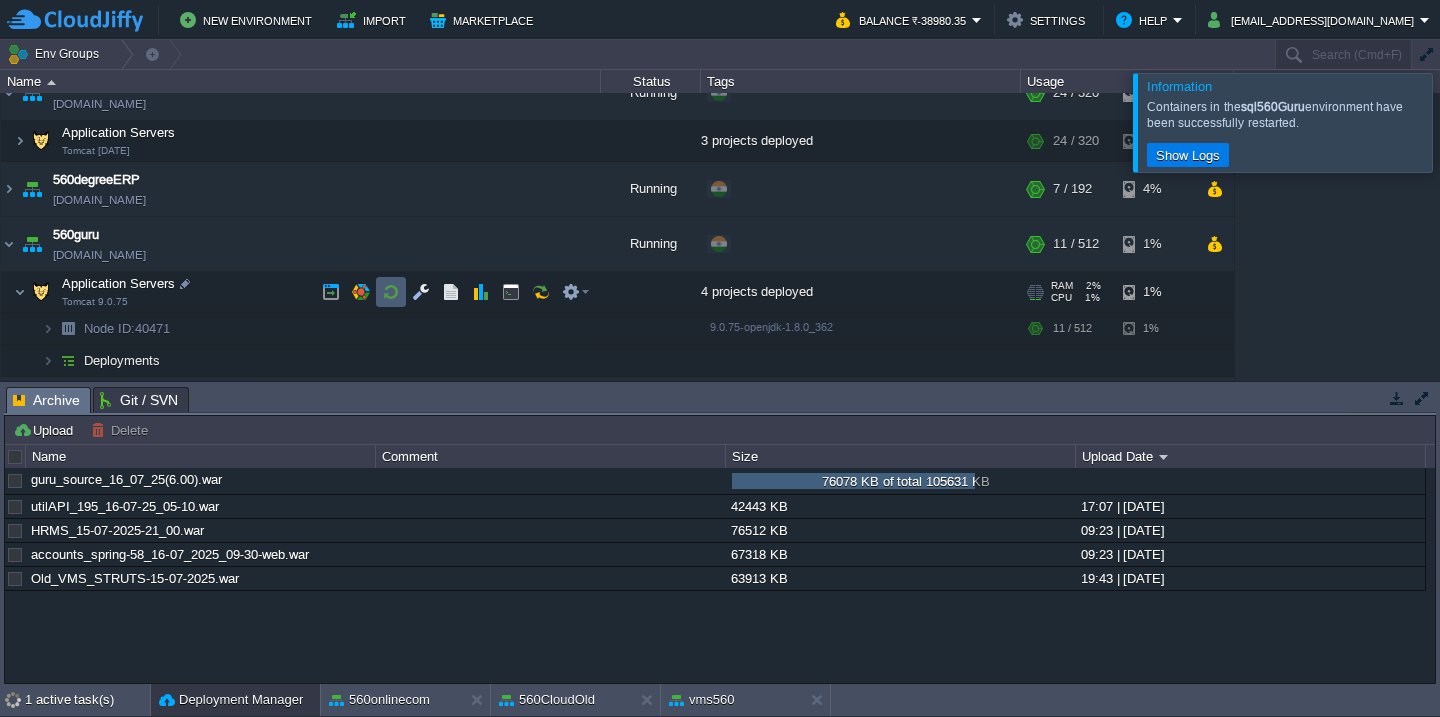 click at bounding box center [391, 292] 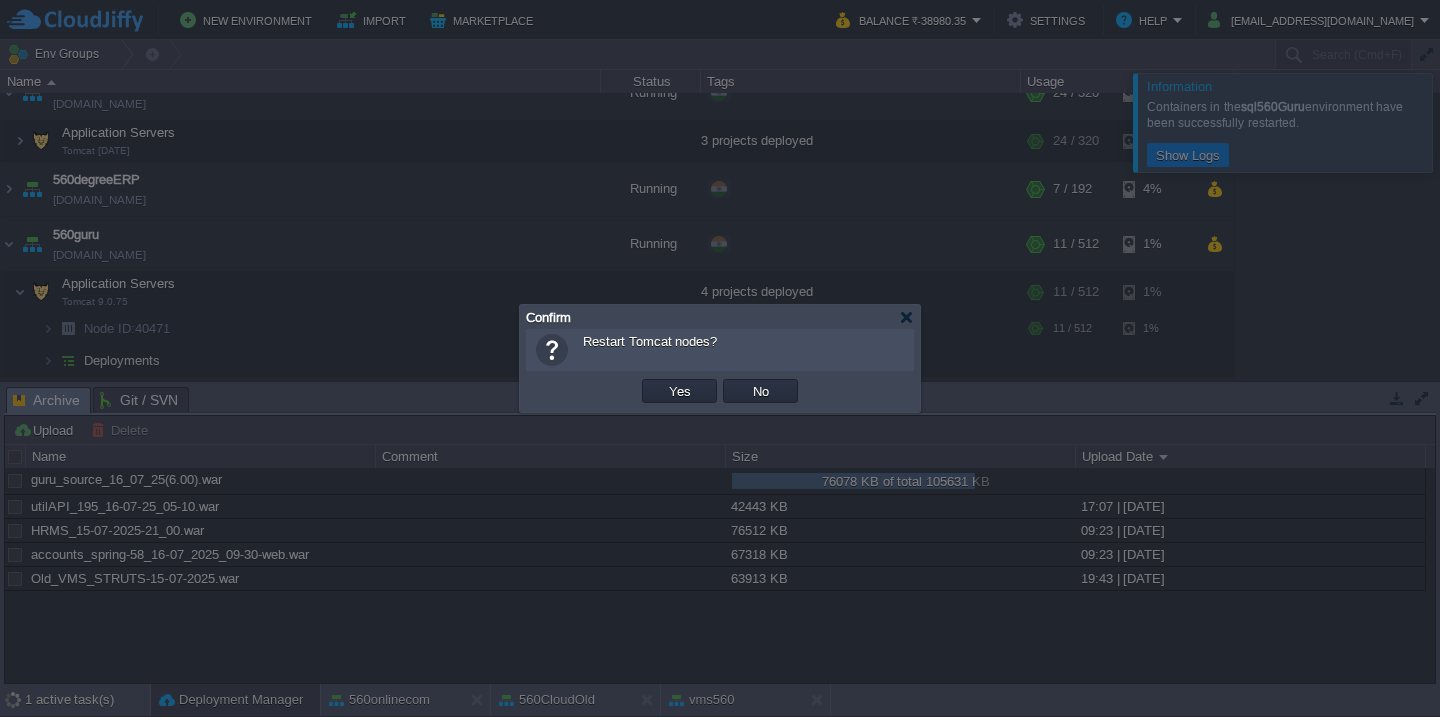 type 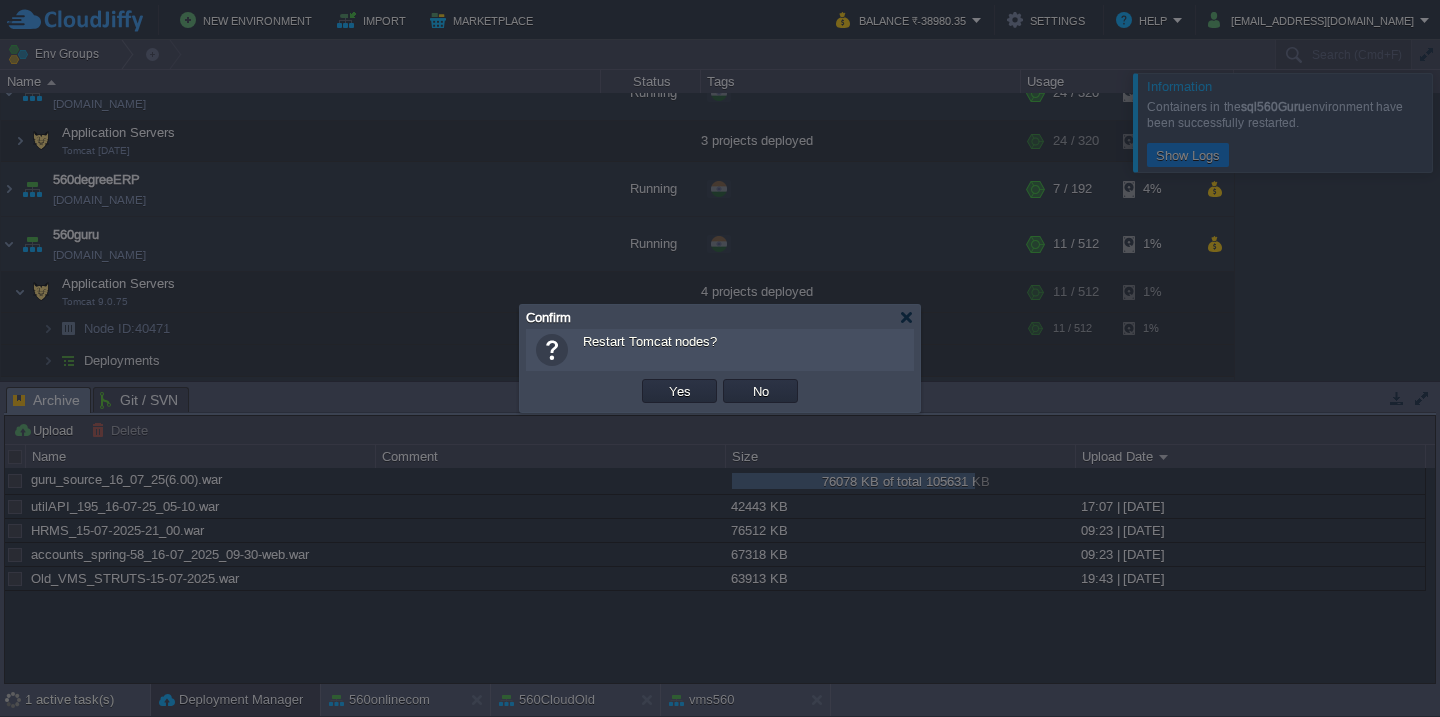 click on "Yes" at bounding box center (680, 391) 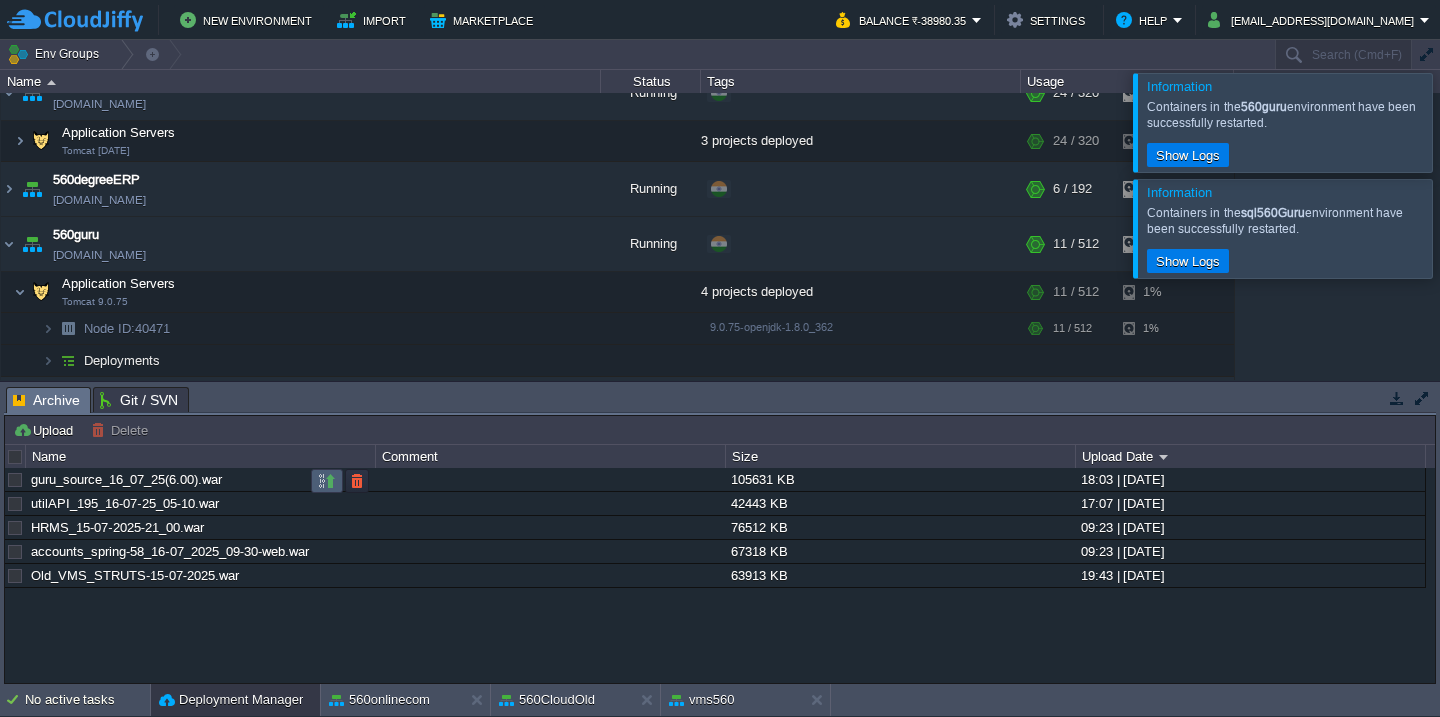 click at bounding box center [327, 481] 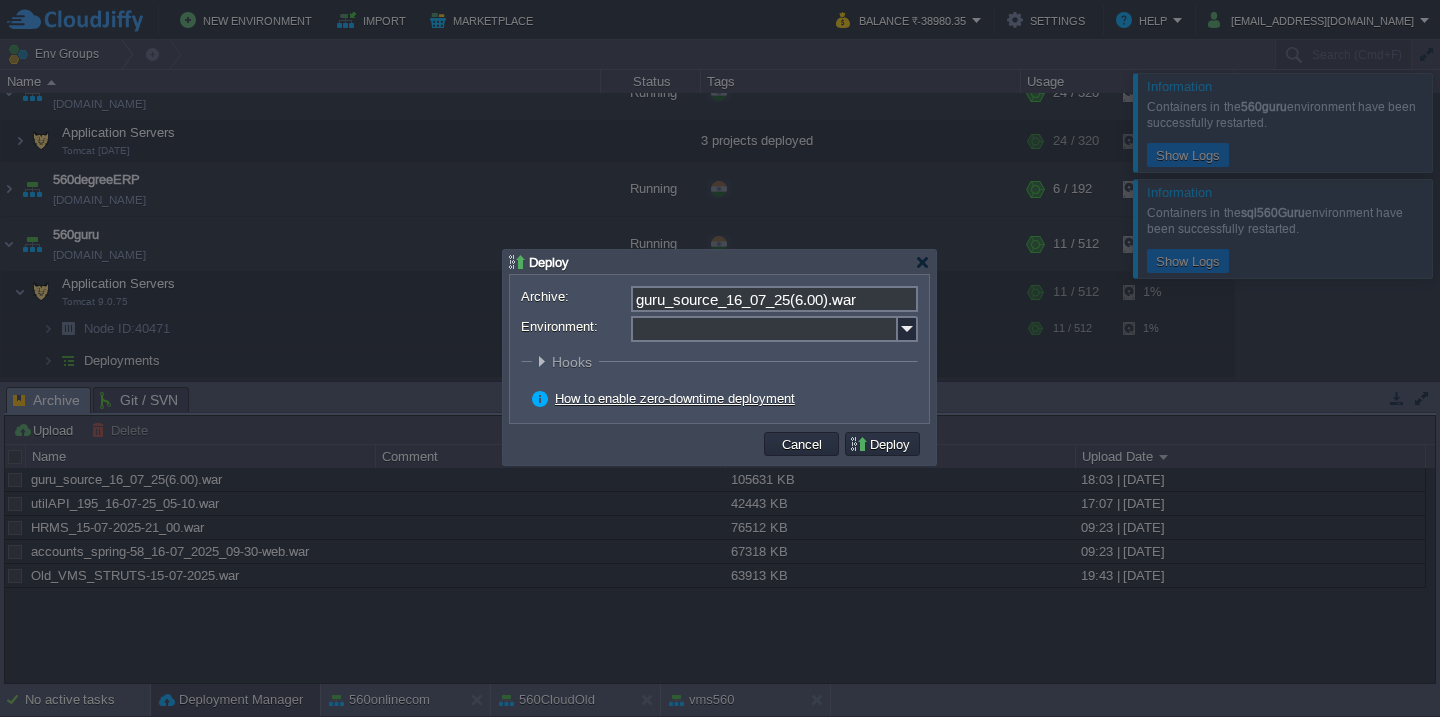 click on "Archive: guru_source_16_07_25(6.00).war Environment:  : ROOT   Hooks  Pre   Build Post   Pre   Deploy Post   Pre   Update Post   Deploy Strategy Simultaneous deployment Sequential deployment with delay   30 sec Enable  zero-downtime deployment How to enable zero-downtime deployment" at bounding box center (719, 349) 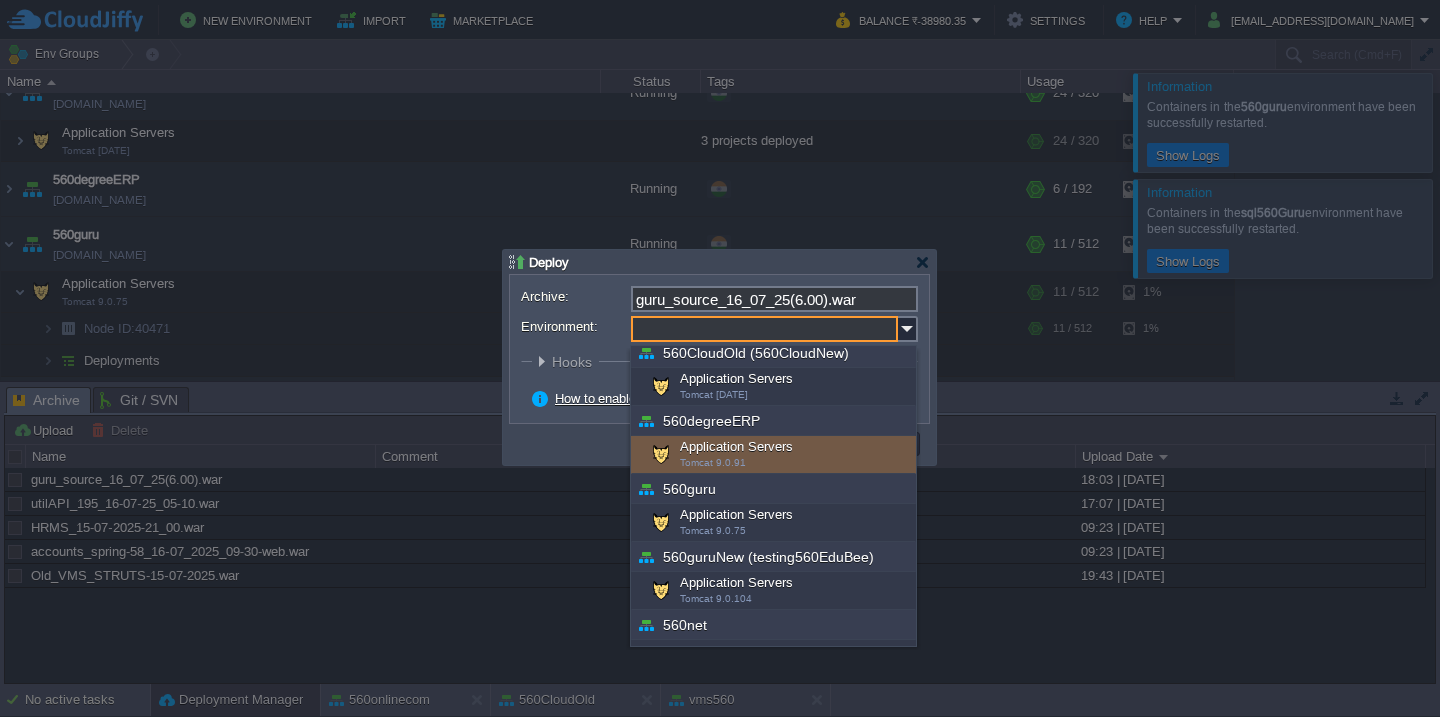 scroll, scrollTop: 78, scrollLeft: 0, axis: vertical 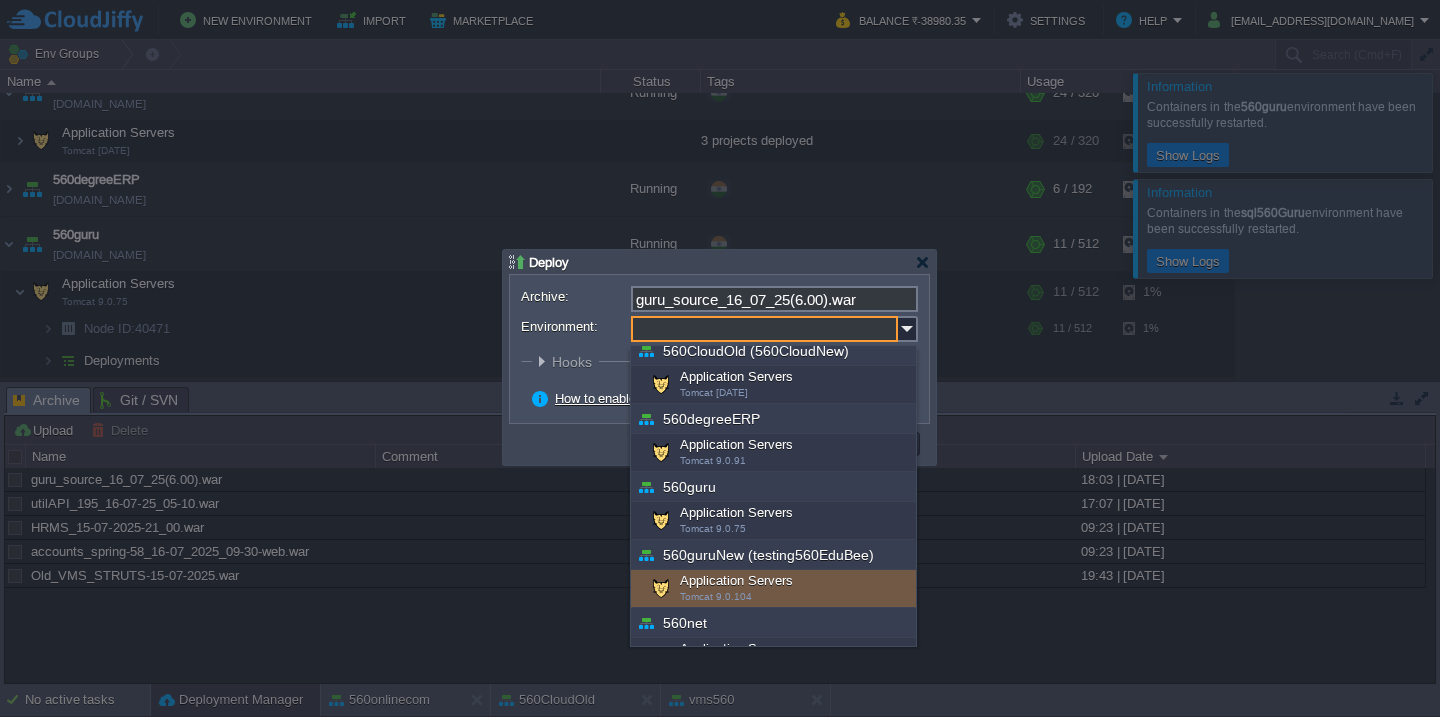 click on "Application Servers Tomcat 9.0.104" at bounding box center [773, 589] 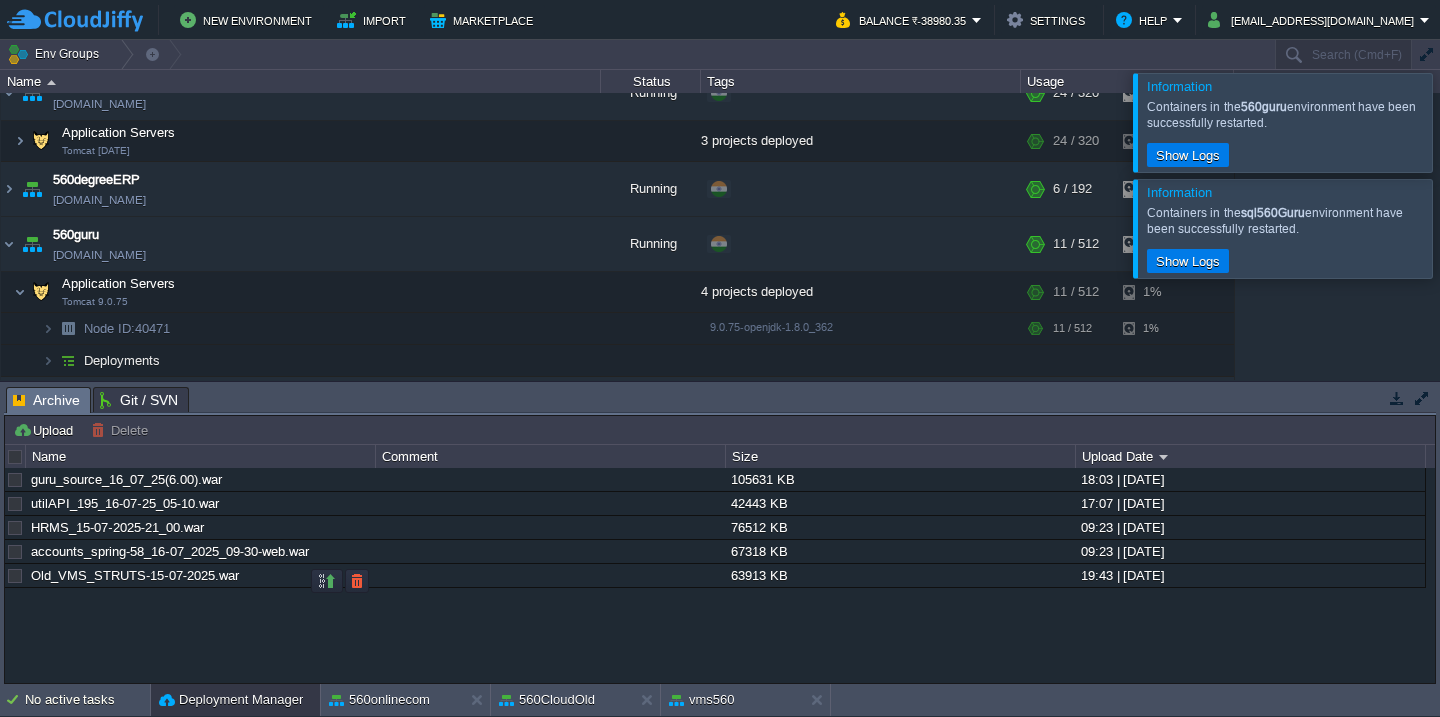 scroll, scrollTop: 263, scrollLeft: 0, axis: vertical 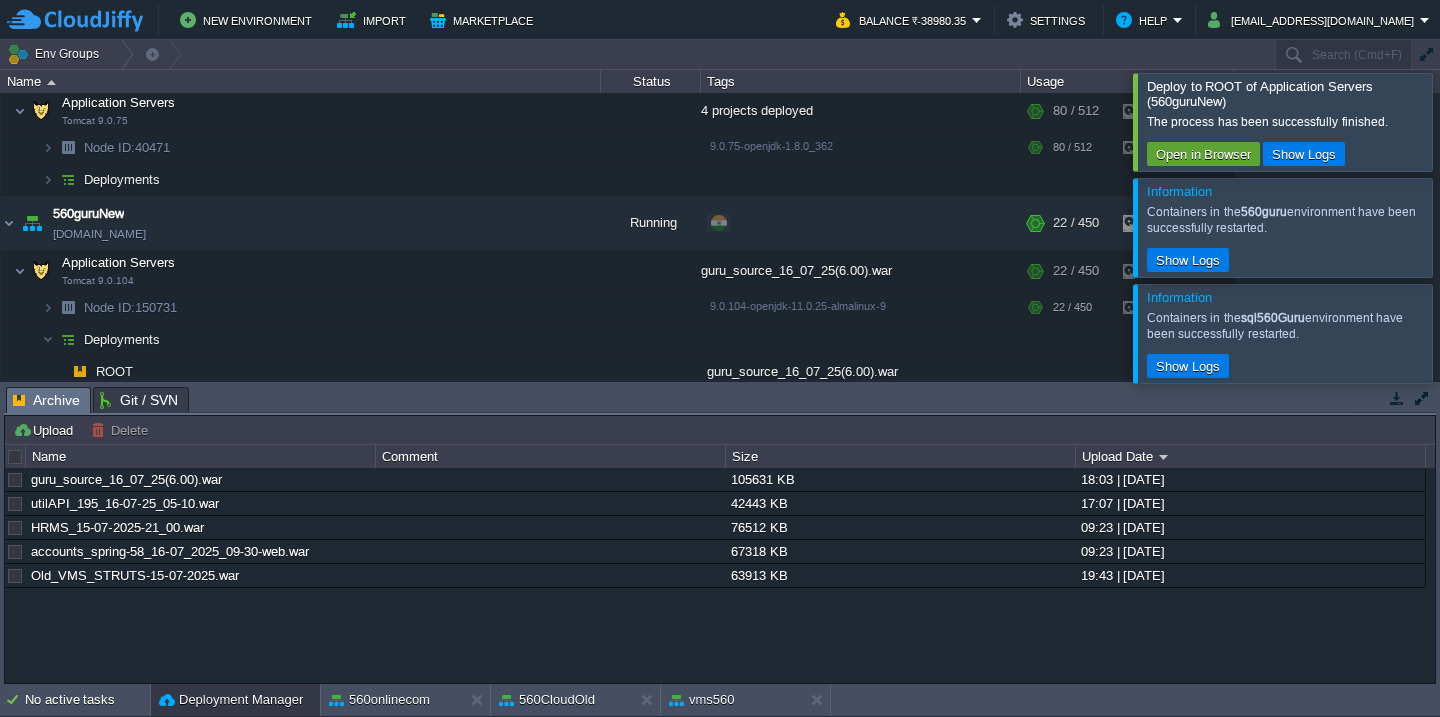 click at bounding box center (1464, 121) 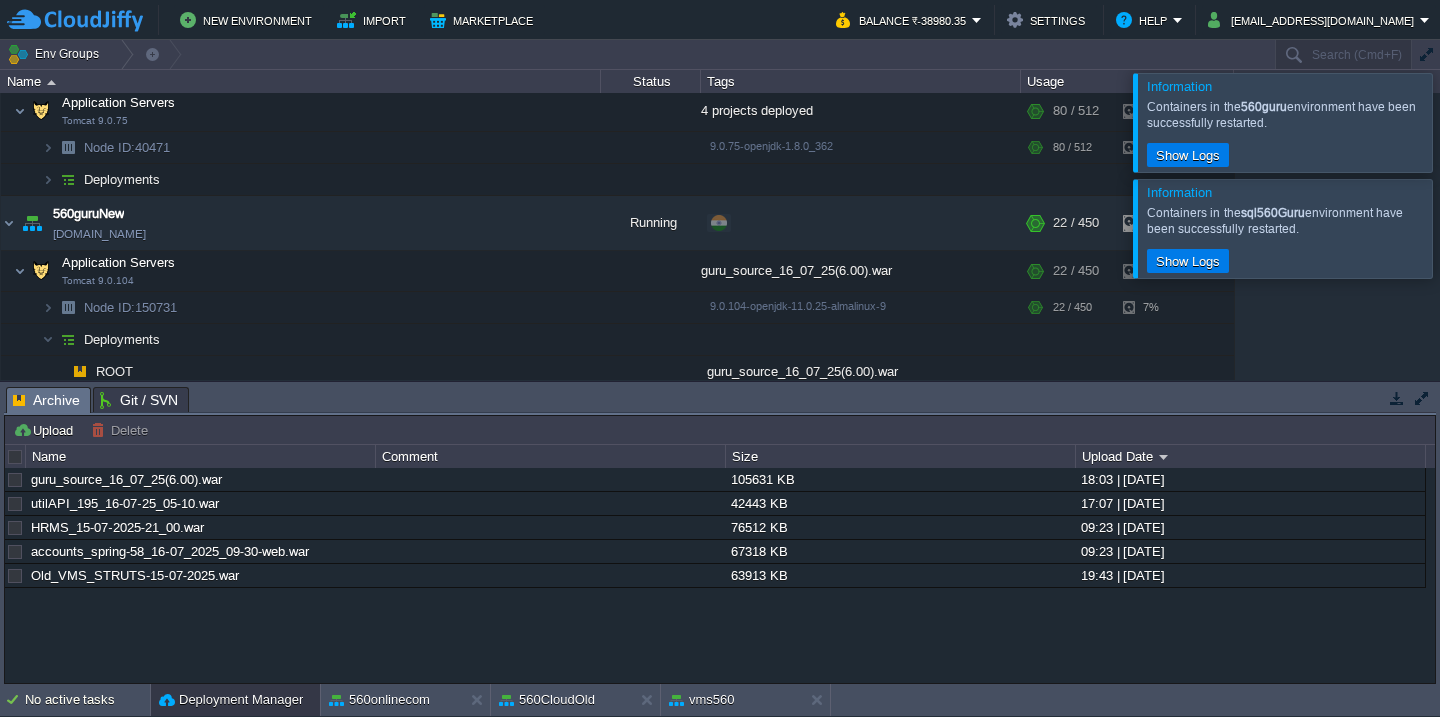 click at bounding box center [1464, 122] 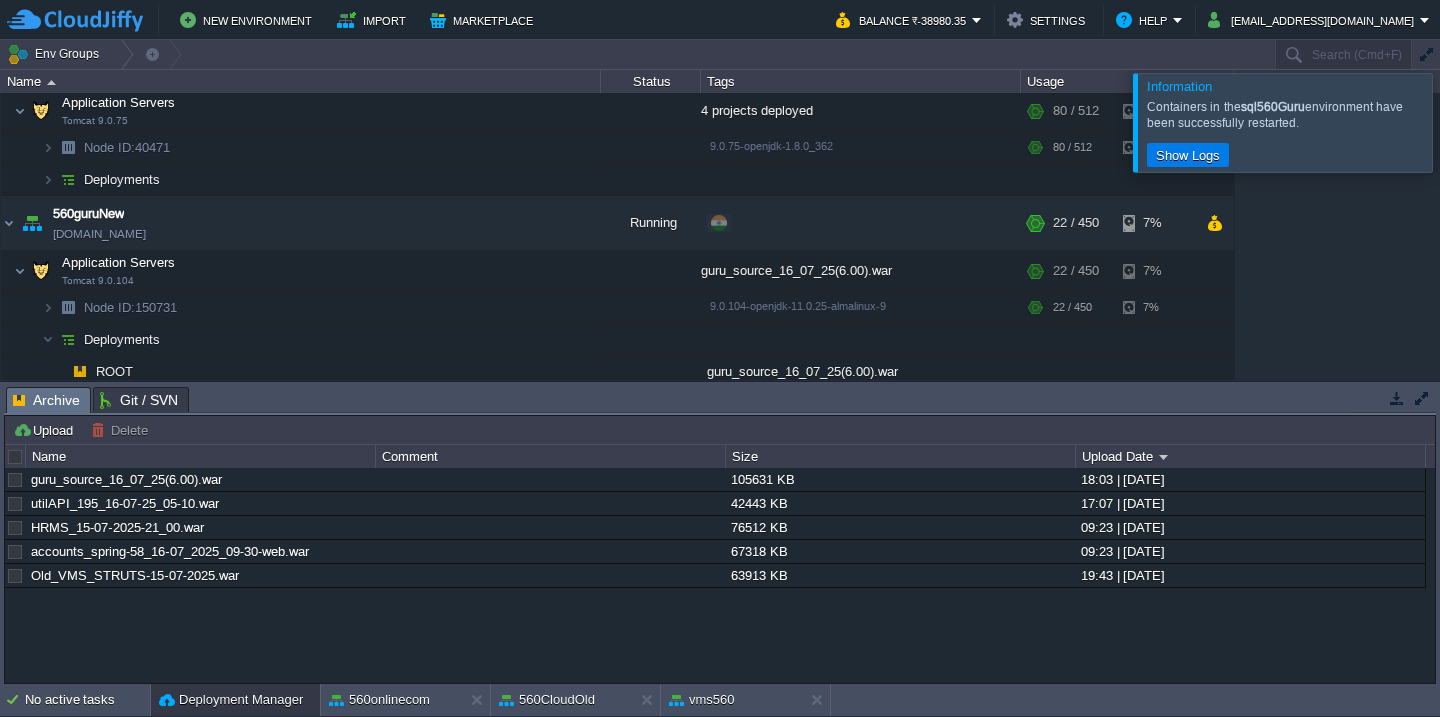 click at bounding box center [1464, 122] 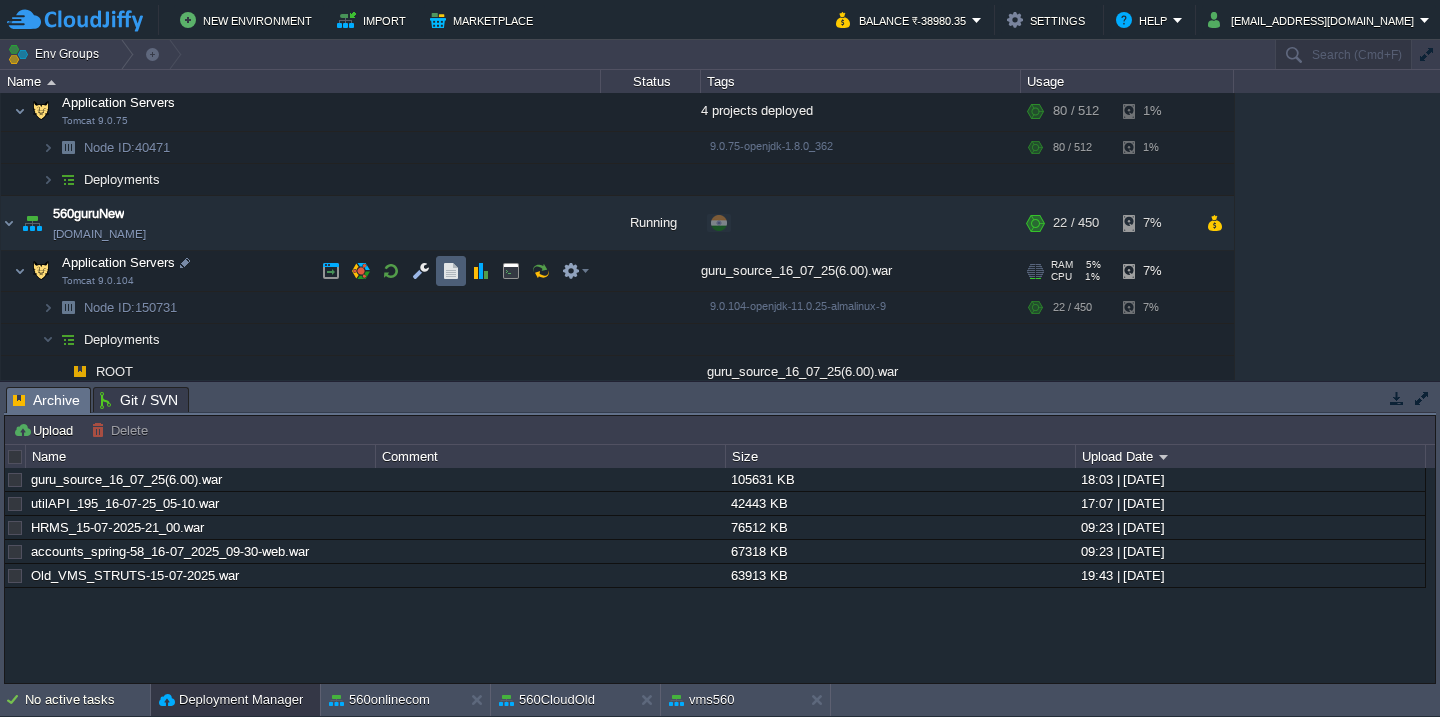 click at bounding box center (451, 271) 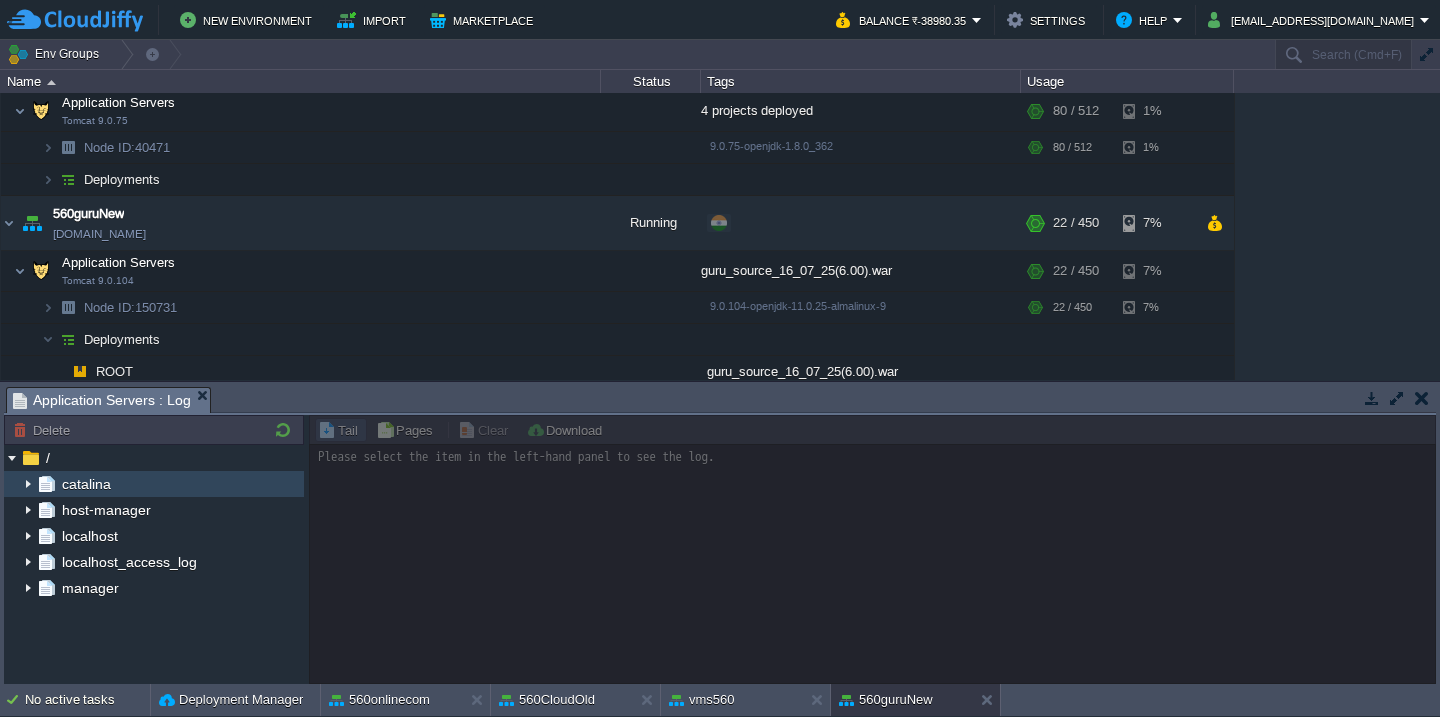 click at bounding box center [28, 484] 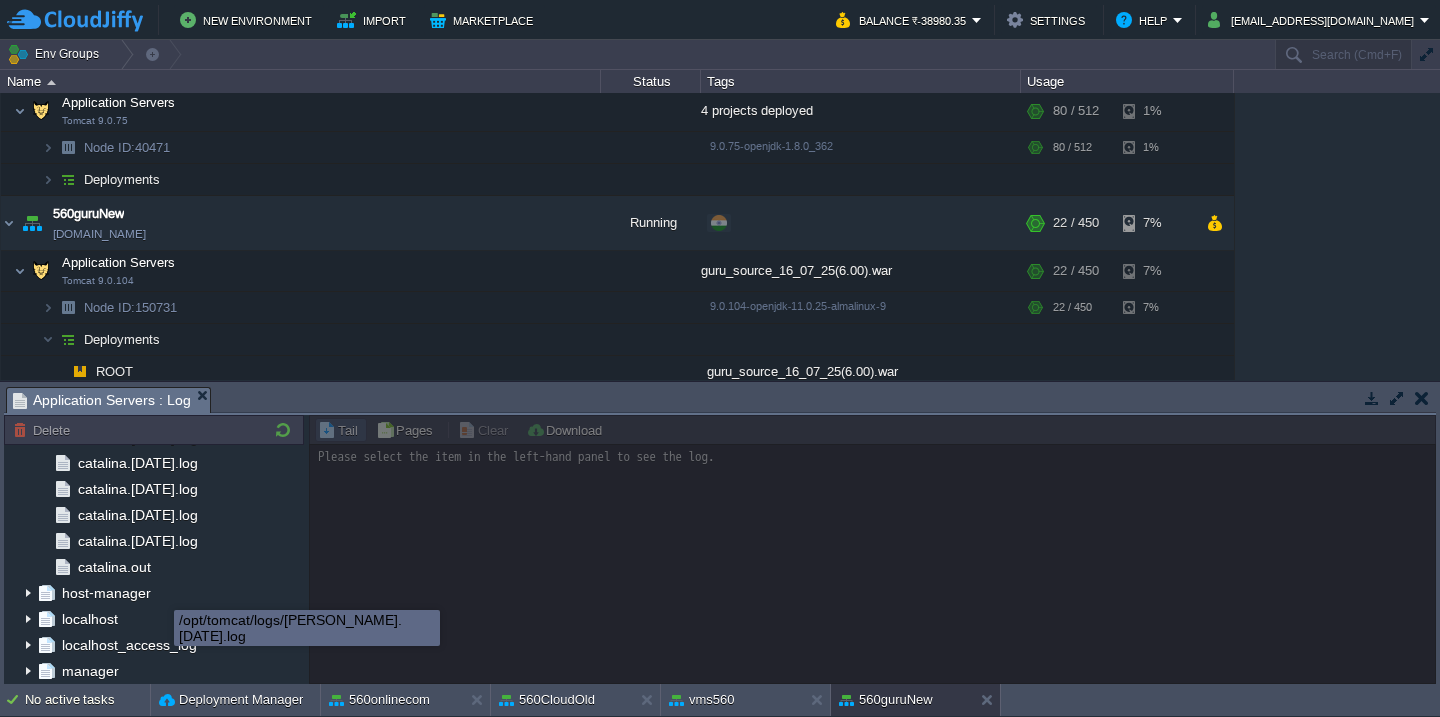 scroll, scrollTop: 1738, scrollLeft: 0, axis: vertical 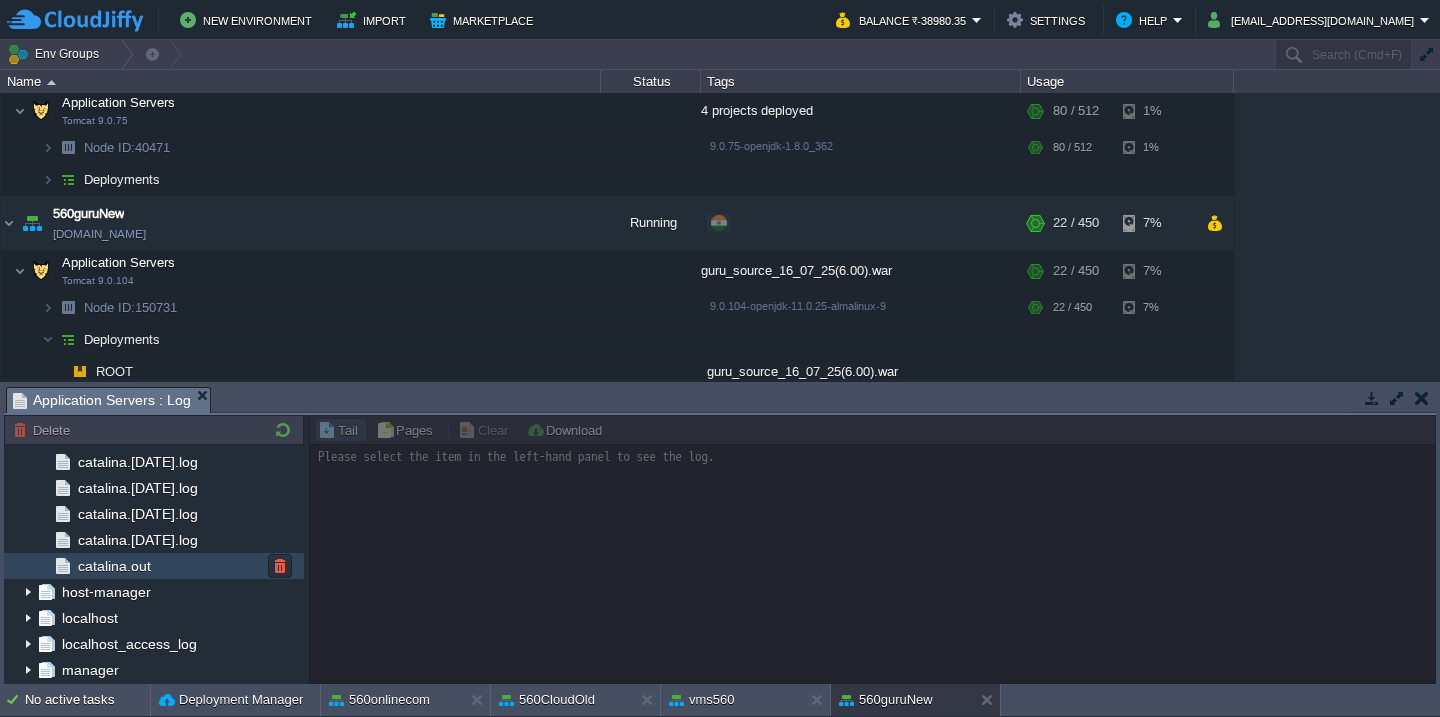 click on "catalina.out" at bounding box center [154, 566] 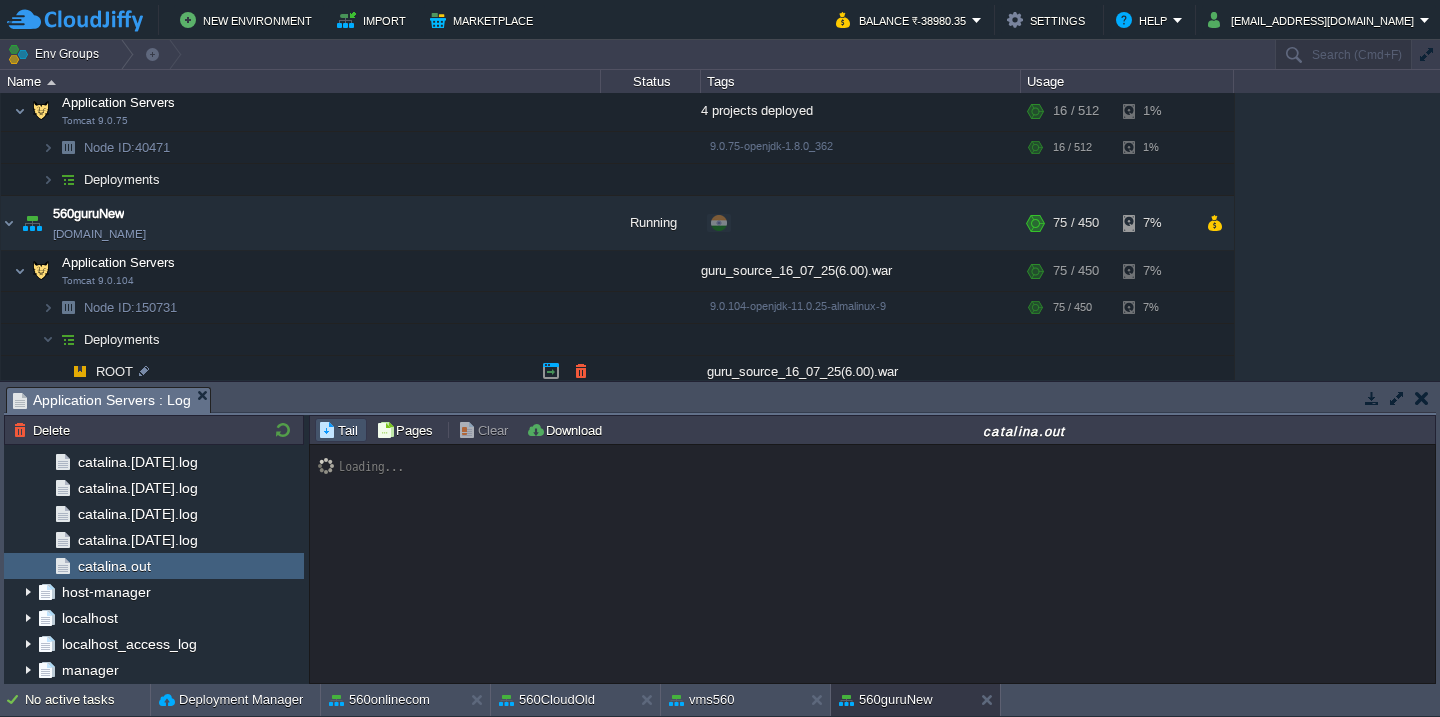 scroll, scrollTop: 16669, scrollLeft: 0, axis: vertical 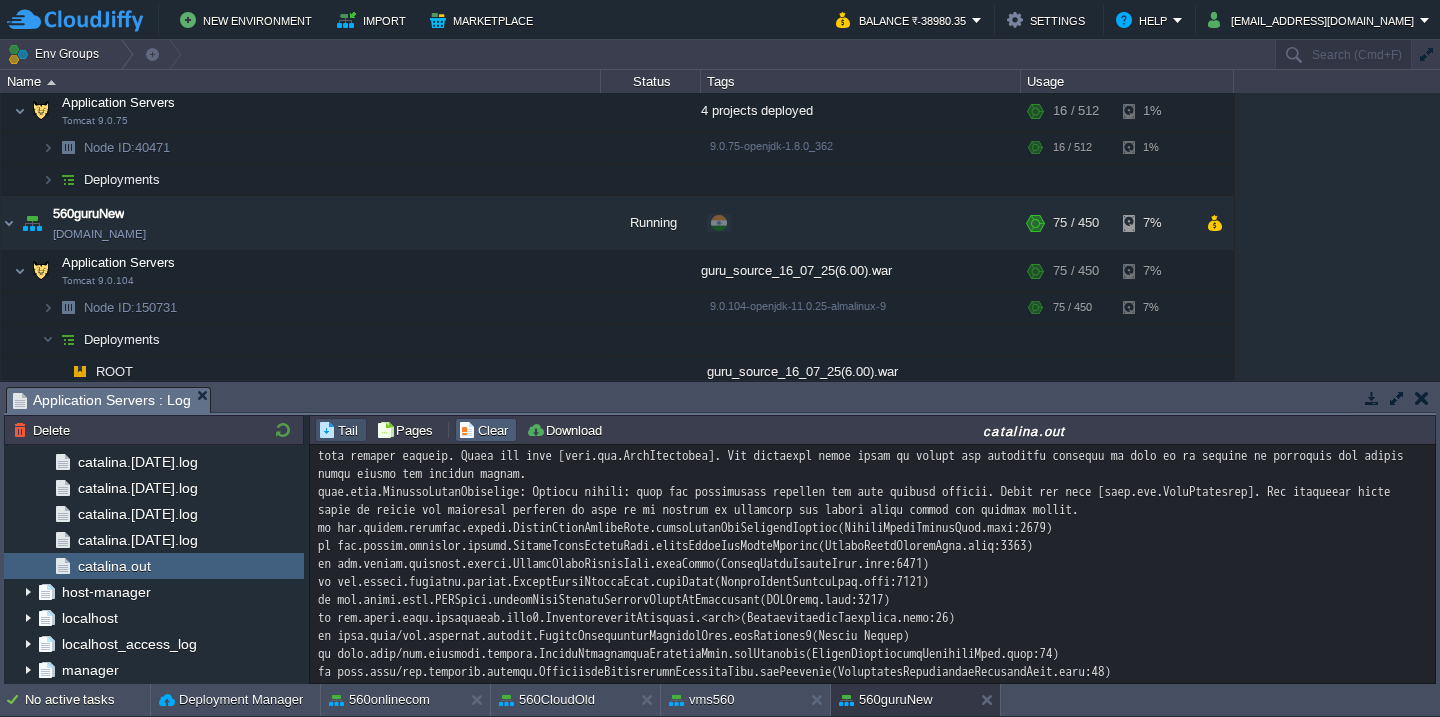 click on "Clear" at bounding box center (486, 430) 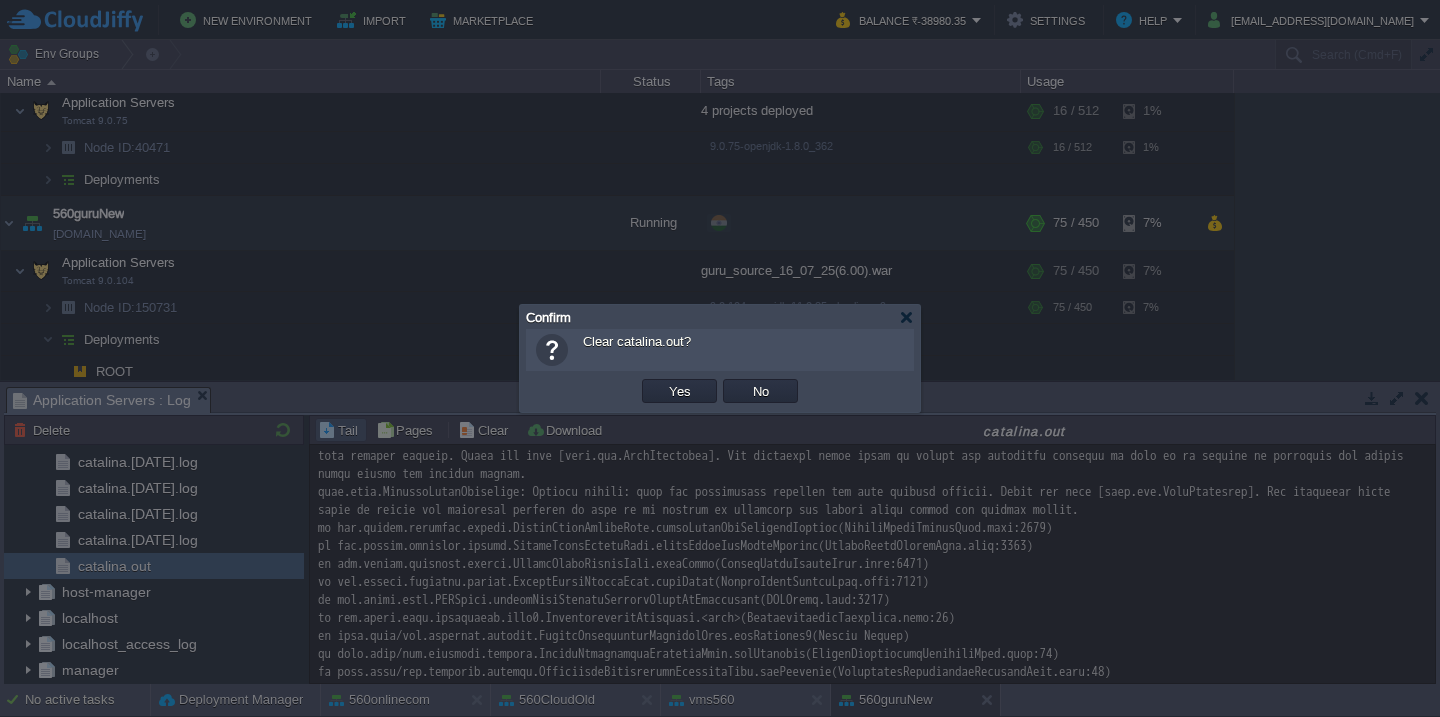 type 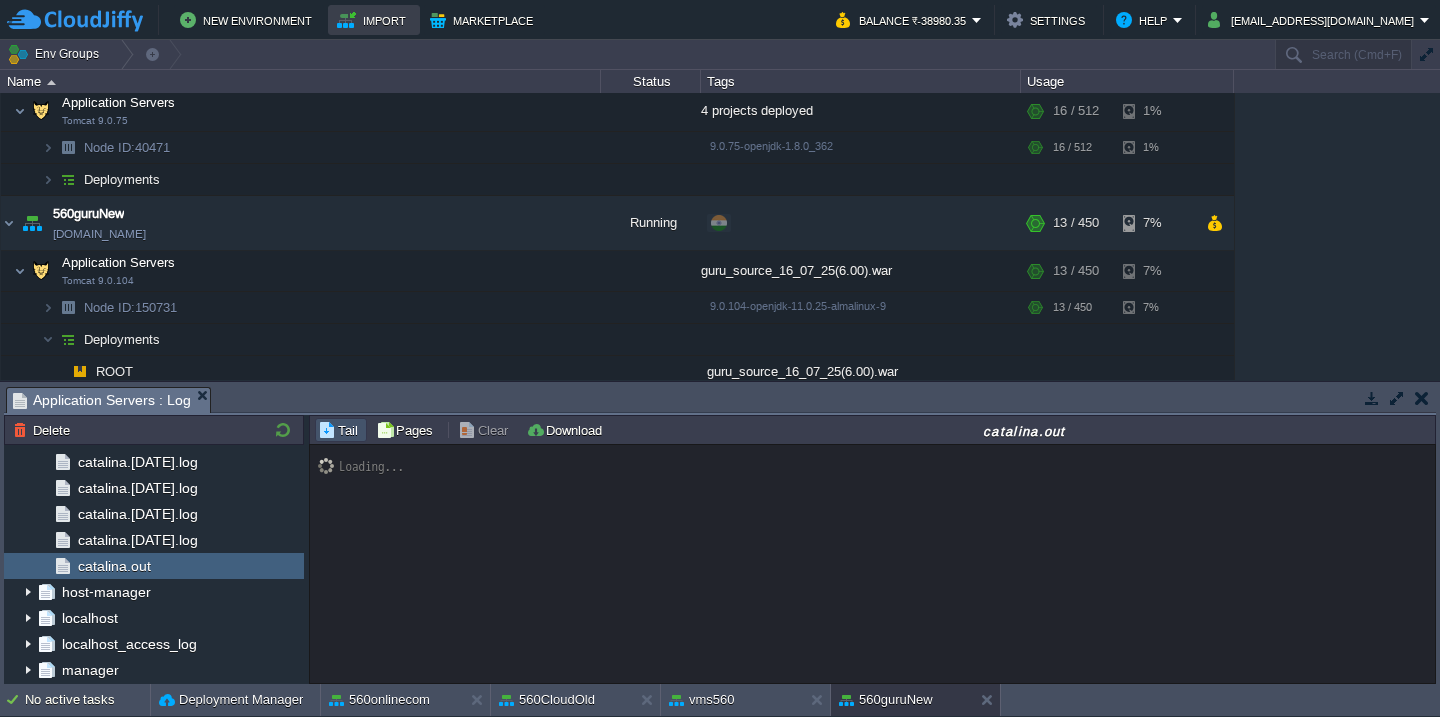 scroll, scrollTop: 0, scrollLeft: 0, axis: both 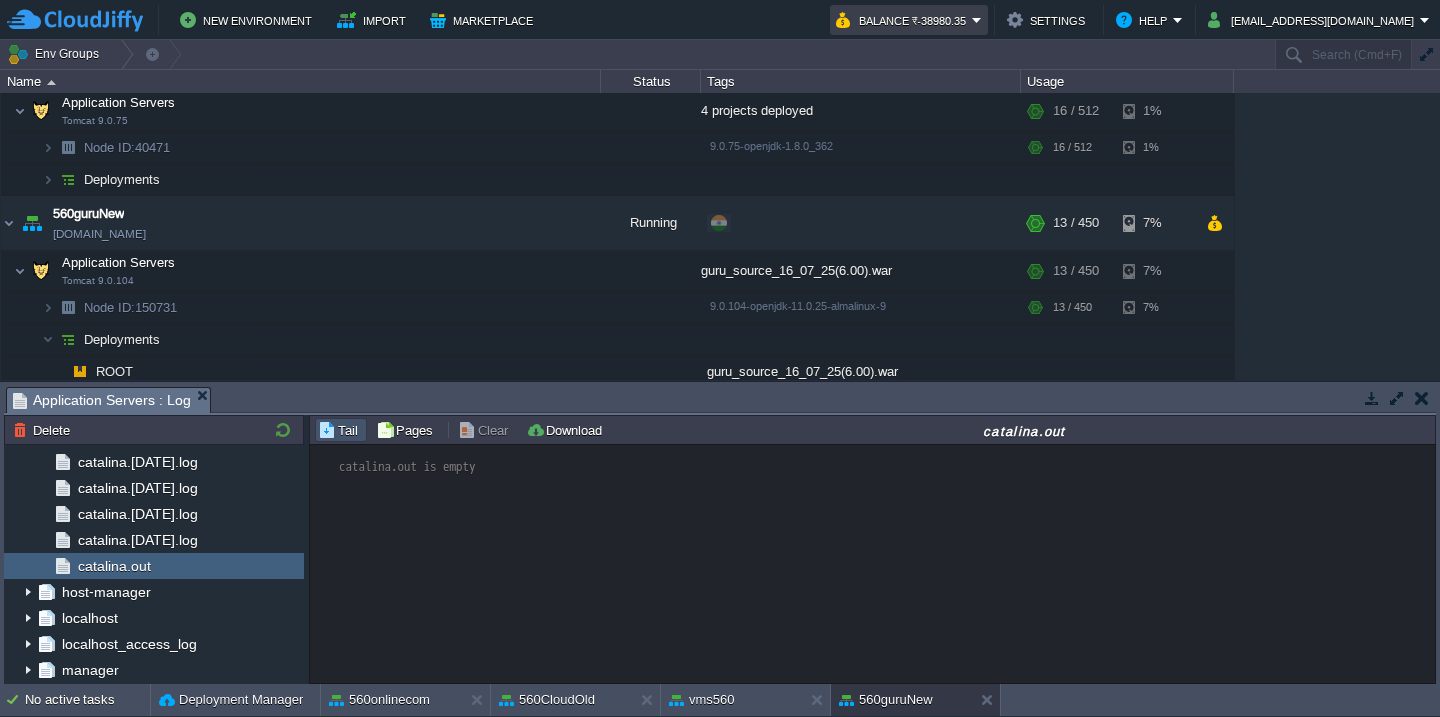 click on "Balance ₹-38980.35" at bounding box center (909, 20) 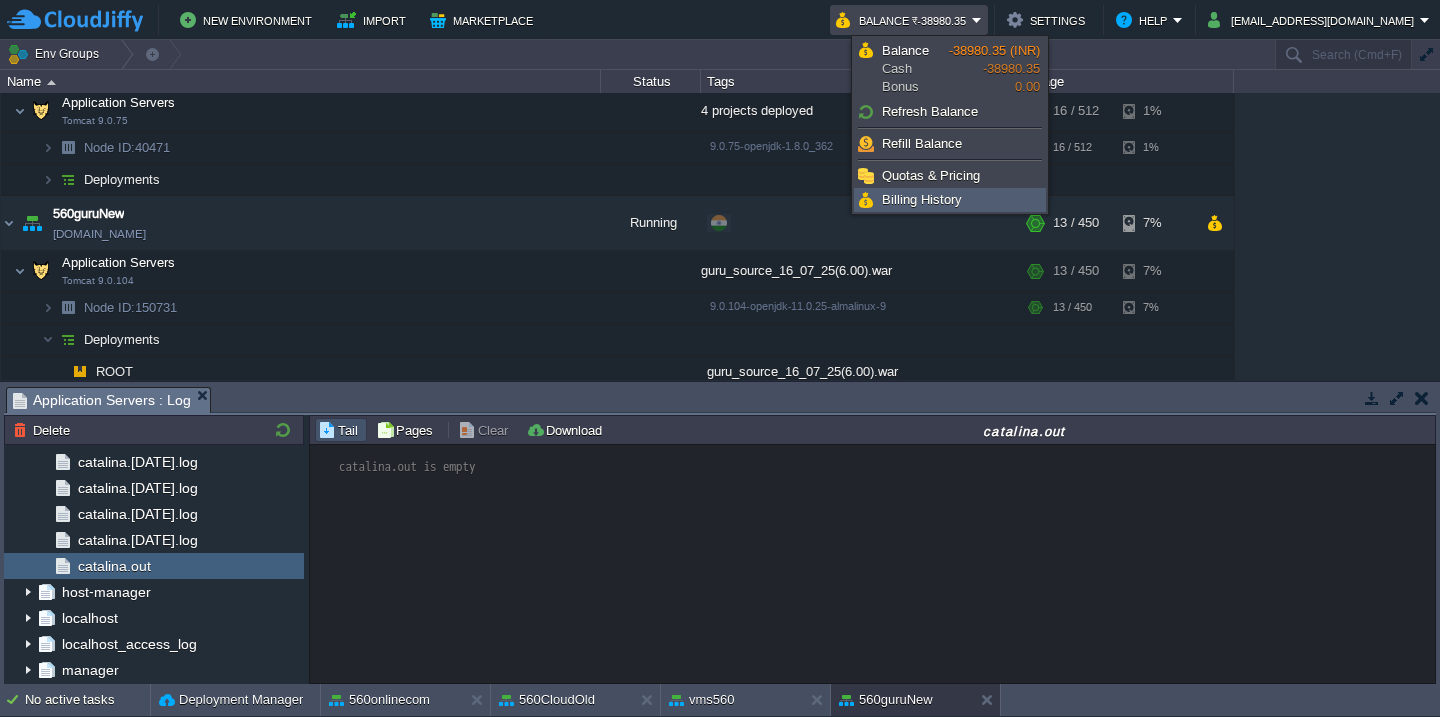 click on "Billing History" at bounding box center [922, 199] 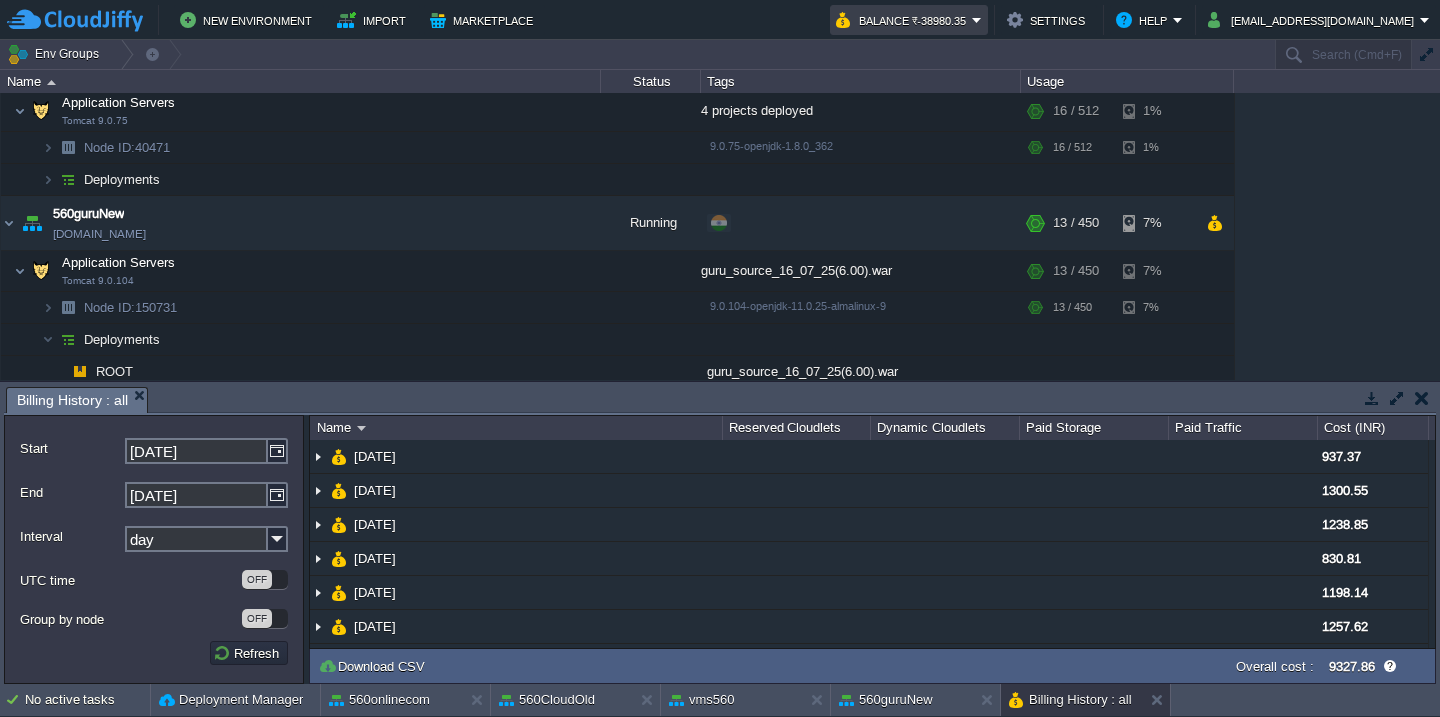 click on "Balance ₹-38980.35" at bounding box center [904, 20] 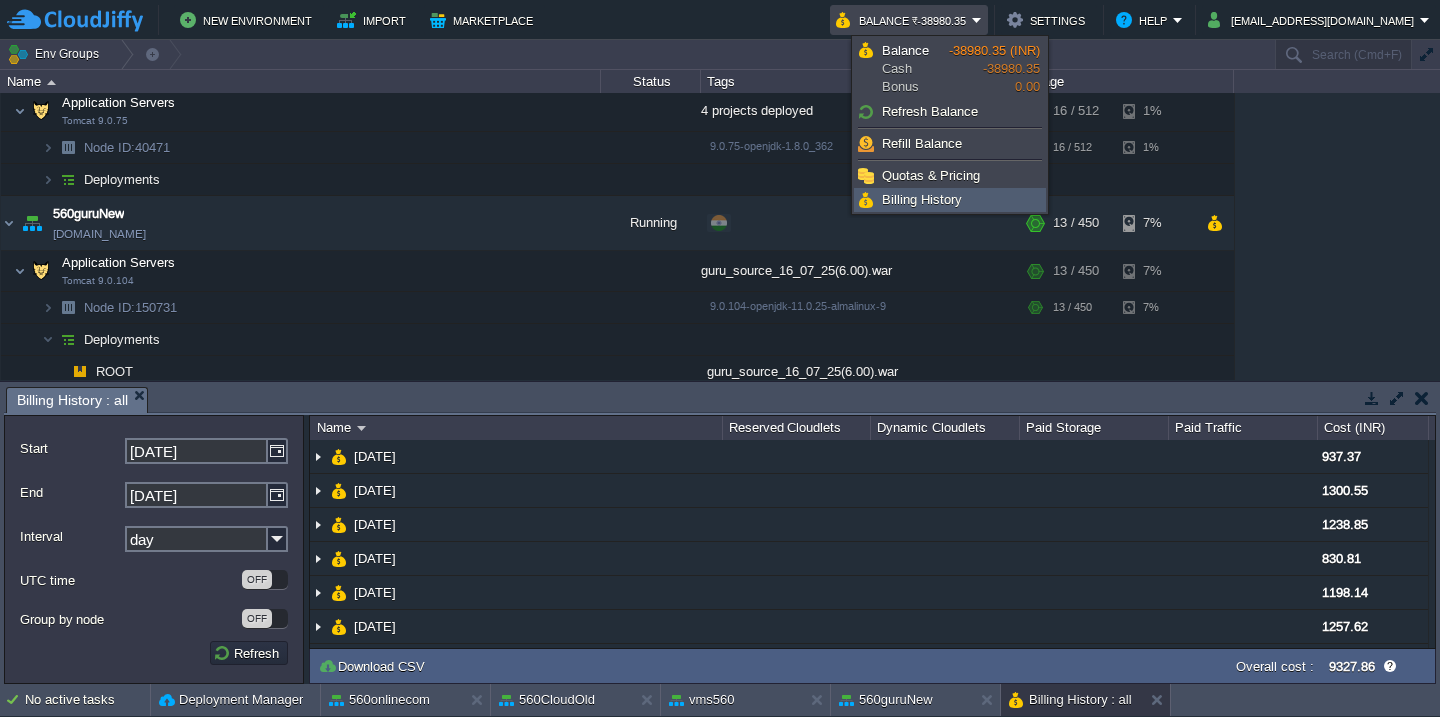click on "Billing History" at bounding box center [922, 199] 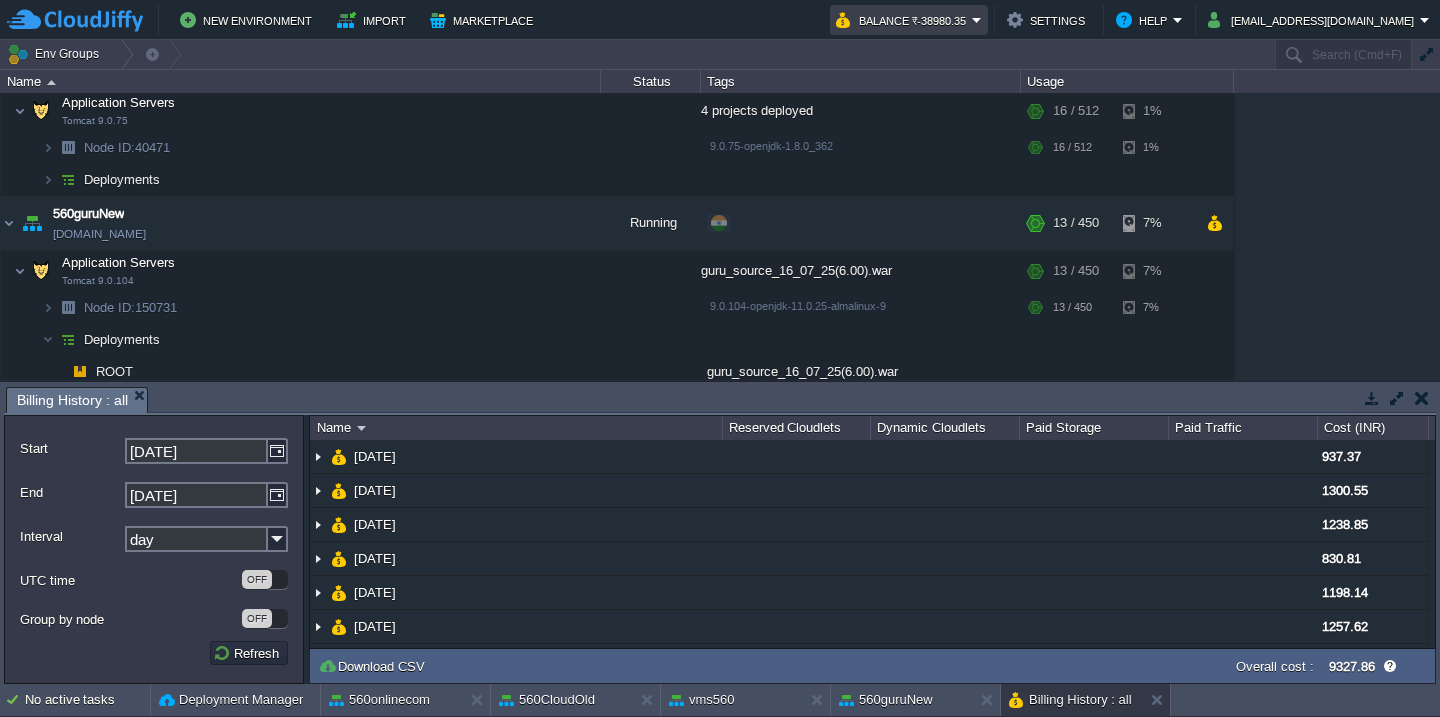 click on "Balance ₹-38980.35" at bounding box center (904, 20) 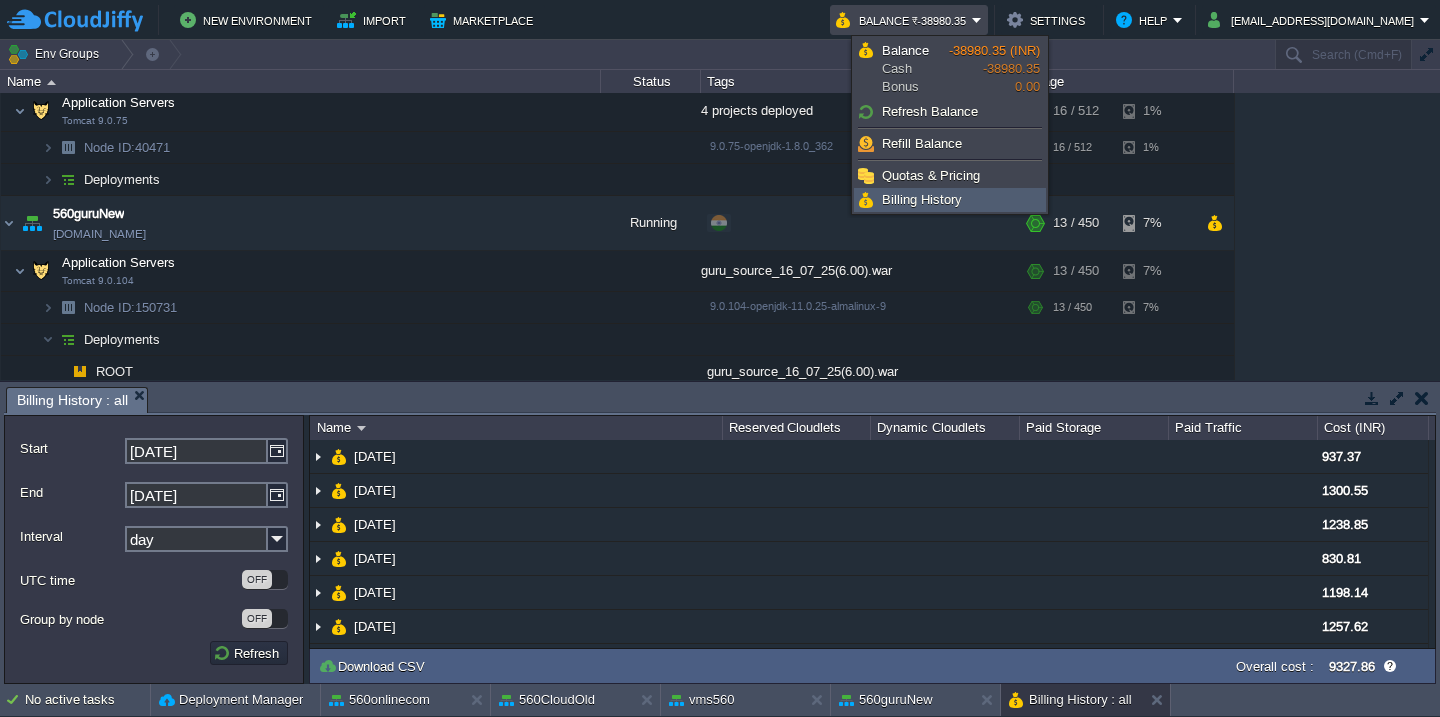click on "Billing History" at bounding box center (922, 199) 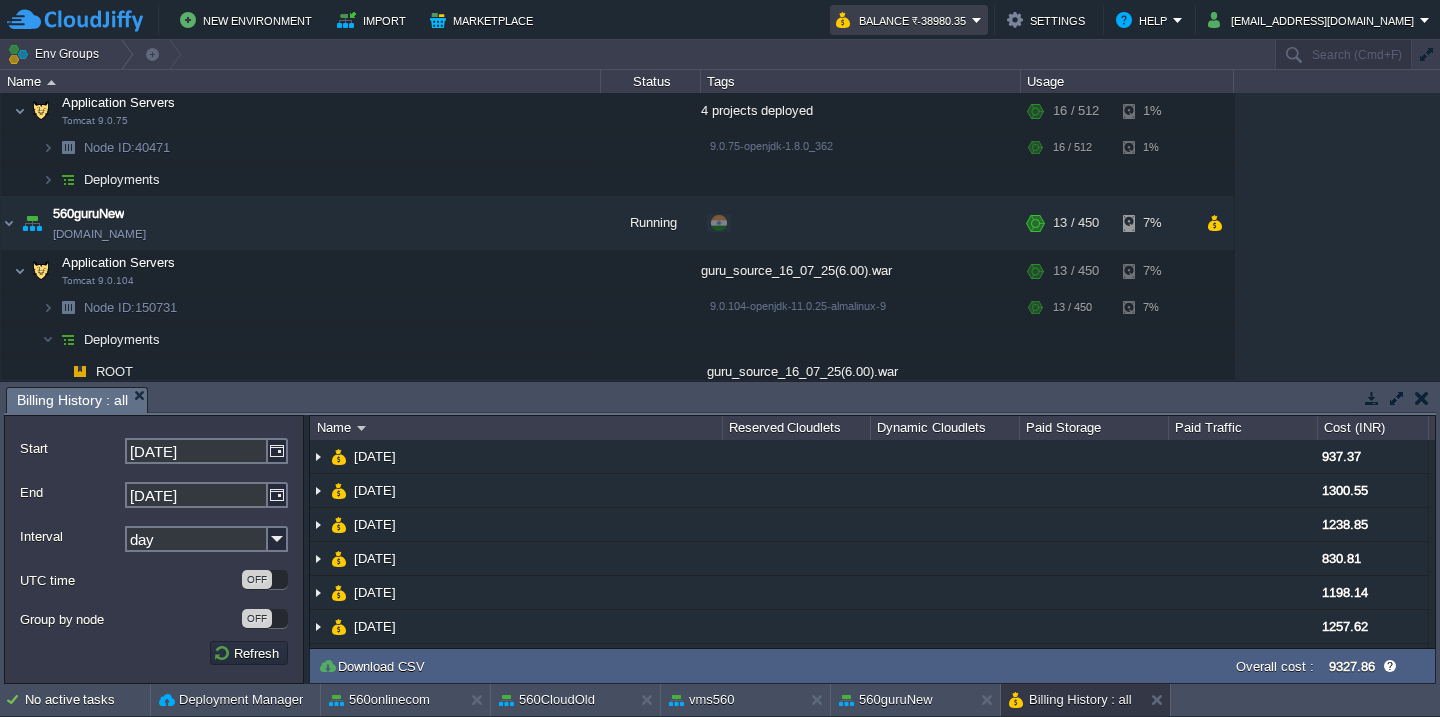 click on "Balance ₹-38980.35" at bounding box center (904, 20) 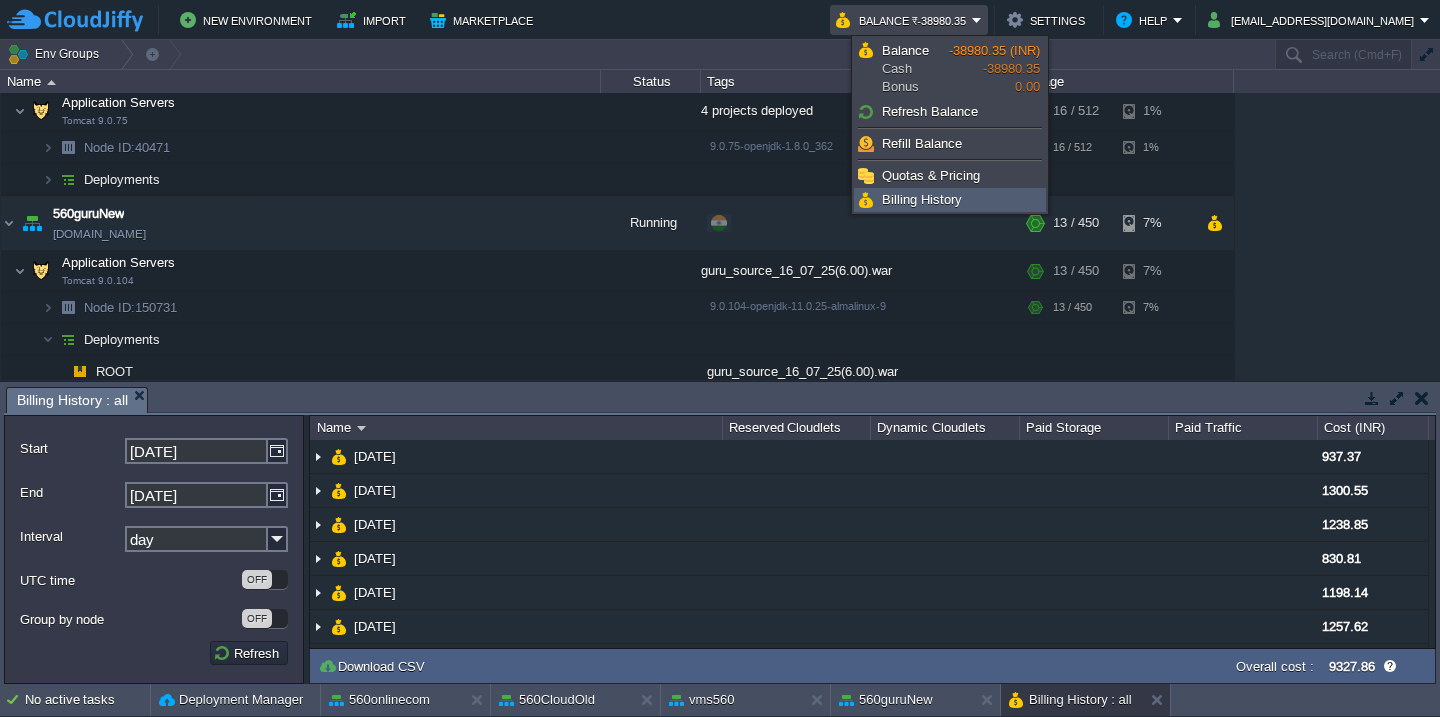 click on "Billing History" at bounding box center (922, 199) 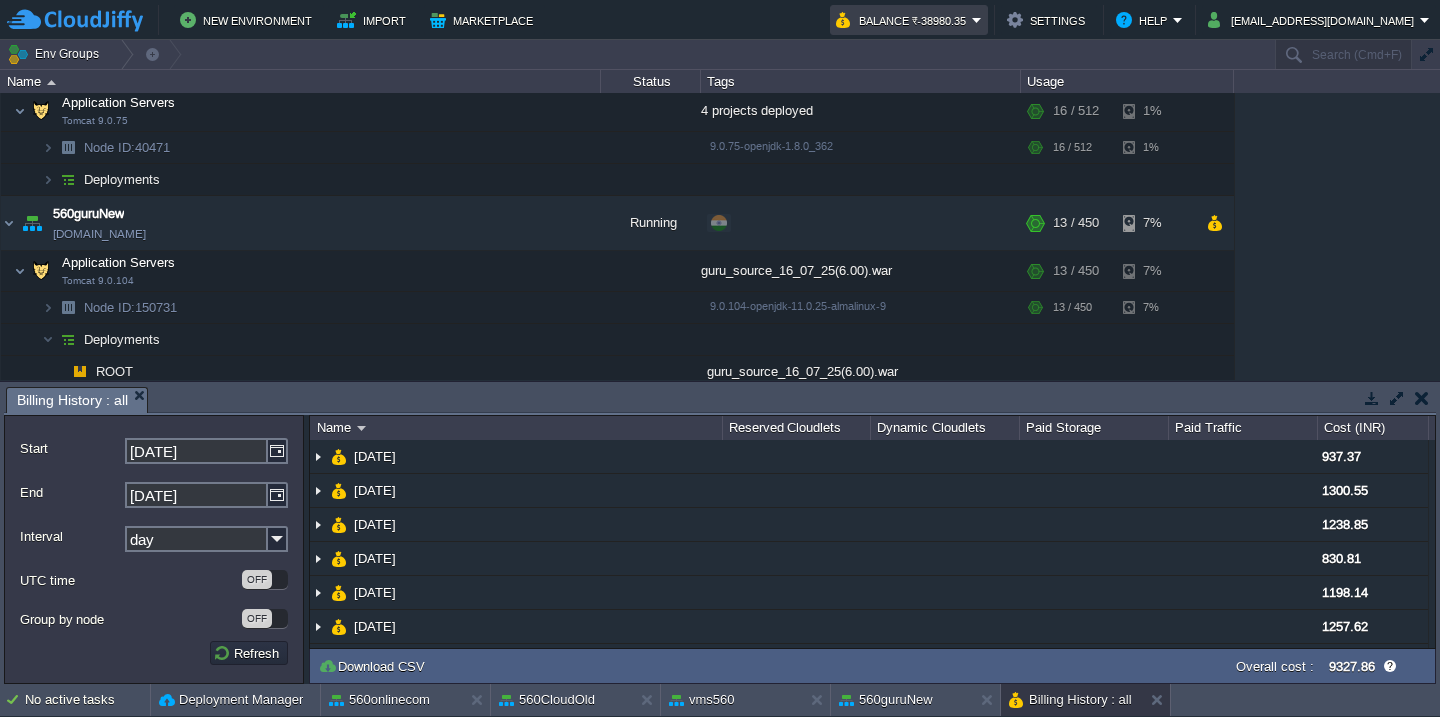 click on "Balance ₹-38980.35" at bounding box center (904, 20) 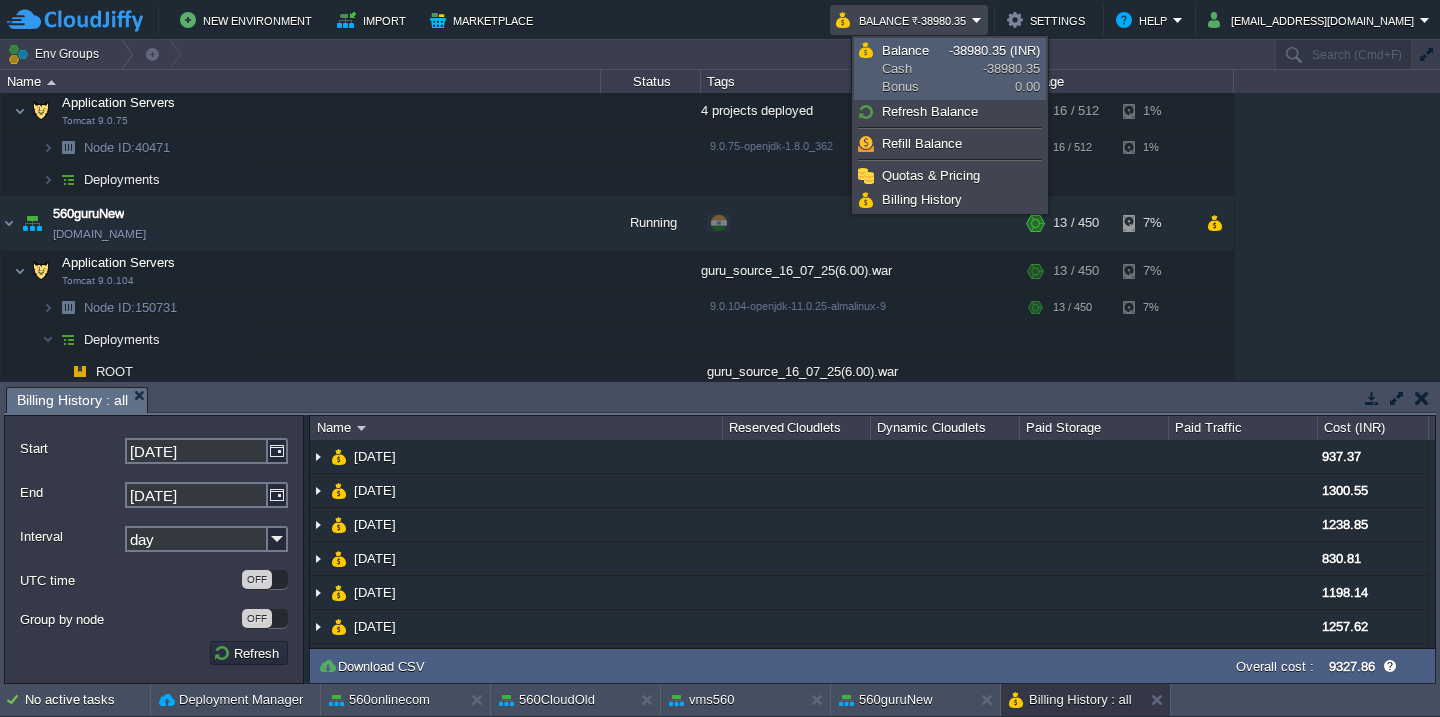 click on "Balance Cash Bonus" at bounding box center [915, 69] 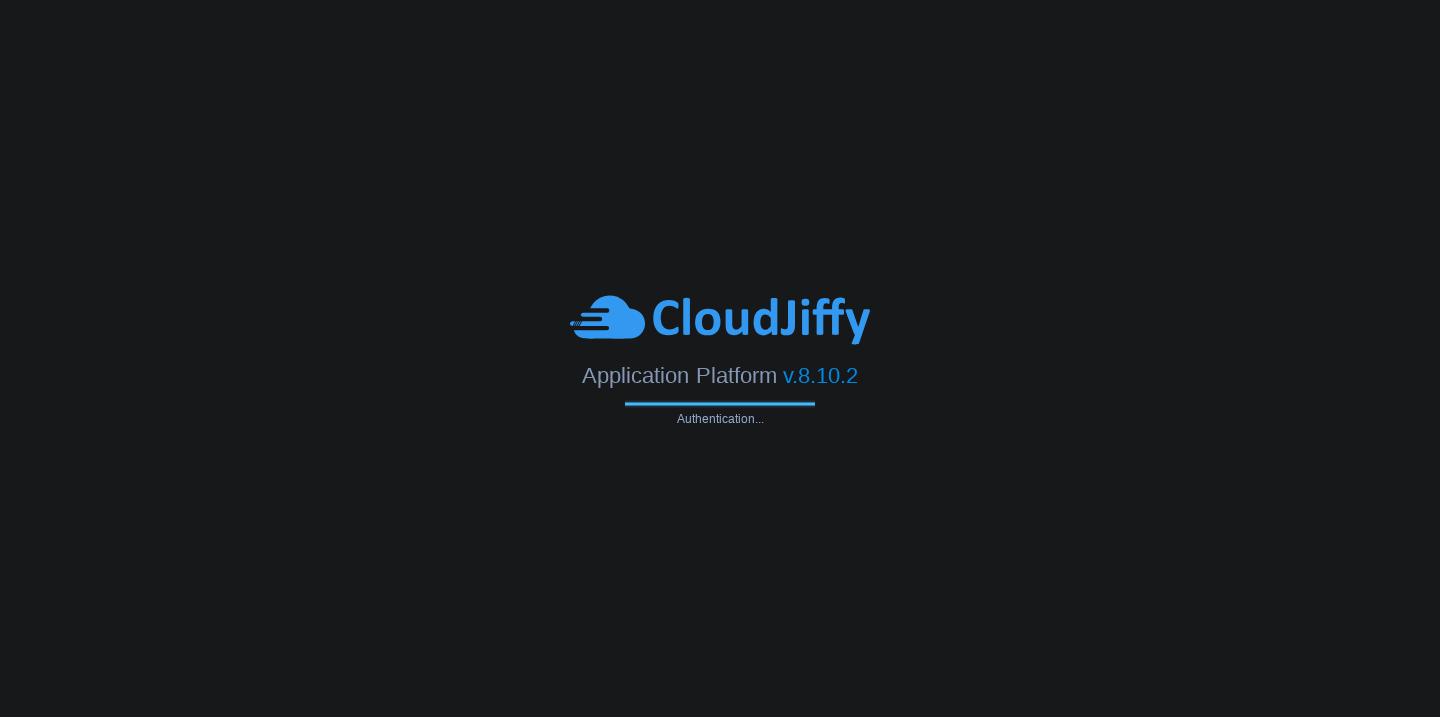 scroll, scrollTop: 0, scrollLeft: 0, axis: both 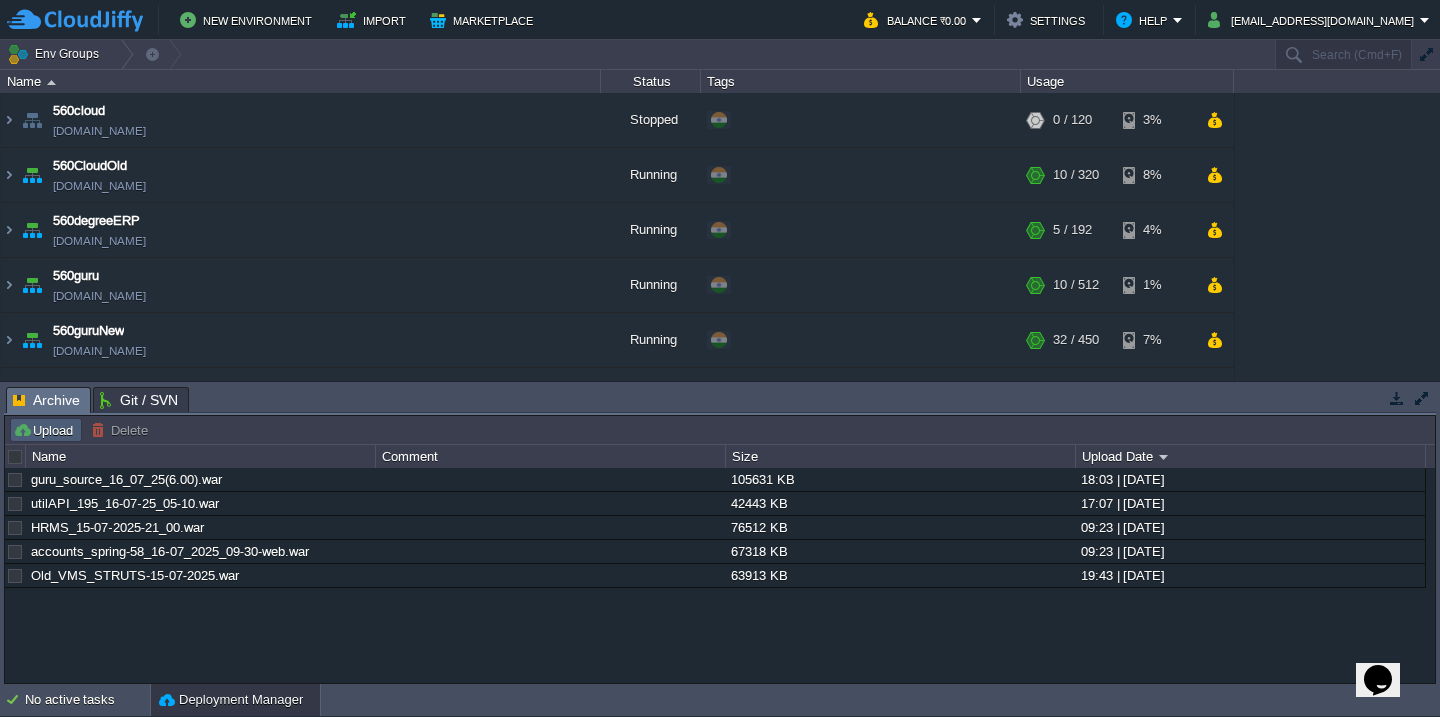 click on "Upload" at bounding box center (46, 430) 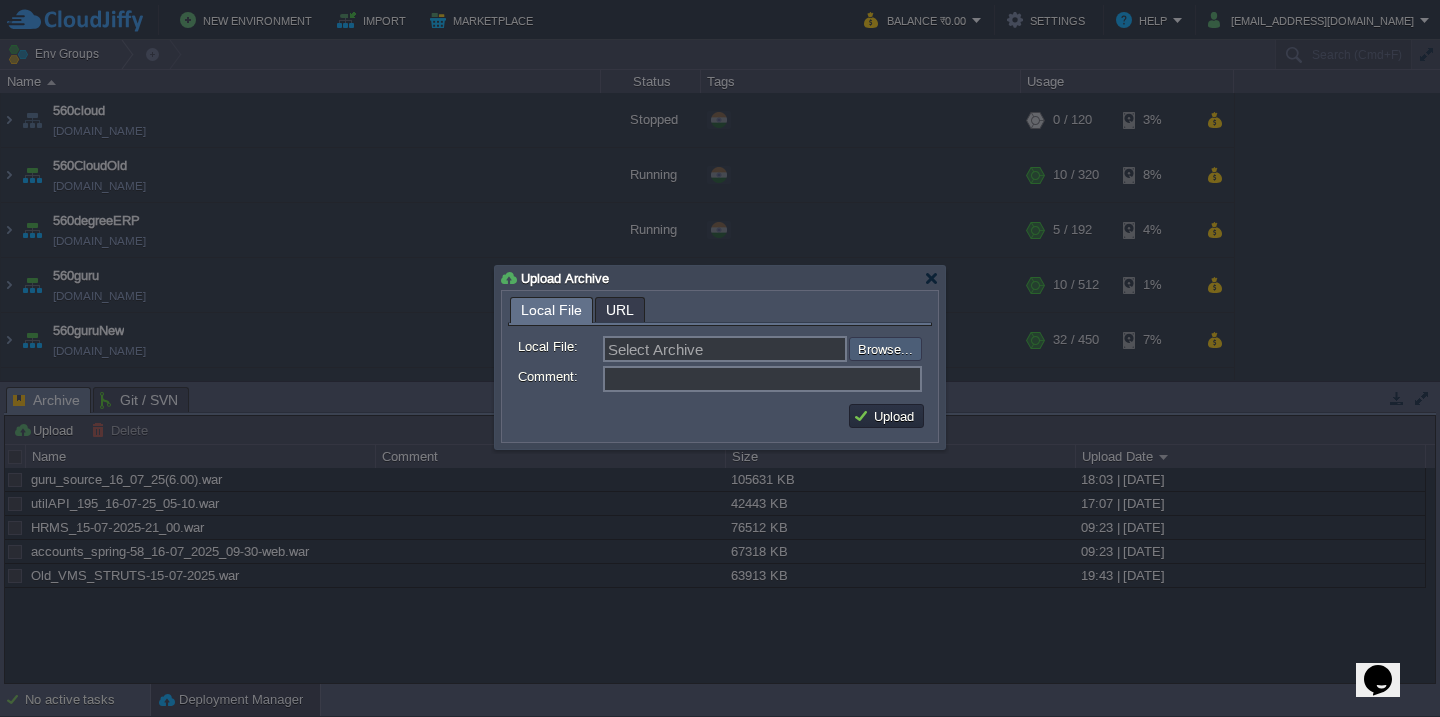 click at bounding box center [795, 349] 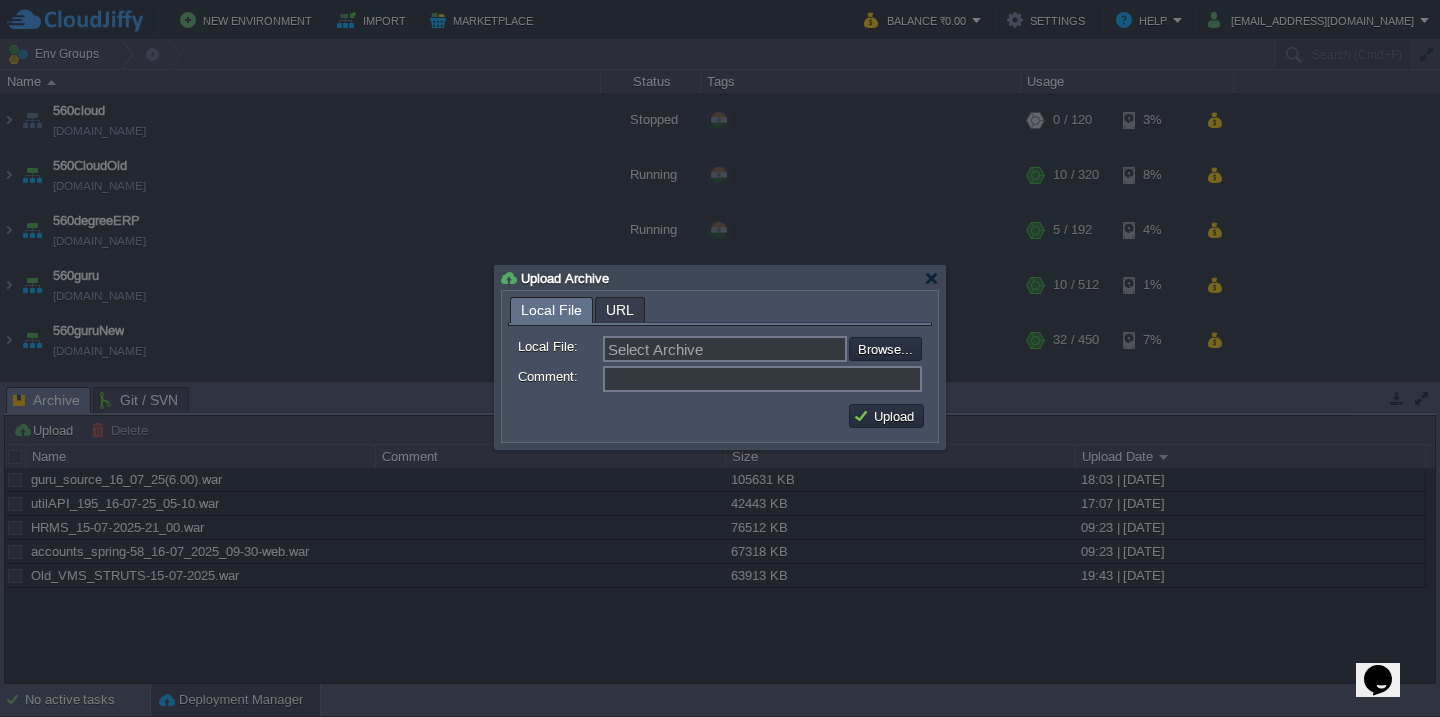 type on "C:\fakepath\utilAPI_196_16-07-25_06-30.war" 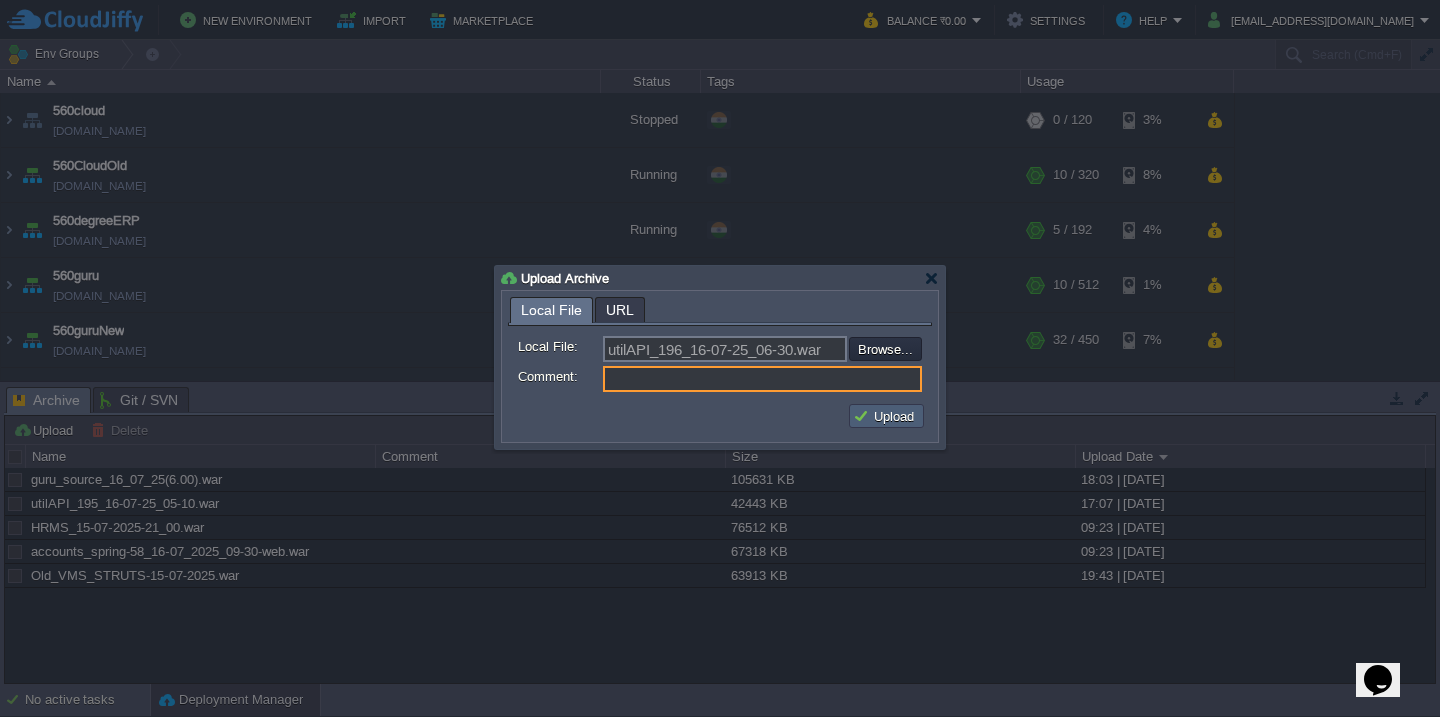 click on "Upload" at bounding box center [886, 416] 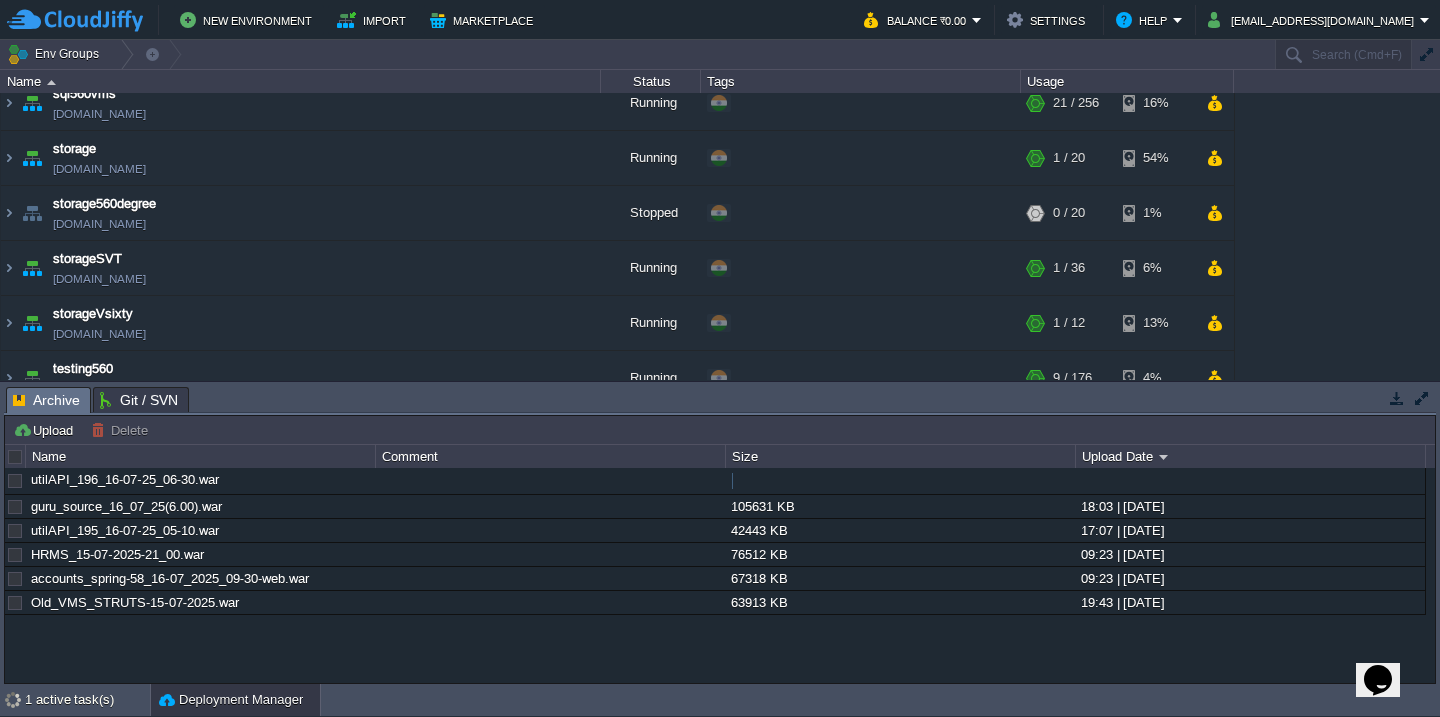 scroll, scrollTop: 1088, scrollLeft: 0, axis: vertical 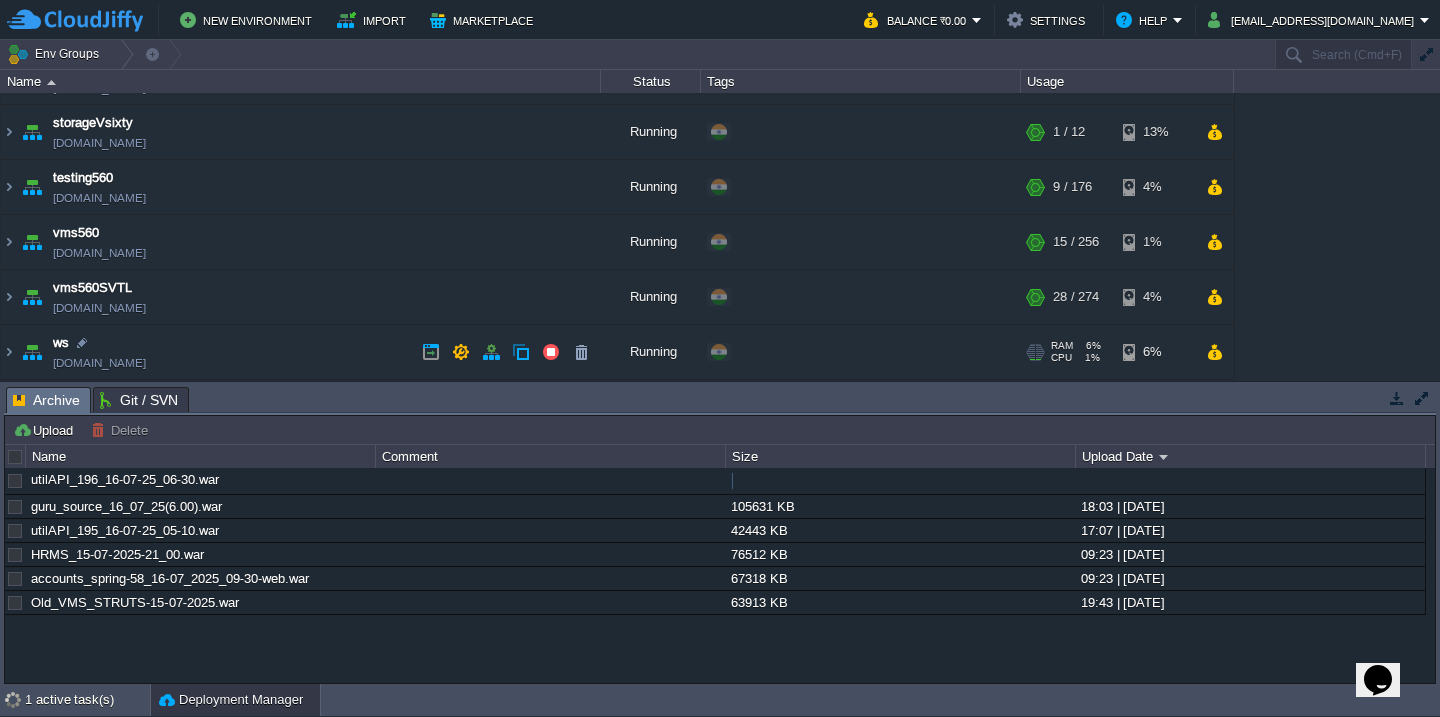 click on "ws test560.cloudjiffy.net" at bounding box center (301, 352) 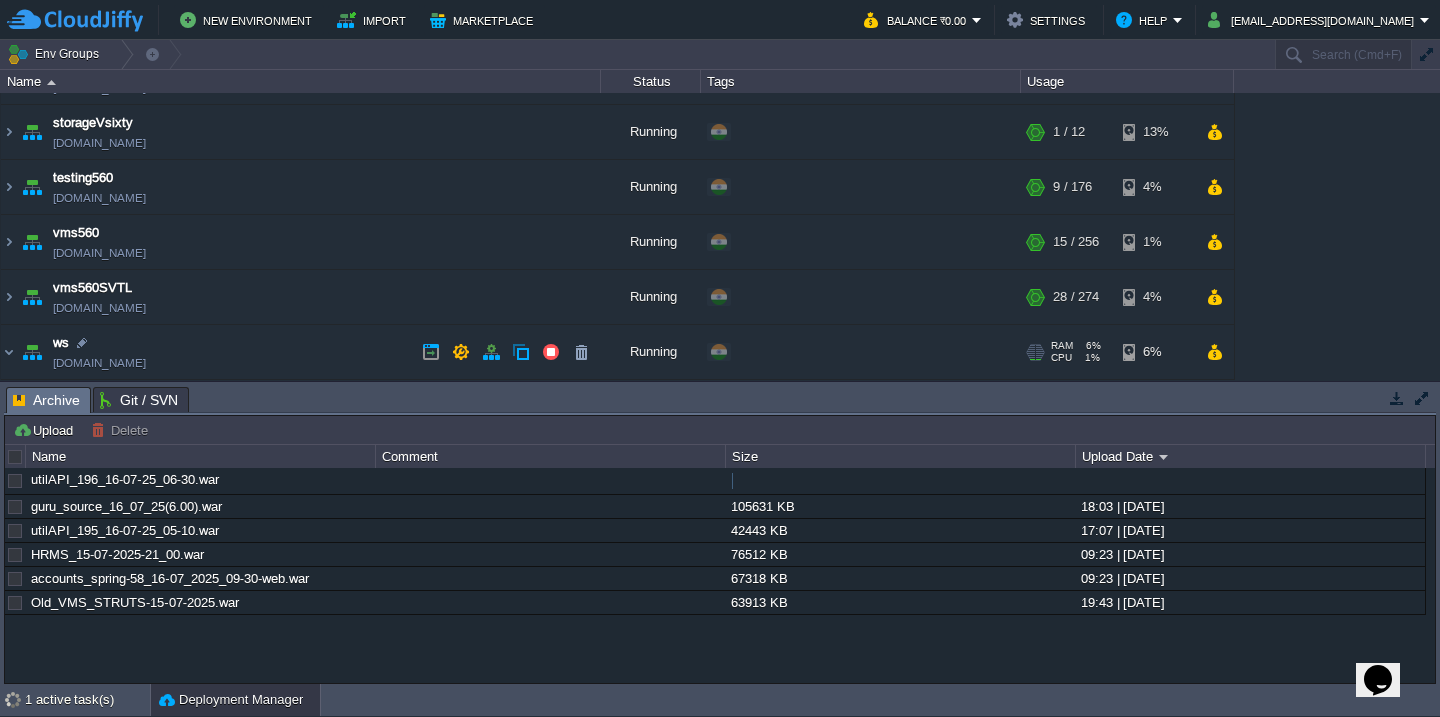 scroll, scrollTop: 1191, scrollLeft: 0, axis: vertical 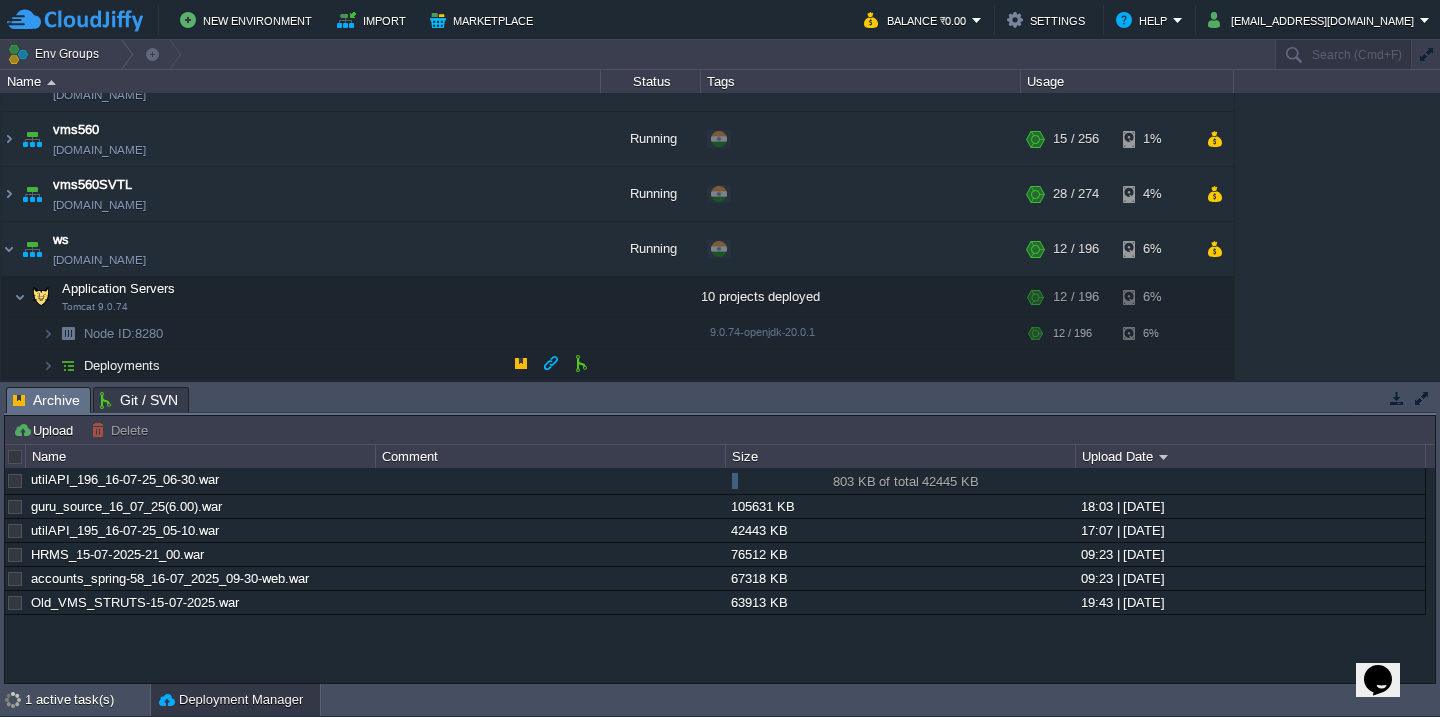 click on "Deployments" at bounding box center [301, 366] 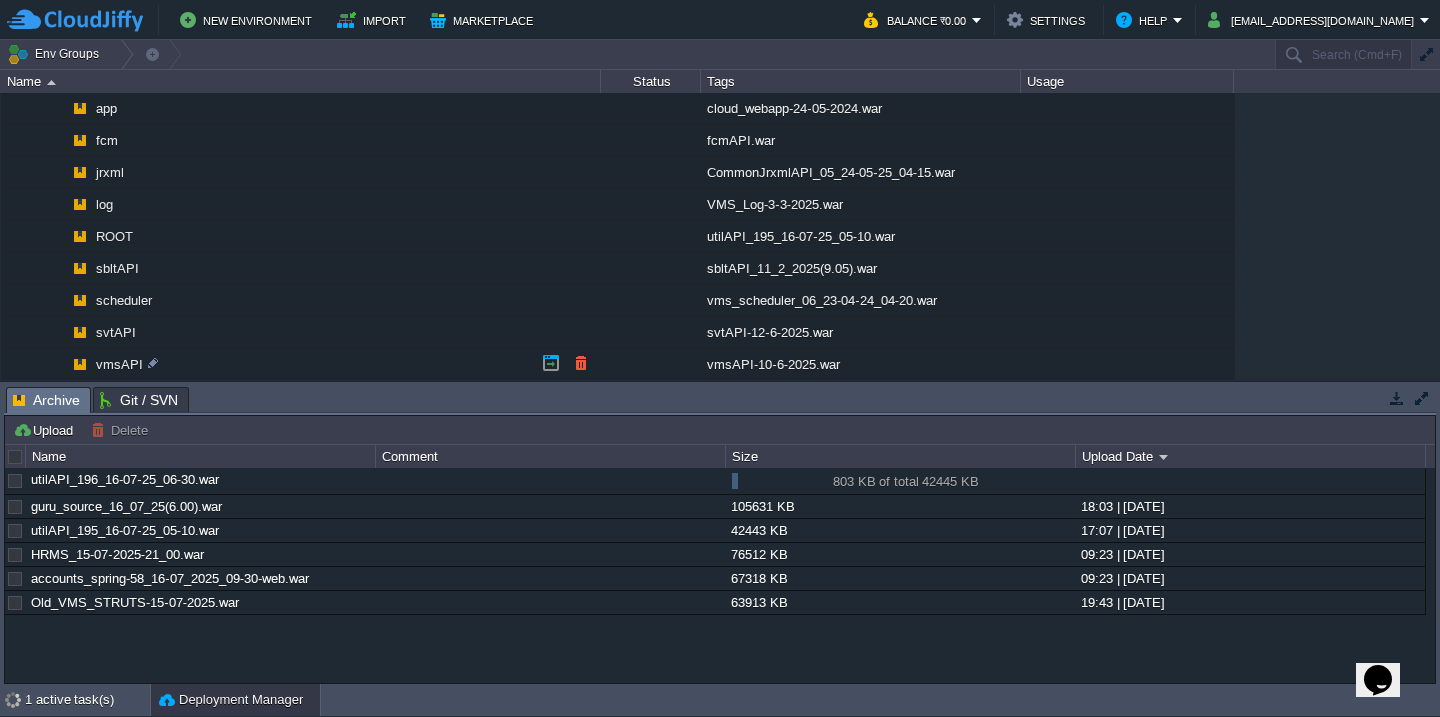 scroll, scrollTop: 1506, scrollLeft: 0, axis: vertical 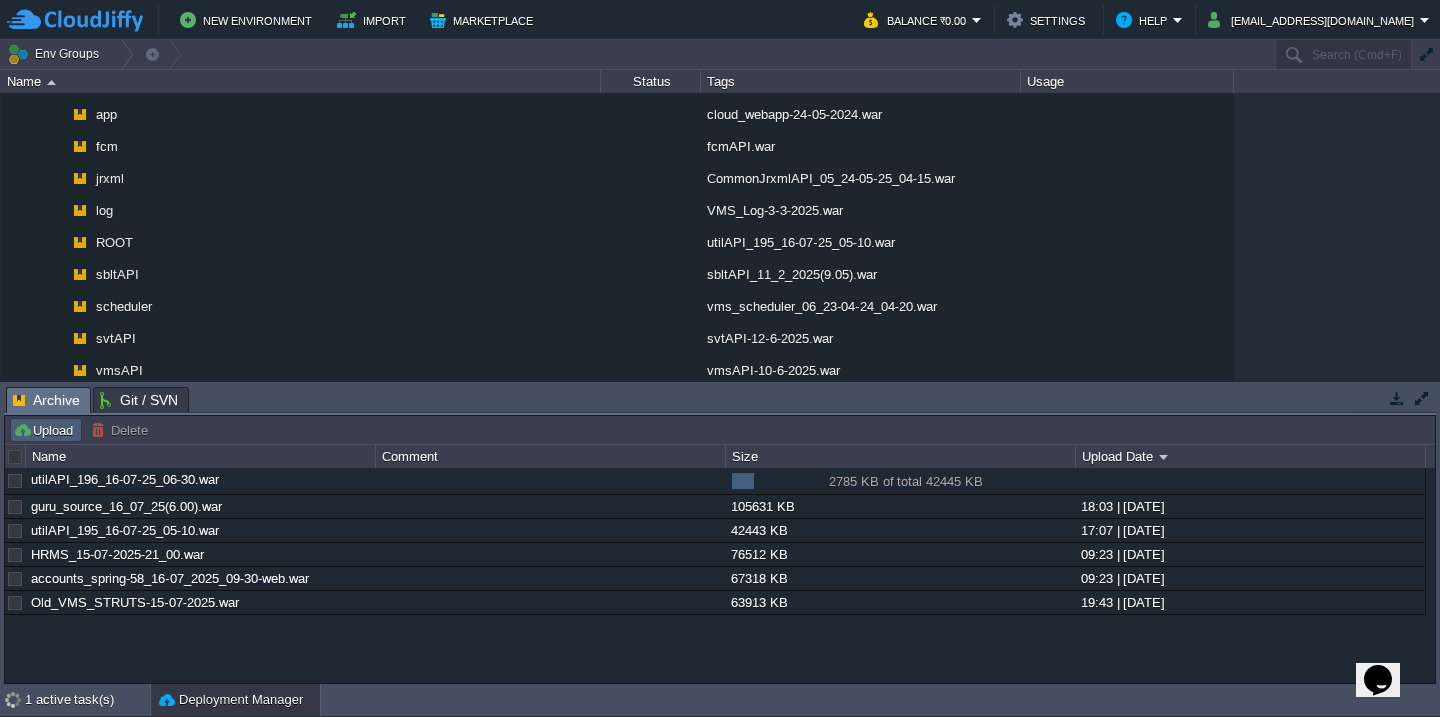 click on "Upload" at bounding box center [46, 430] 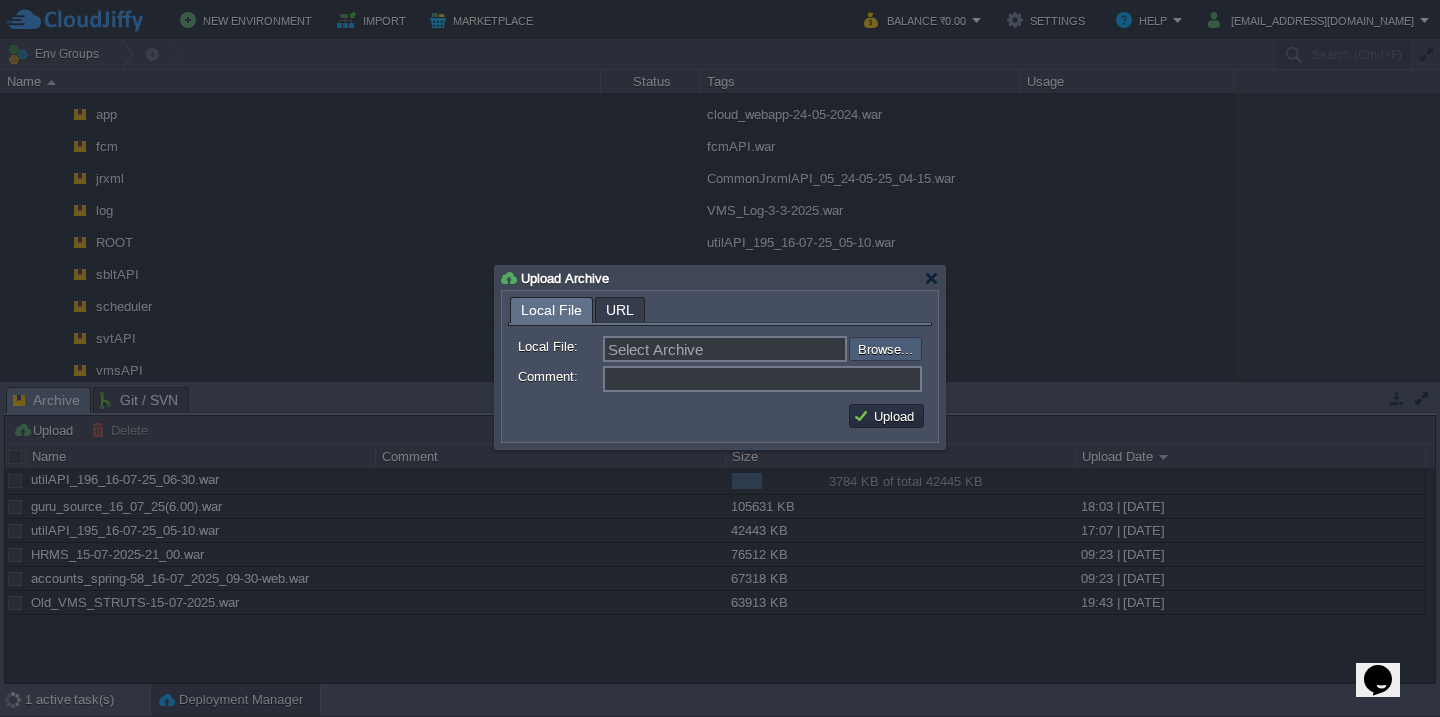 click at bounding box center [795, 349] 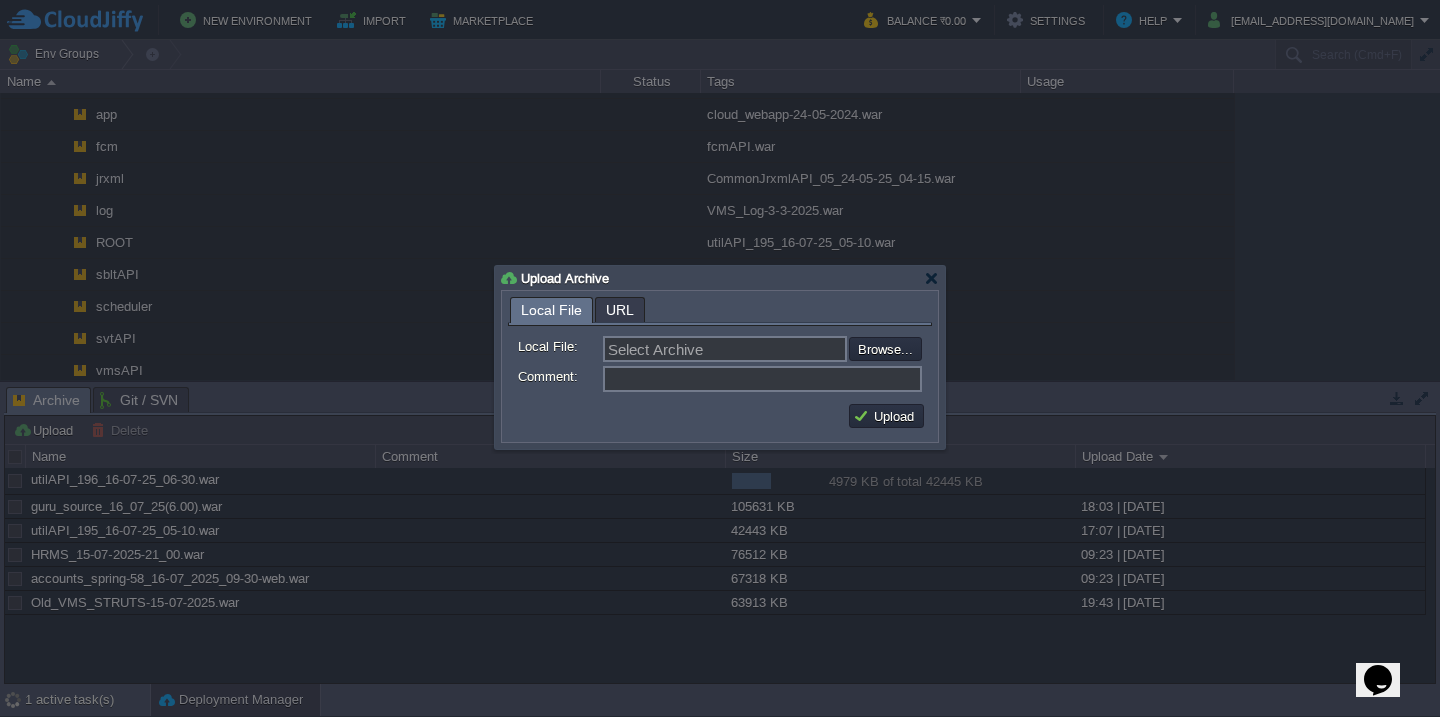 type on "C:\fakepath\erp_16-07-2025.war" 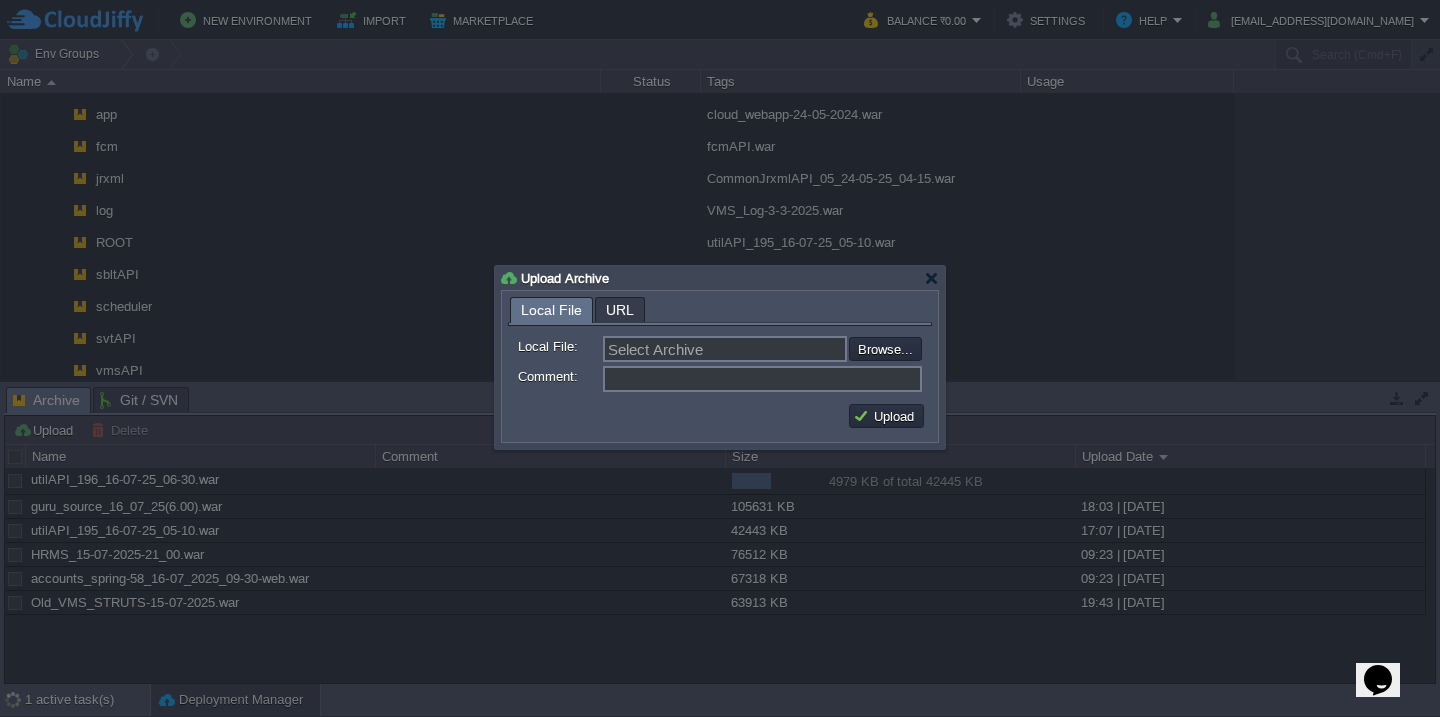type on "erp_16-07-2025.war" 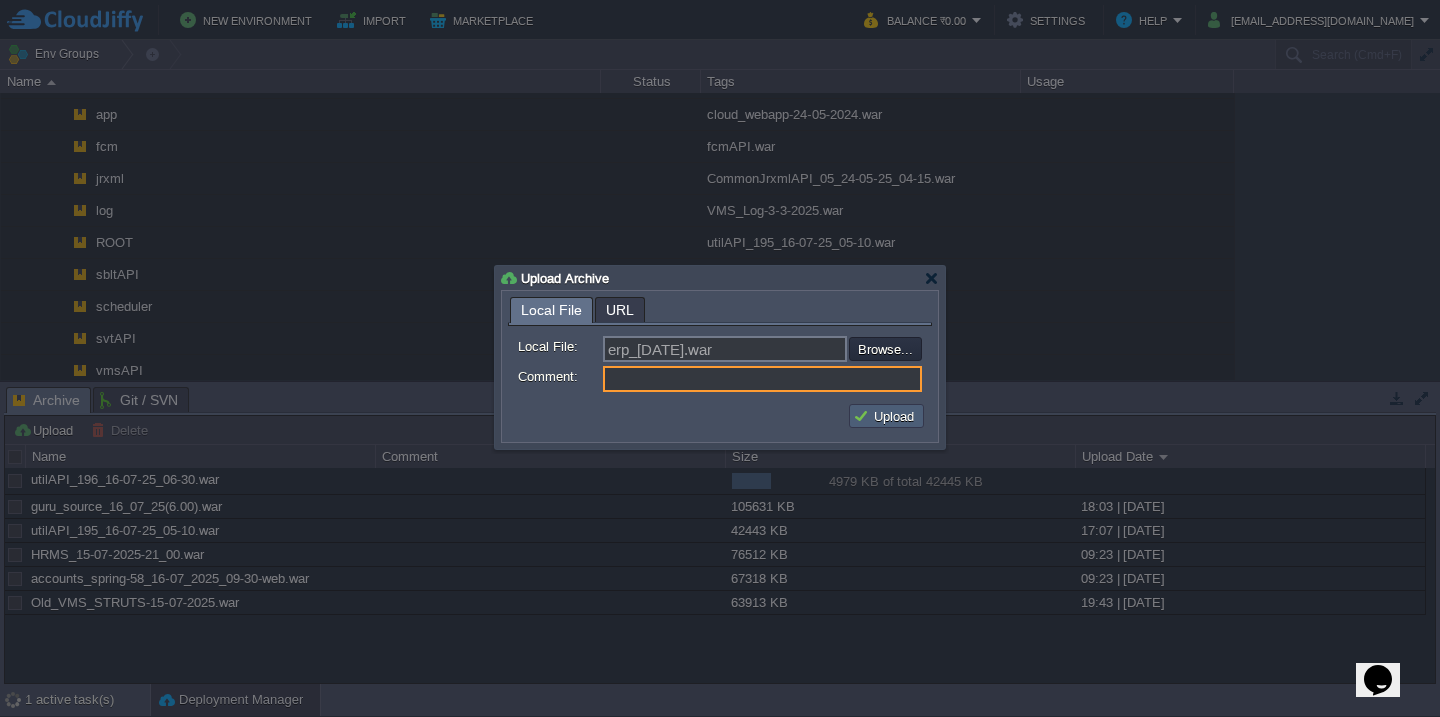 click on "Upload" at bounding box center (886, 416) 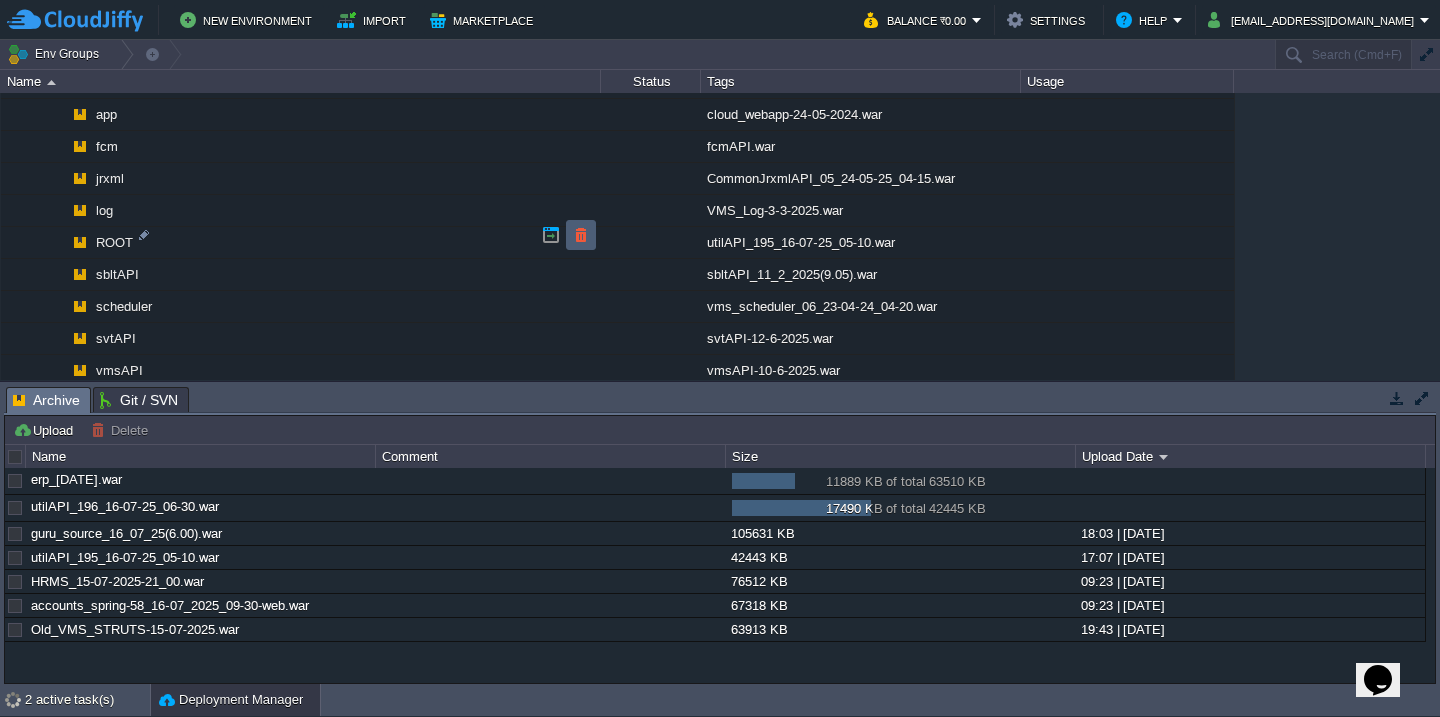 click at bounding box center (581, 235) 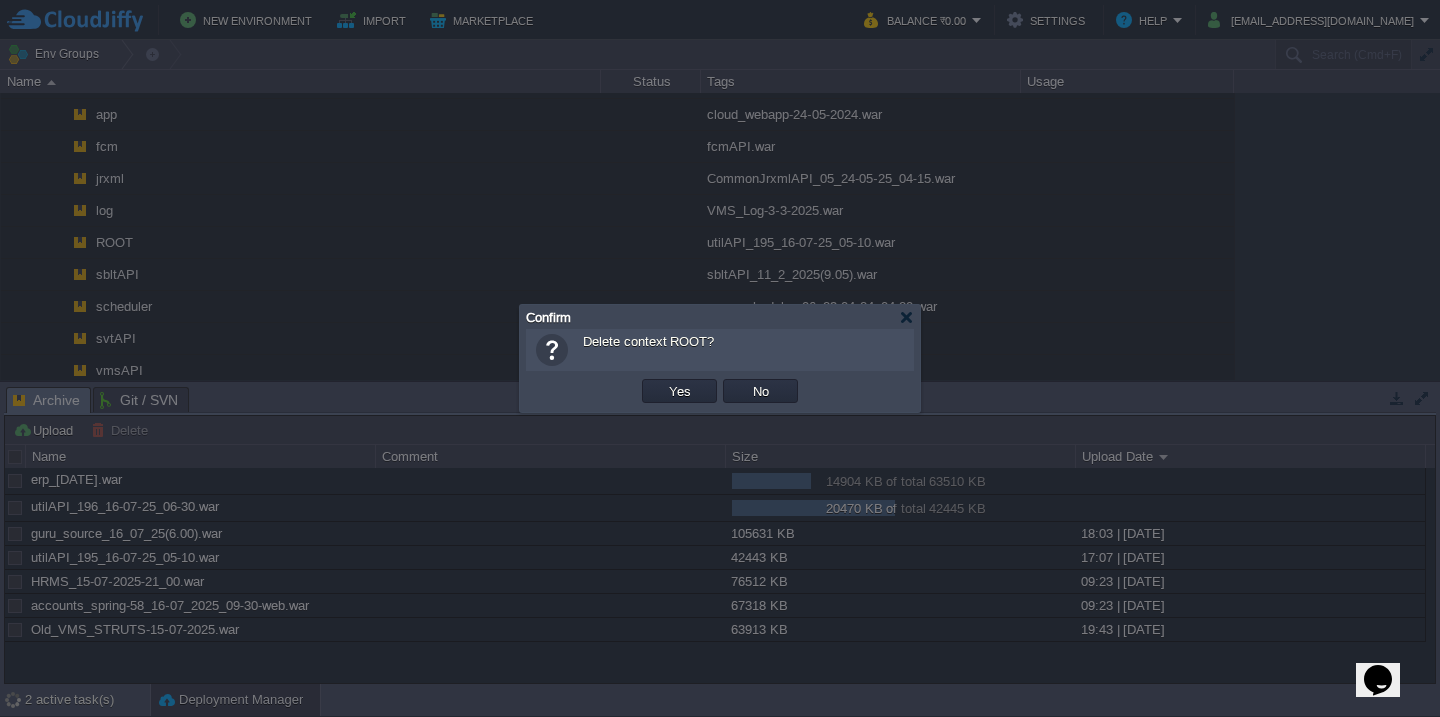 type 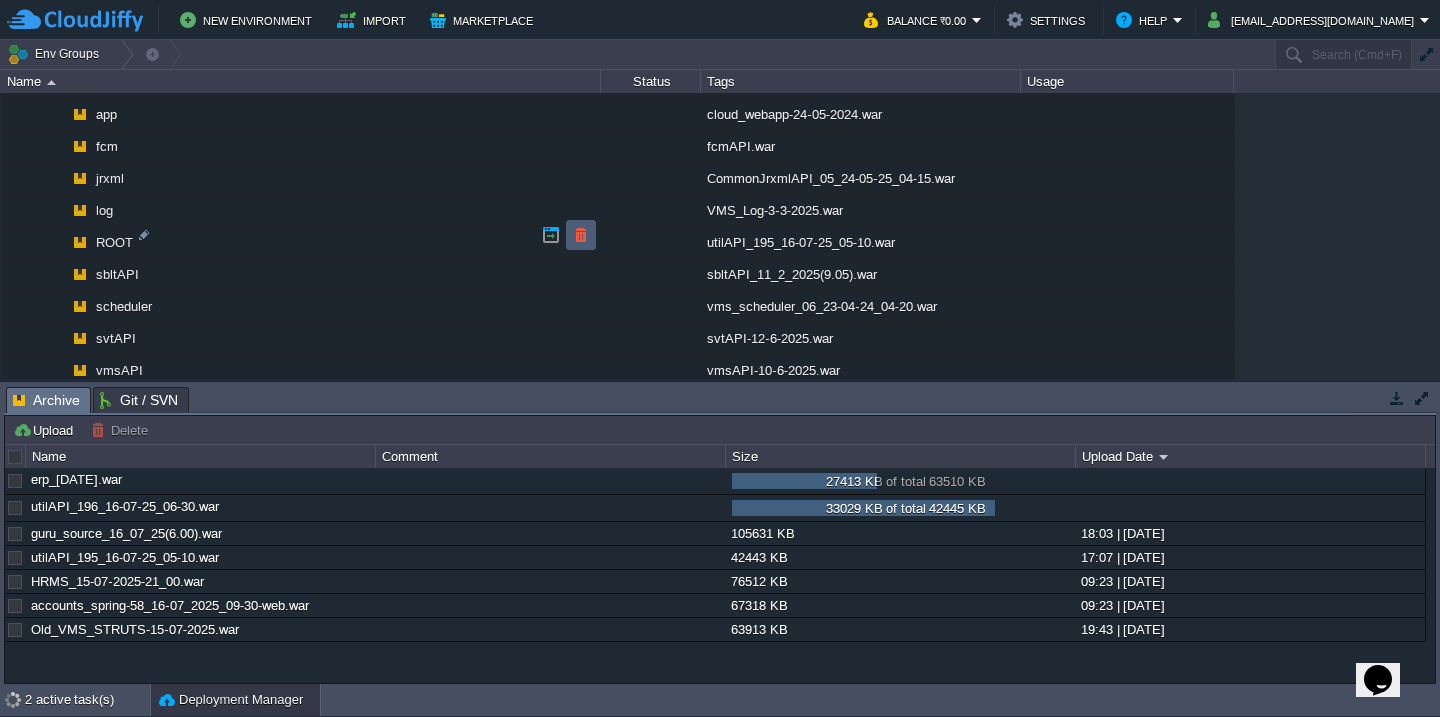 click at bounding box center (581, 235) 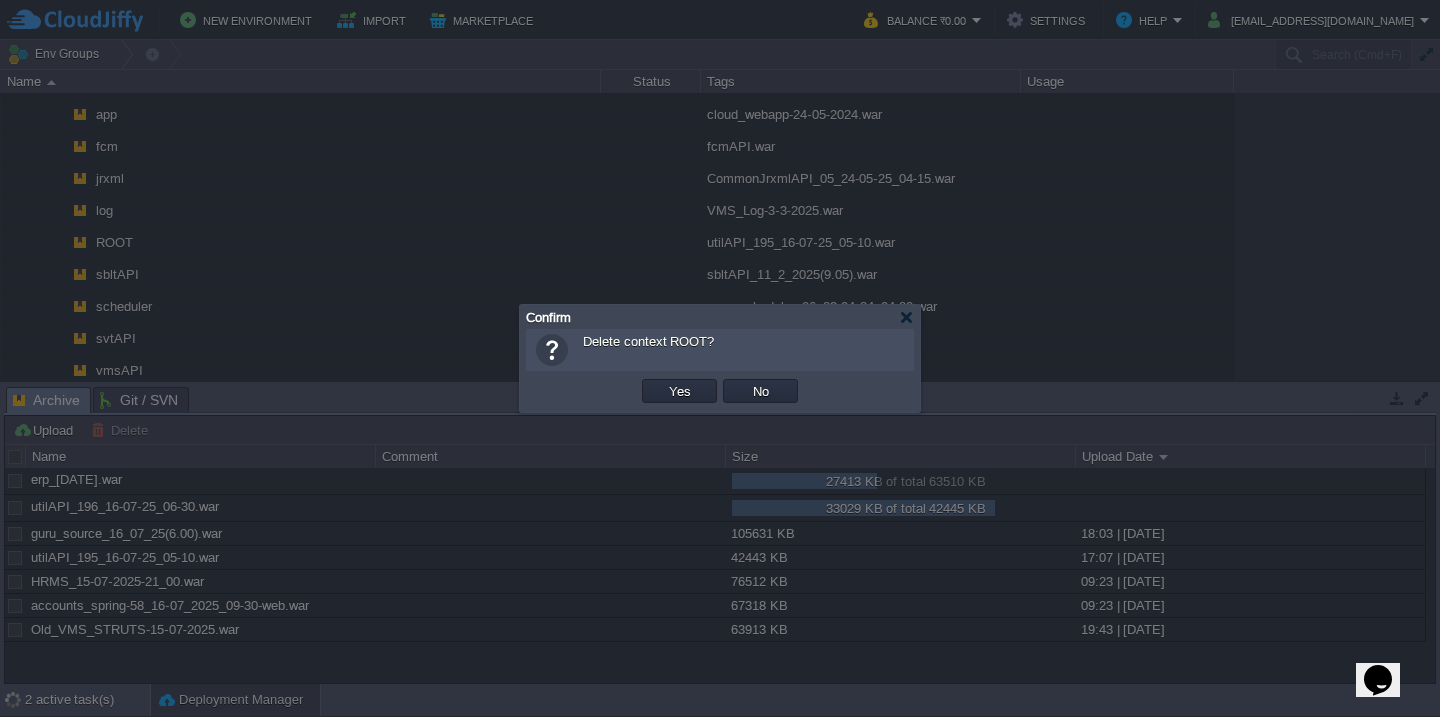 type 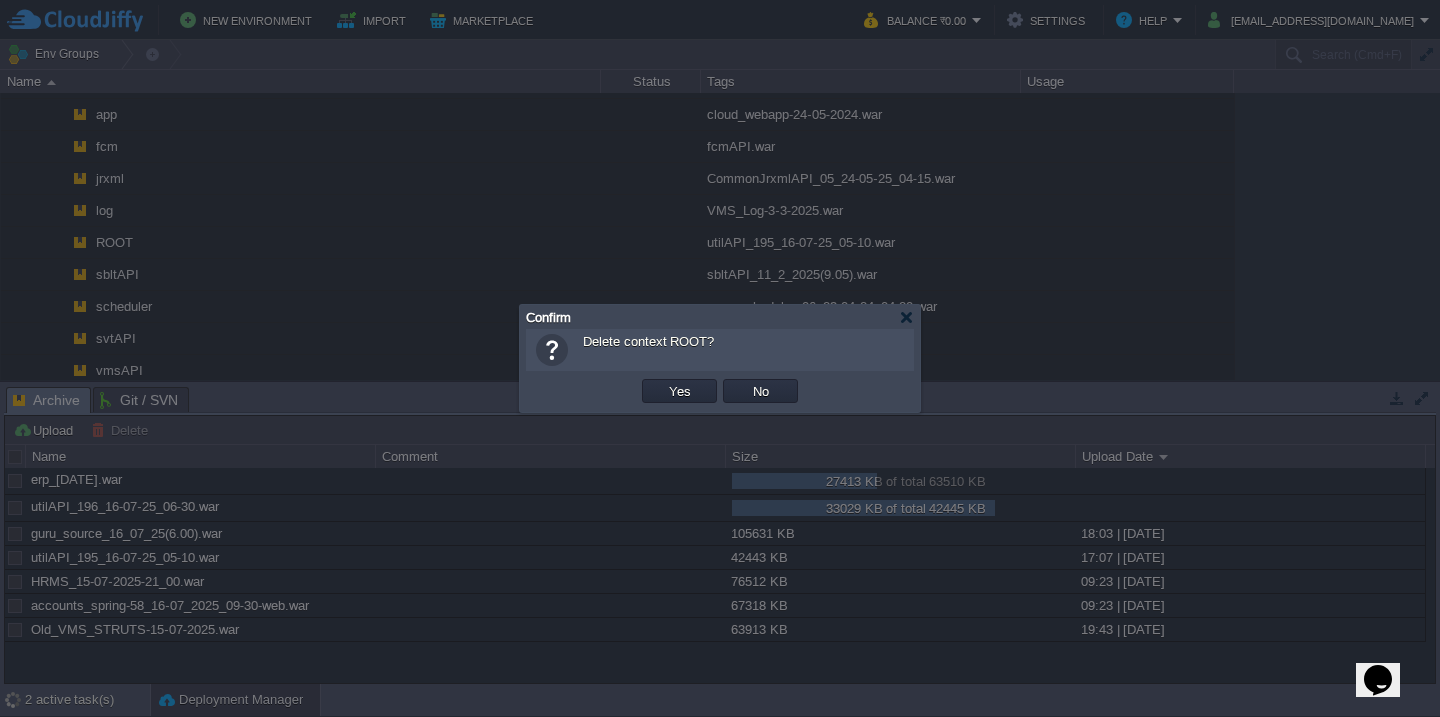 click on "Yes" at bounding box center [680, 391] 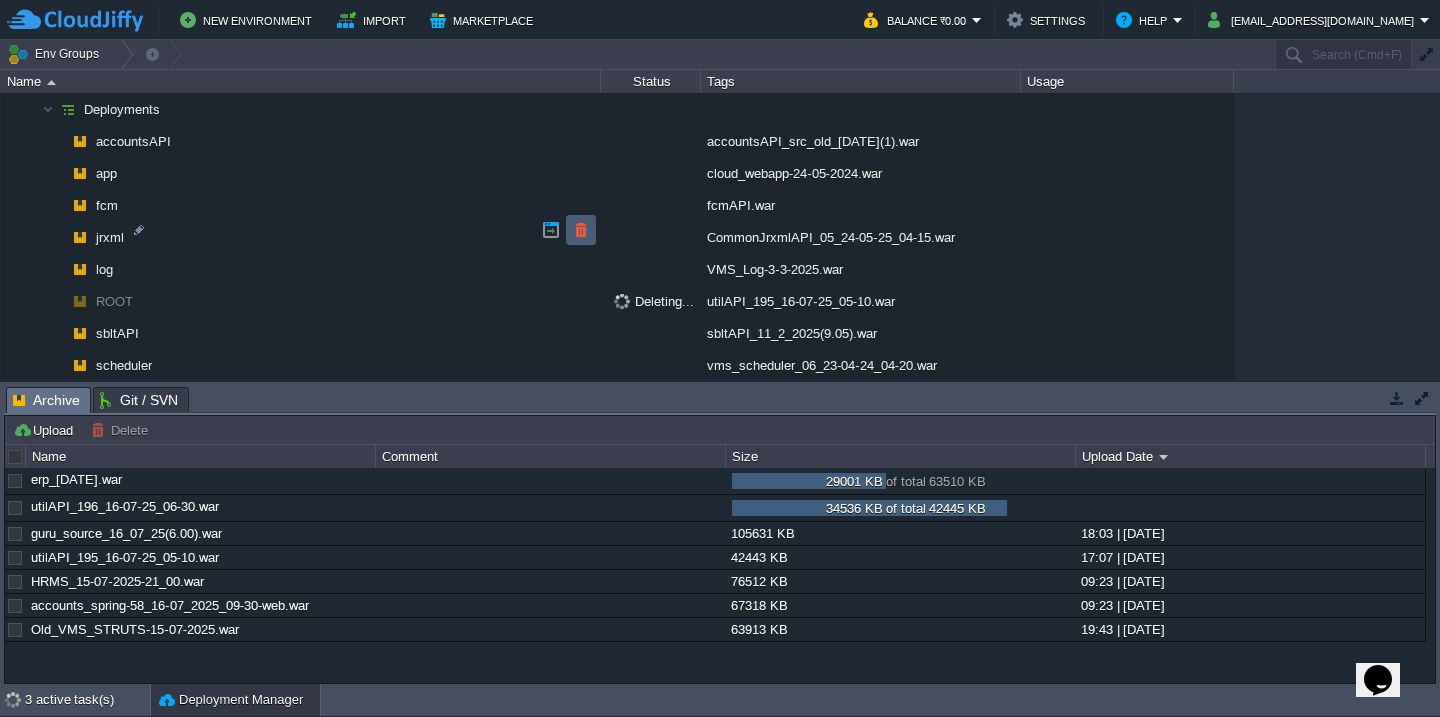 scroll, scrollTop: 1373, scrollLeft: 0, axis: vertical 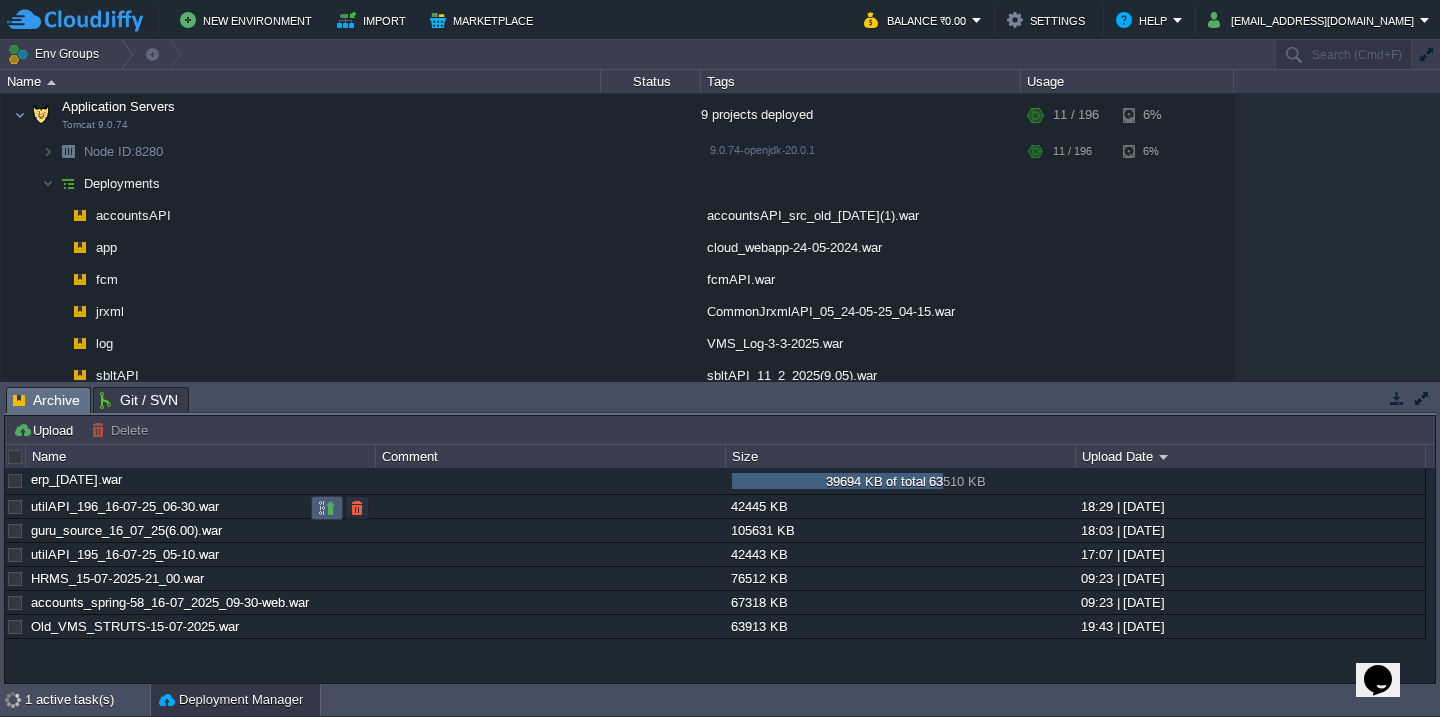 click at bounding box center [327, 508] 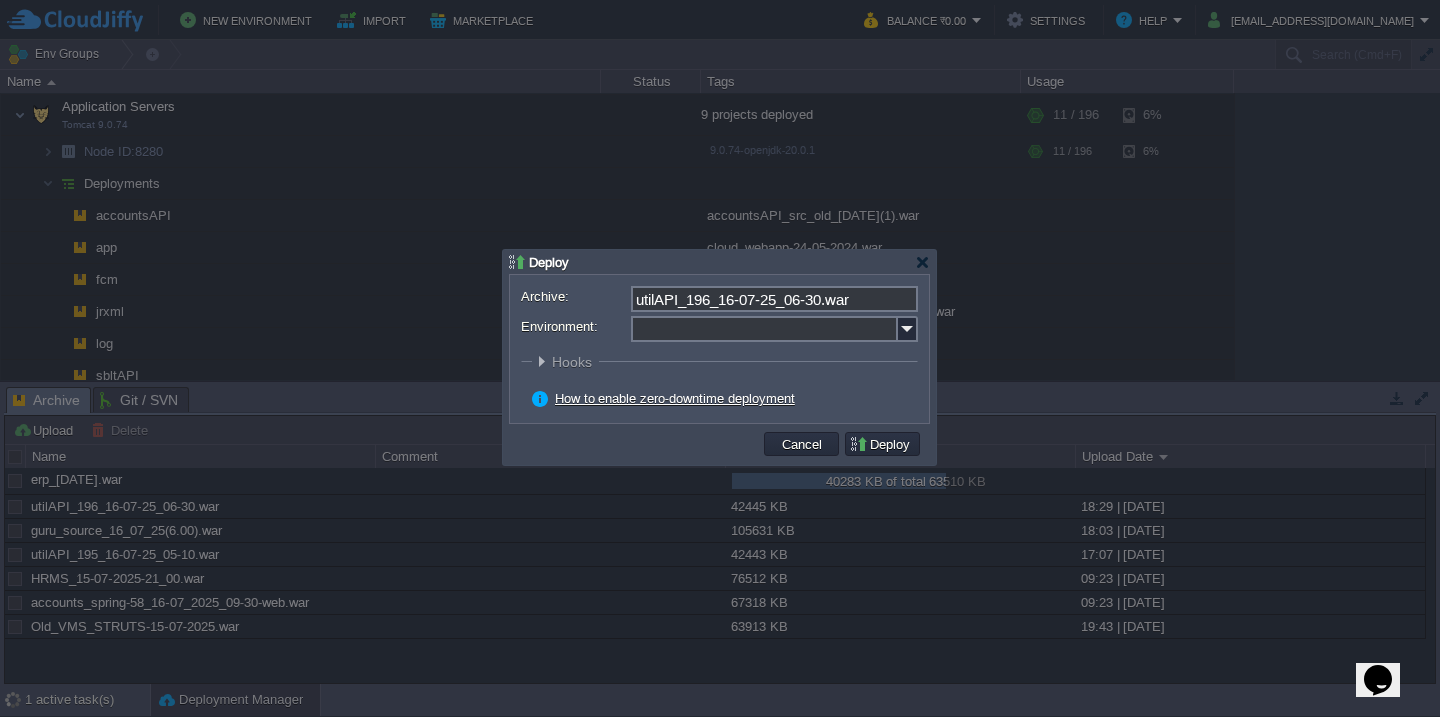 click on "Environment:" at bounding box center (764, 329) 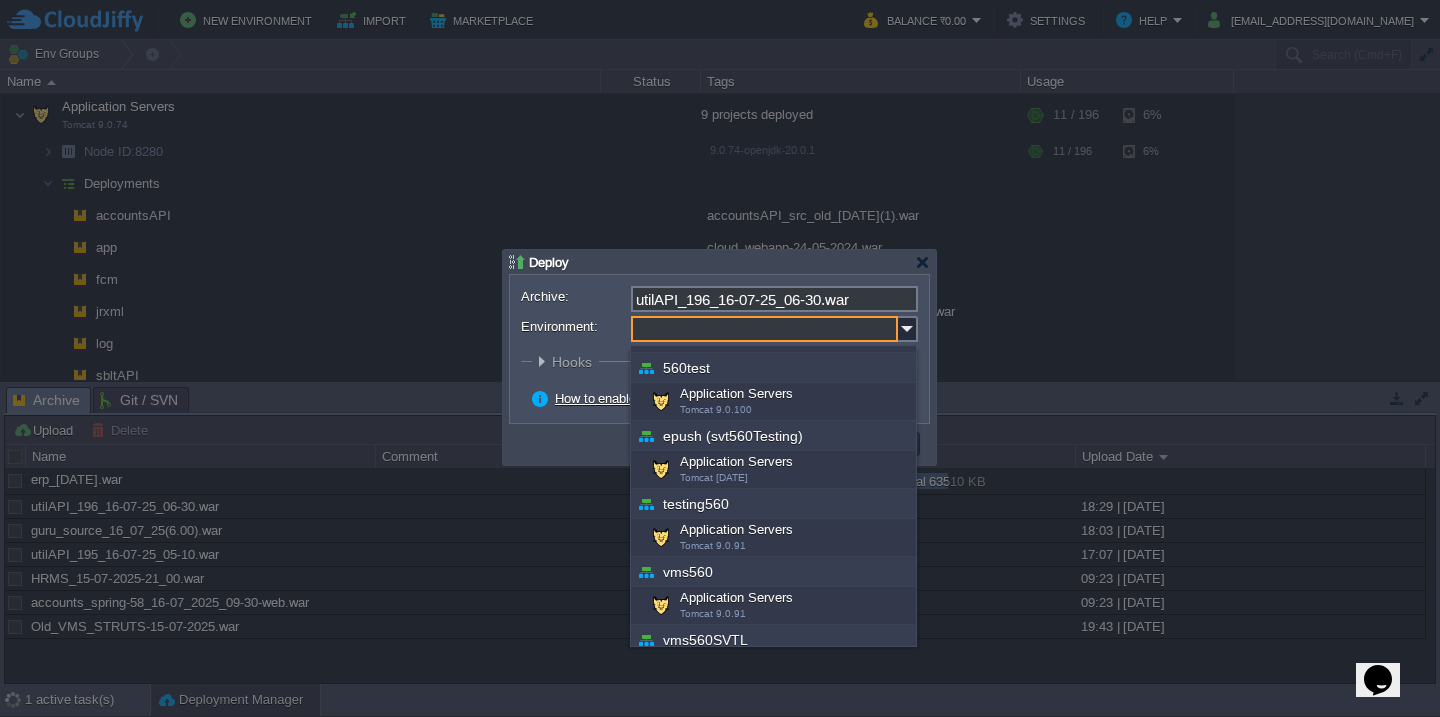 scroll, scrollTop: 652, scrollLeft: 0, axis: vertical 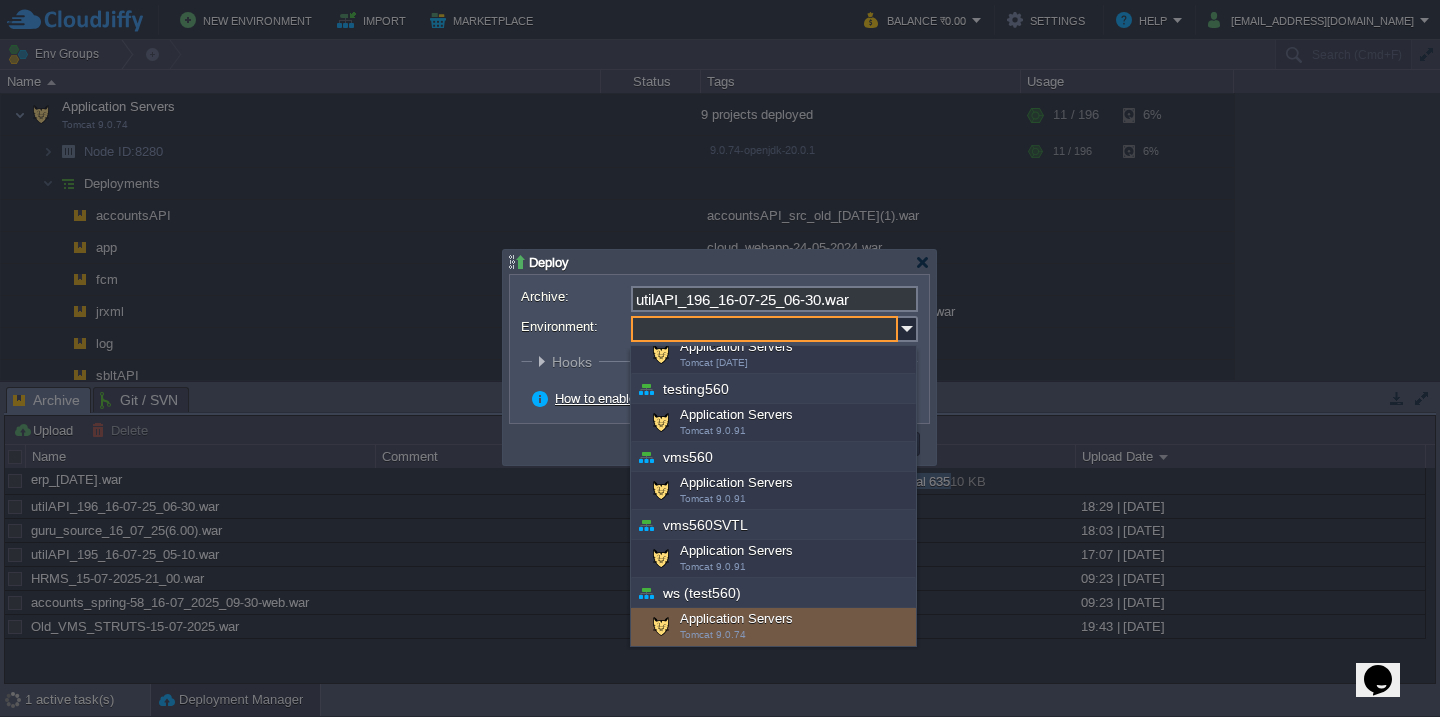 click on "Application Servers Tomcat 9.0.74" at bounding box center [773, 627] 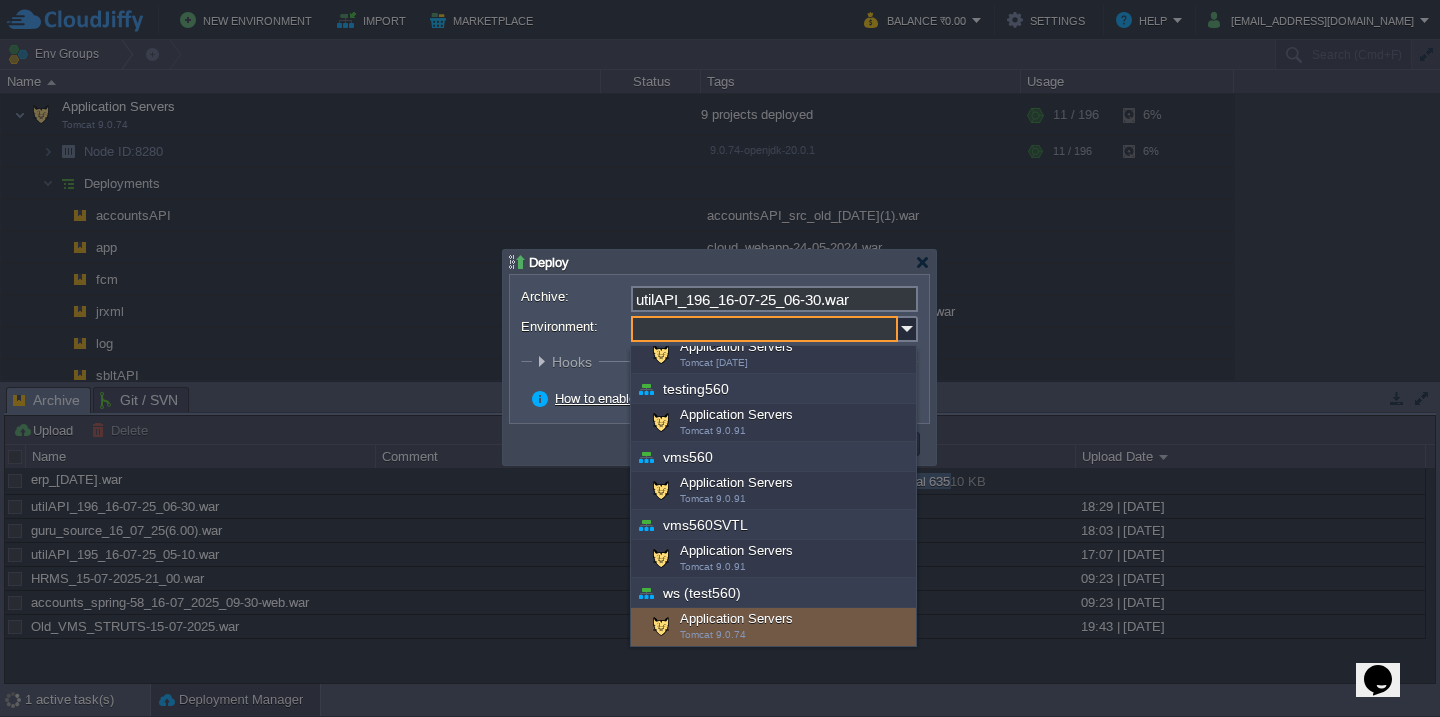 type on "Application Servers (ws (test560))" 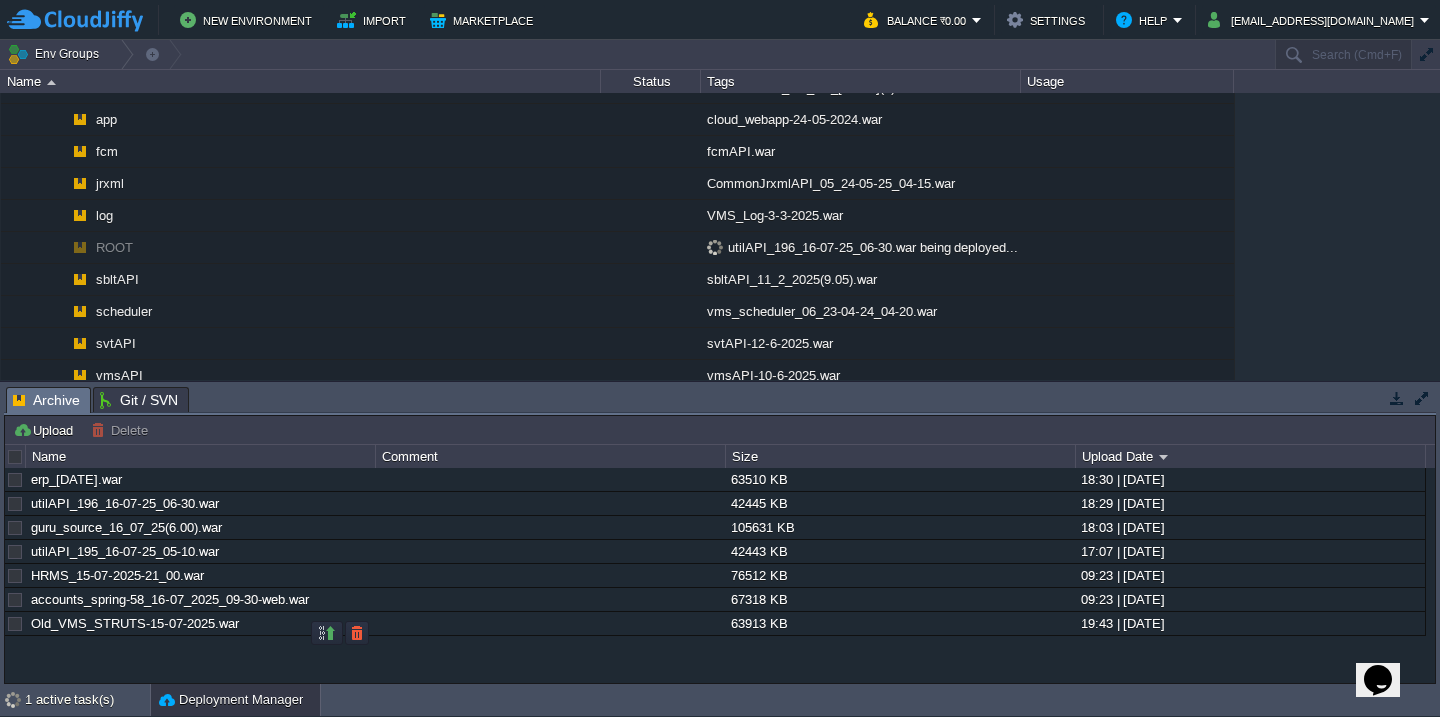 scroll, scrollTop: 1372, scrollLeft: 0, axis: vertical 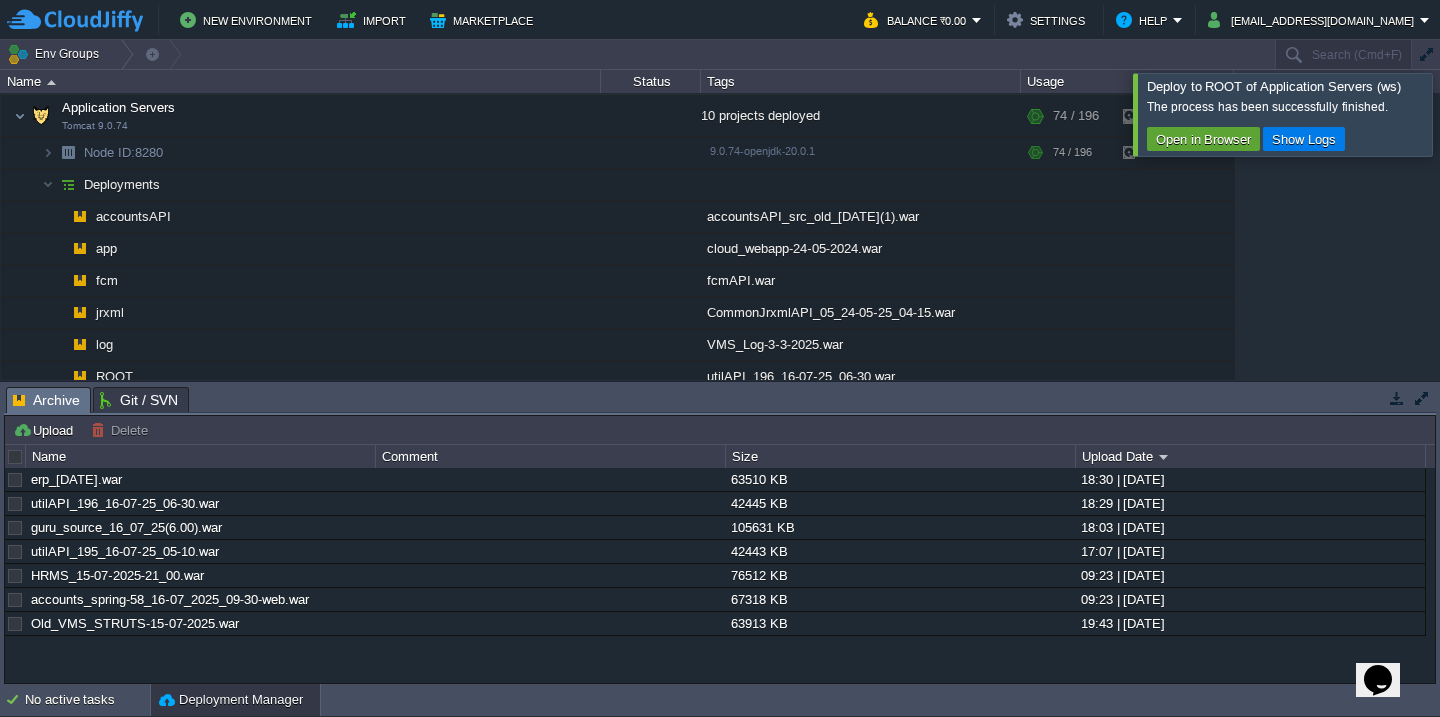 click at bounding box center (1464, 114) 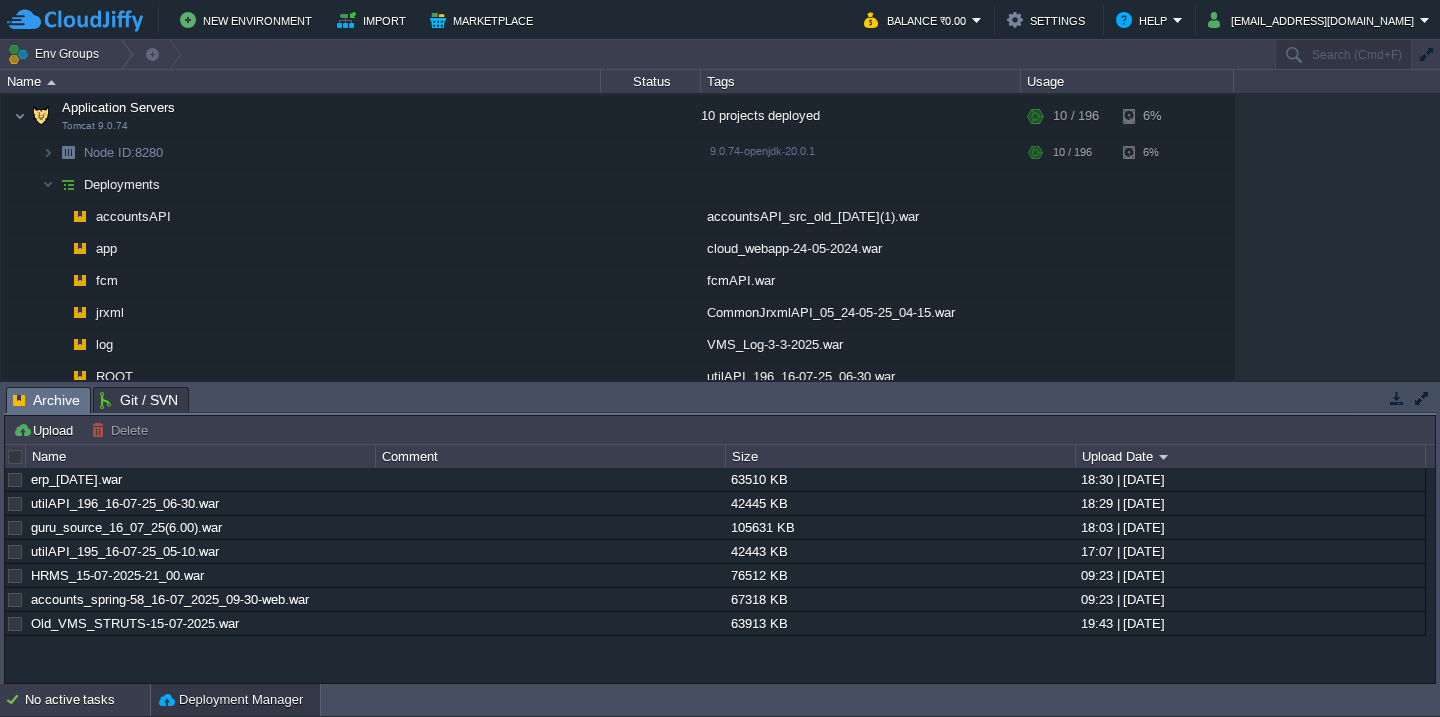 click on "No active tasks" at bounding box center [87, 700] 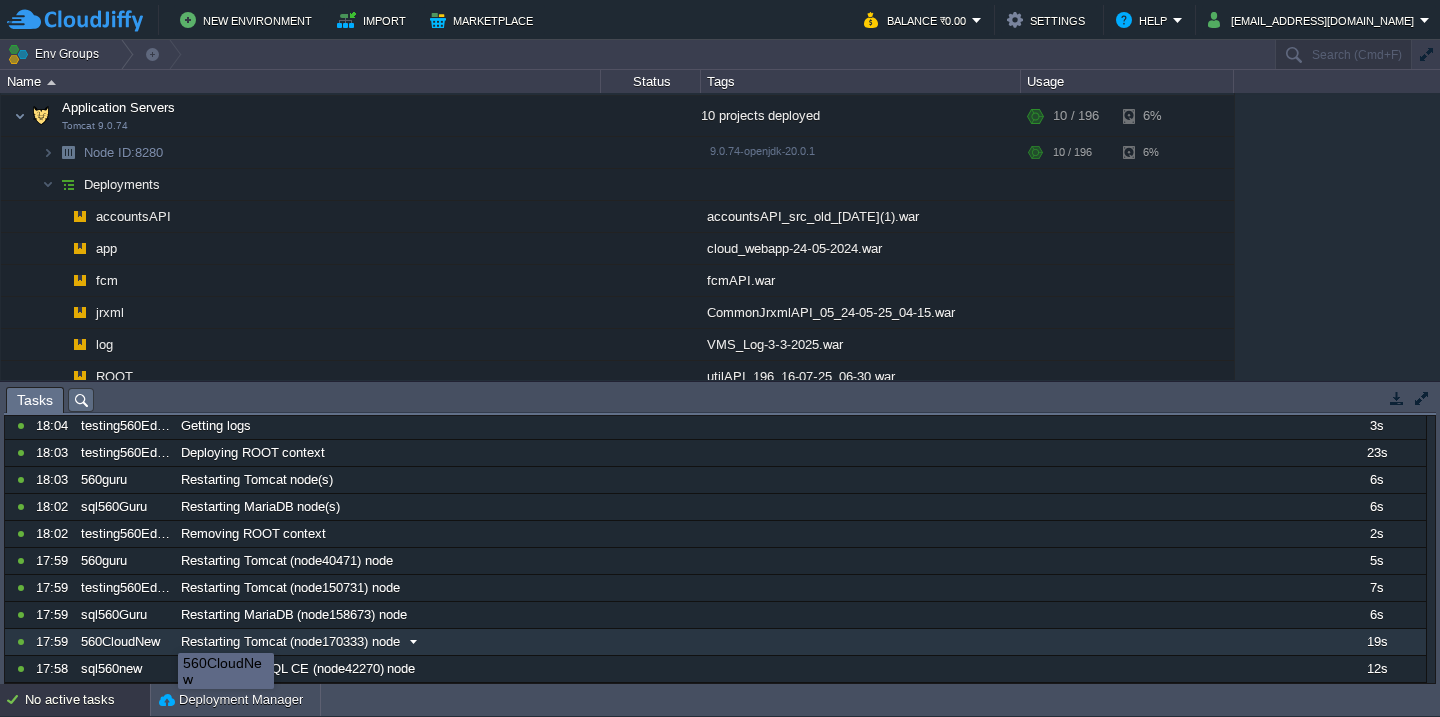 scroll, scrollTop: 0, scrollLeft: 0, axis: both 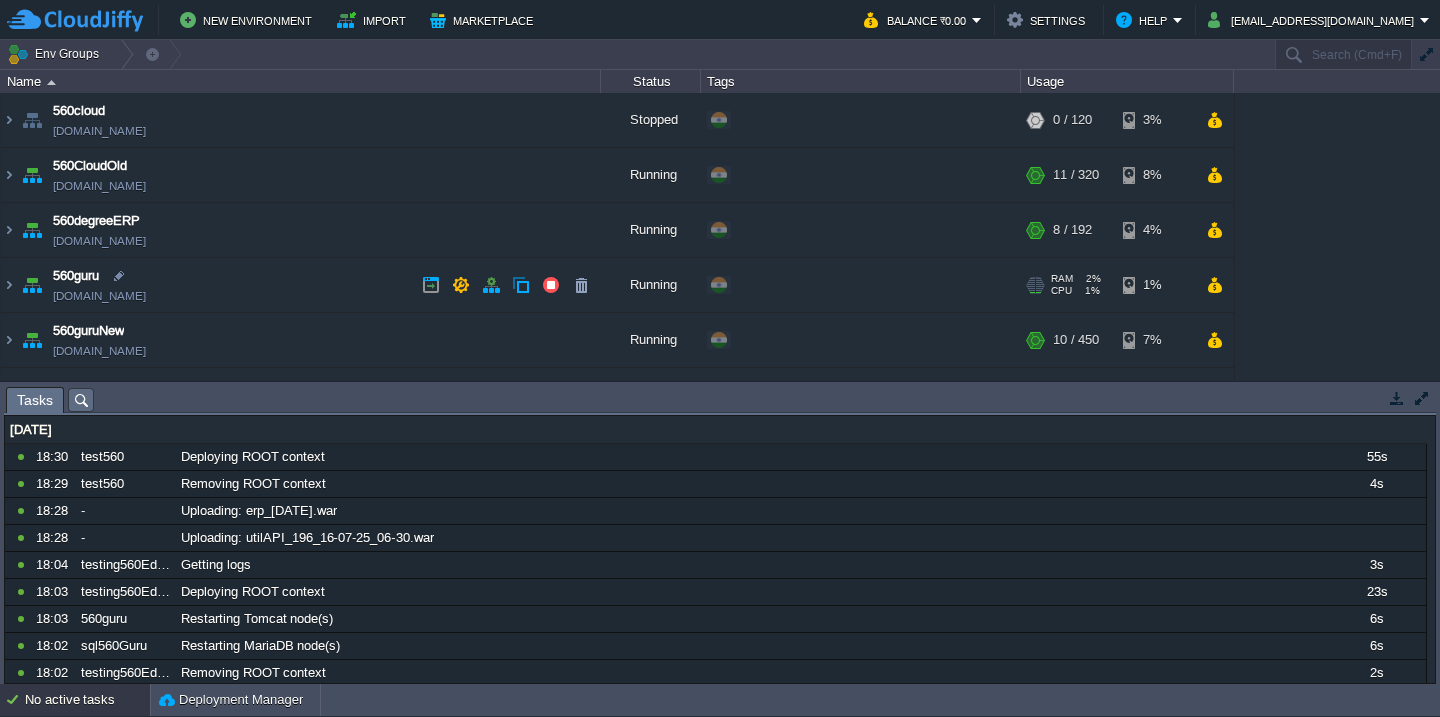 click on "560guru [DOMAIN_NAME]" at bounding box center [301, 285] 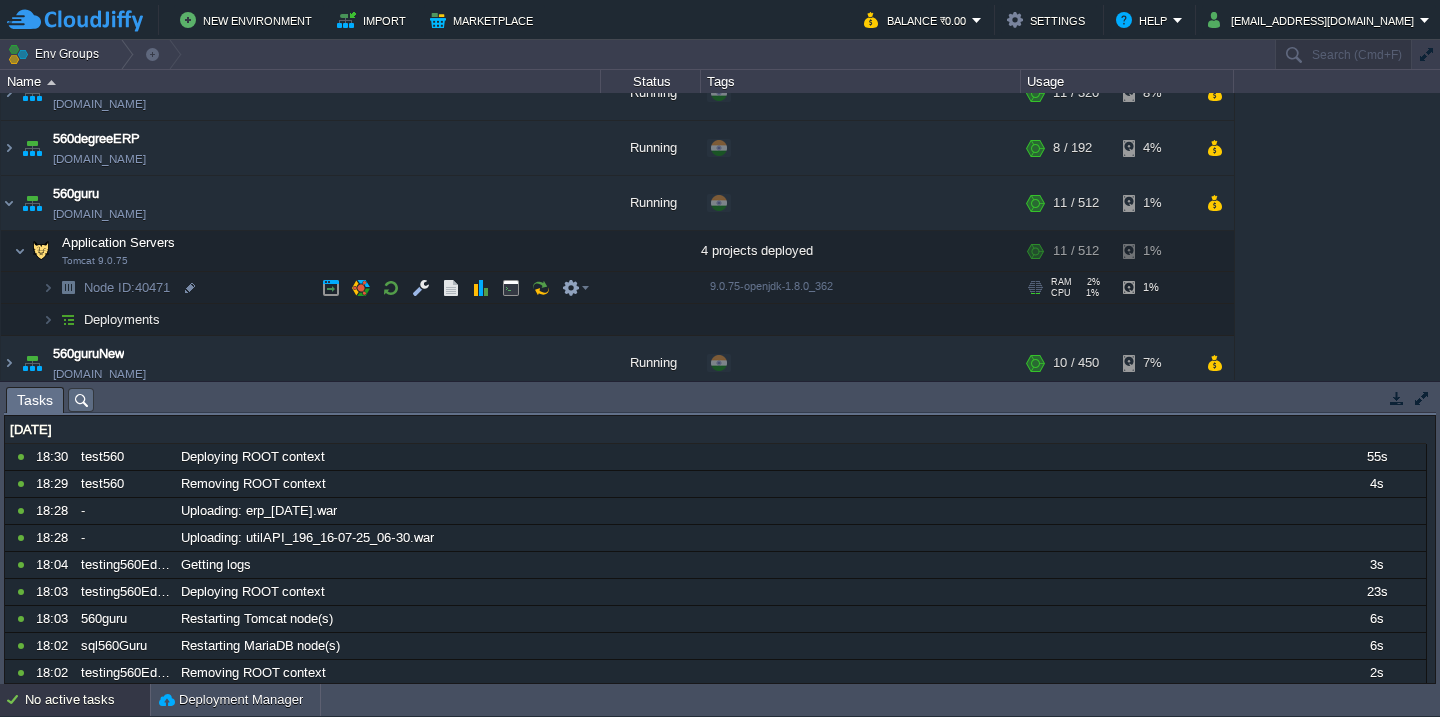 scroll, scrollTop: 88, scrollLeft: 0, axis: vertical 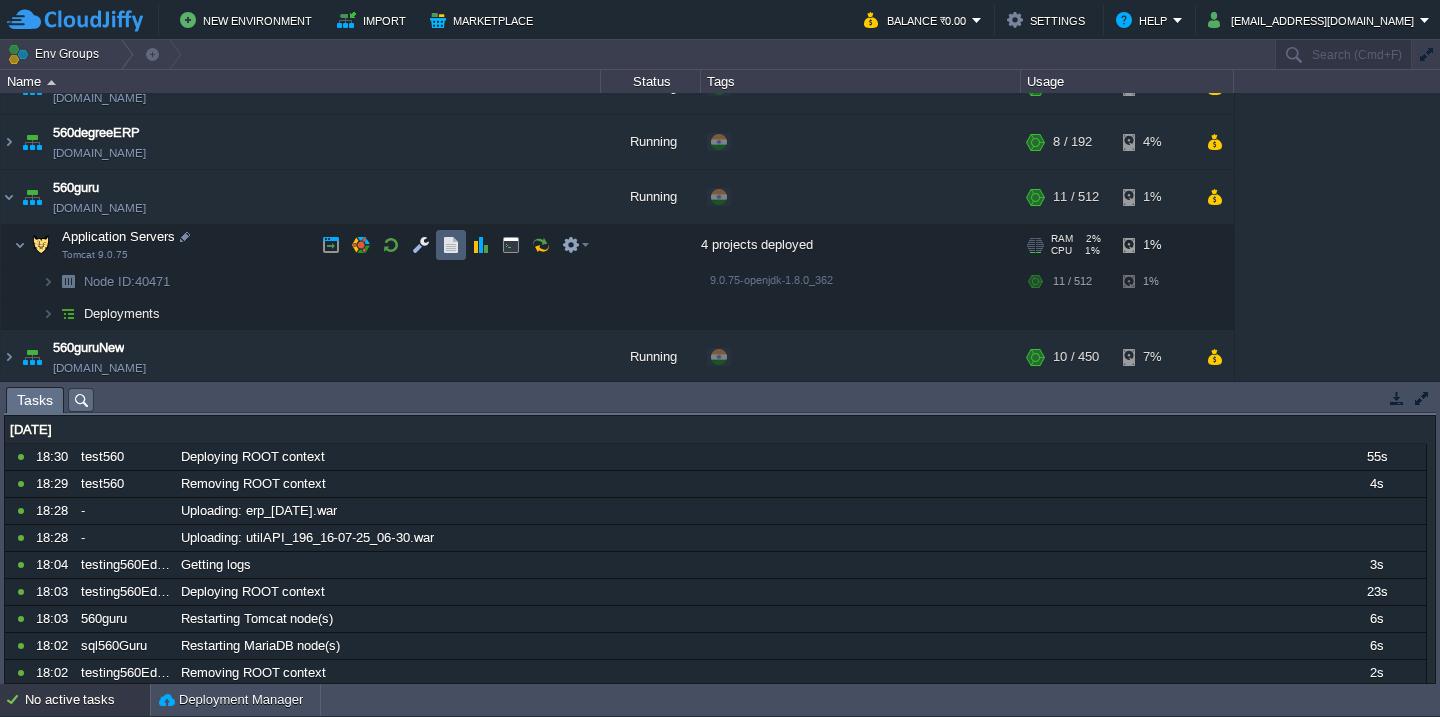 click at bounding box center (451, 245) 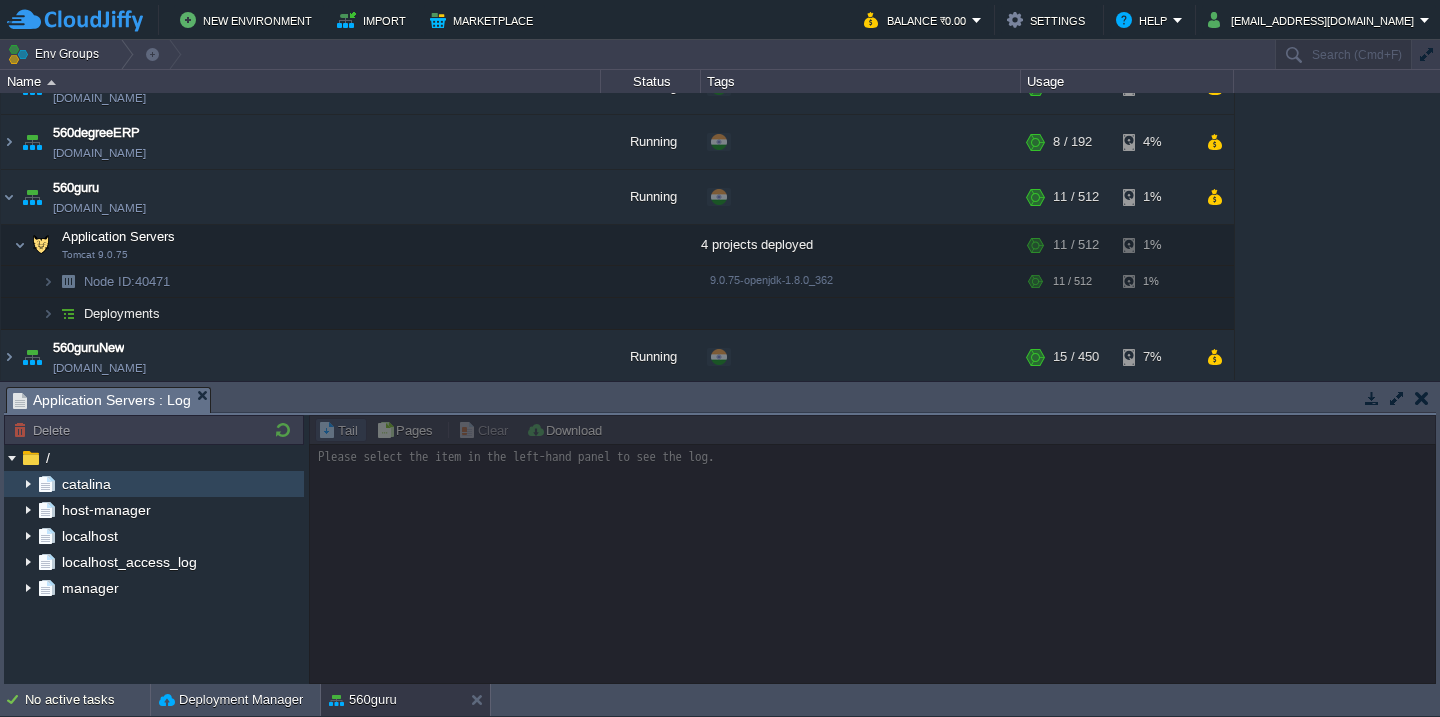 click at bounding box center [28, 484] 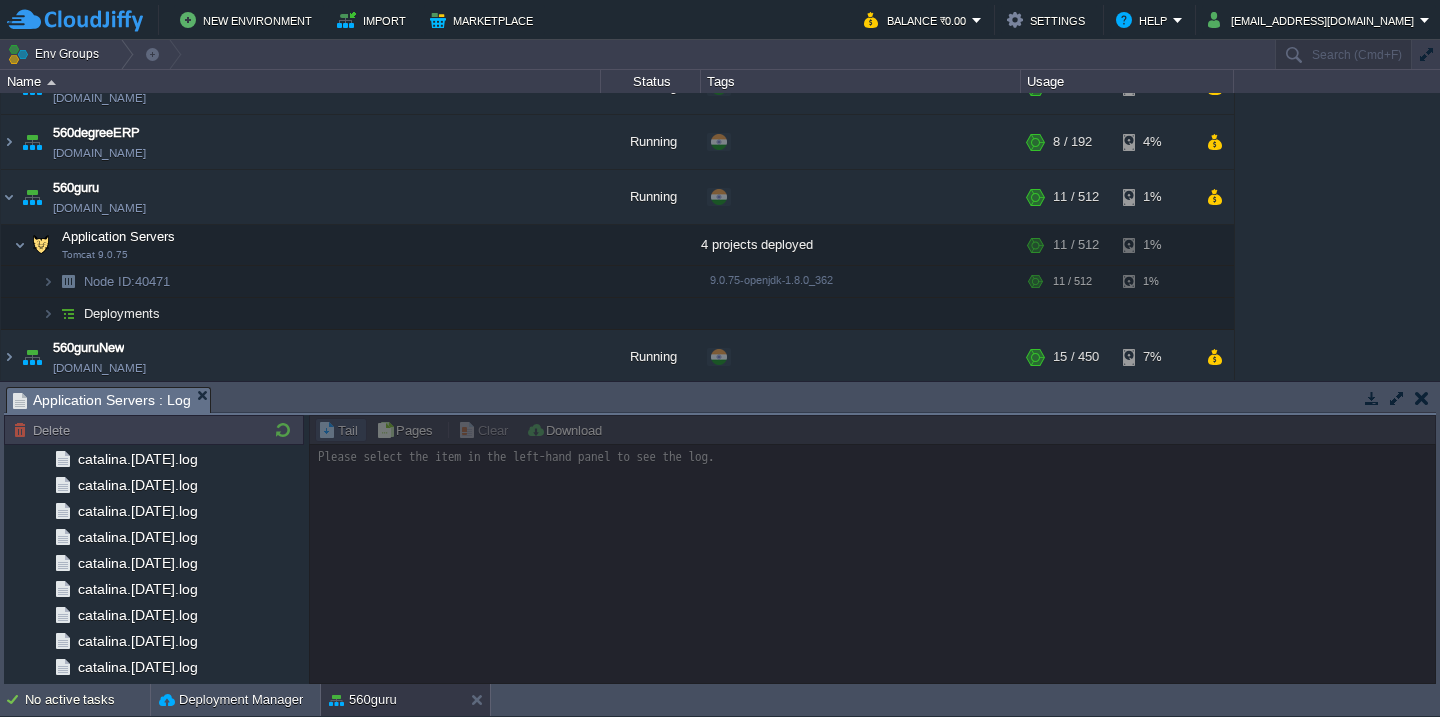 scroll, scrollTop: 1868, scrollLeft: 0, axis: vertical 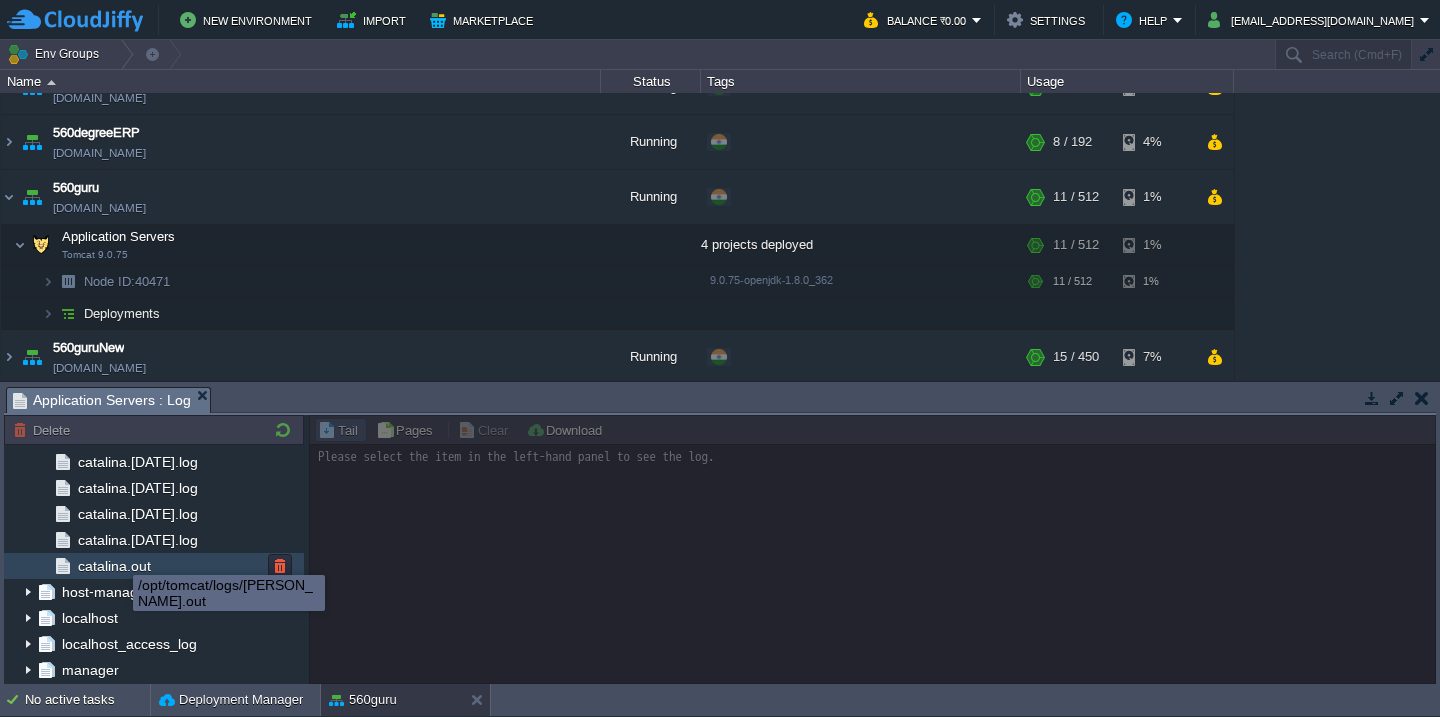 click on "catalina.out" at bounding box center (114, 566) 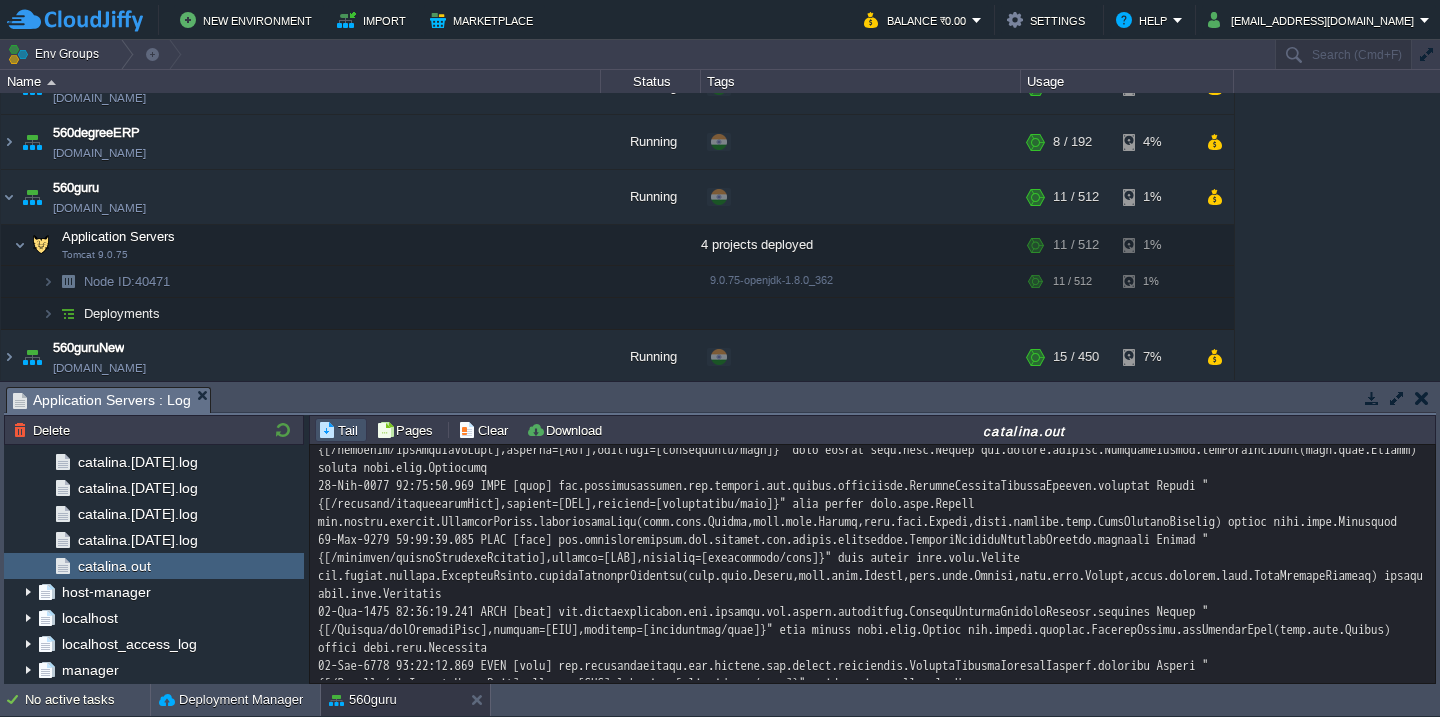 scroll, scrollTop: 37309, scrollLeft: 0, axis: vertical 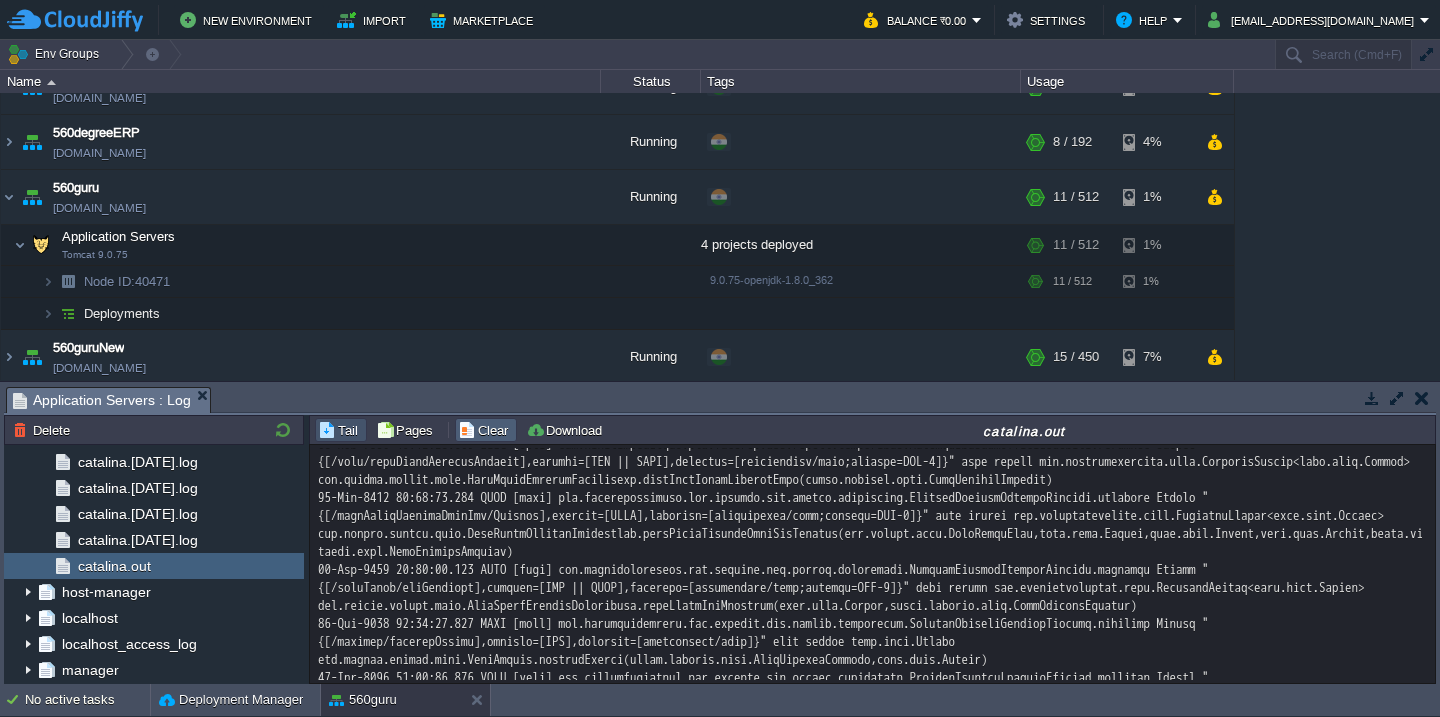 click on "Clear" at bounding box center [486, 430] 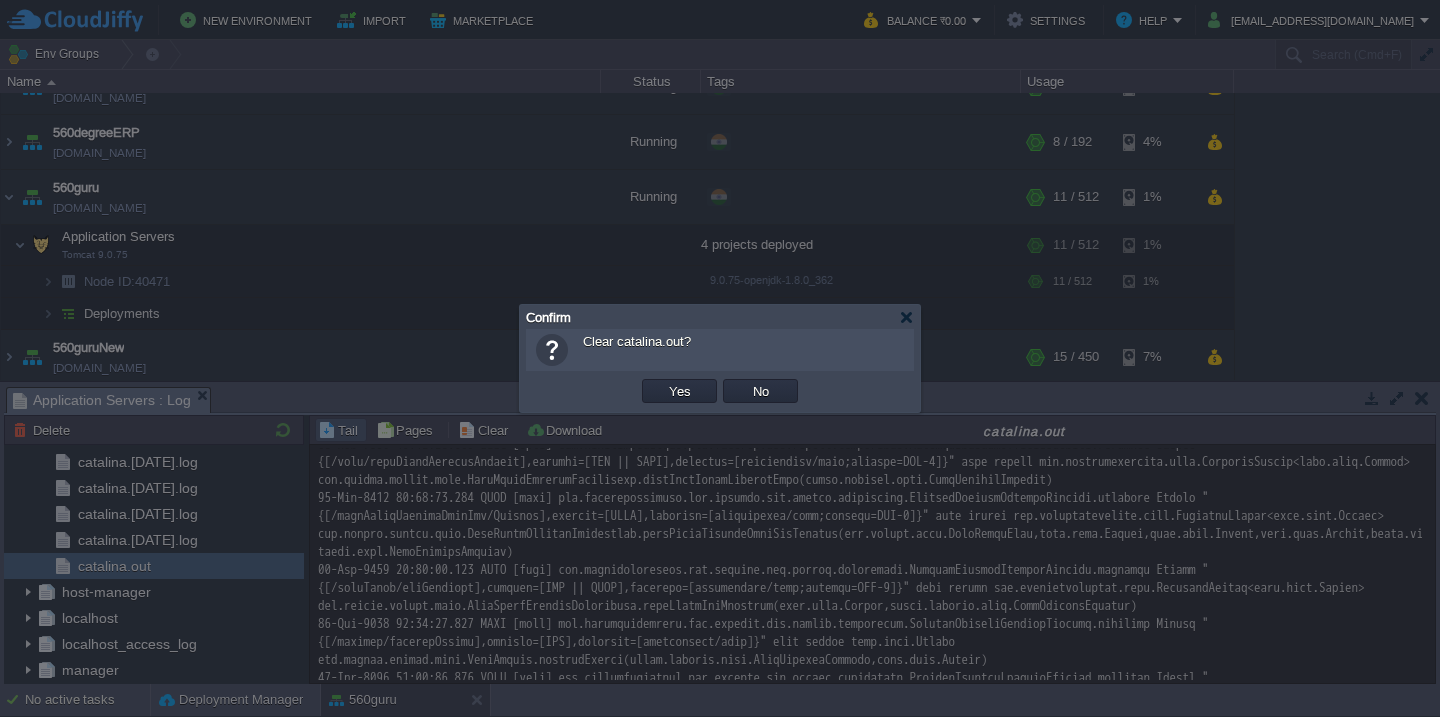 type 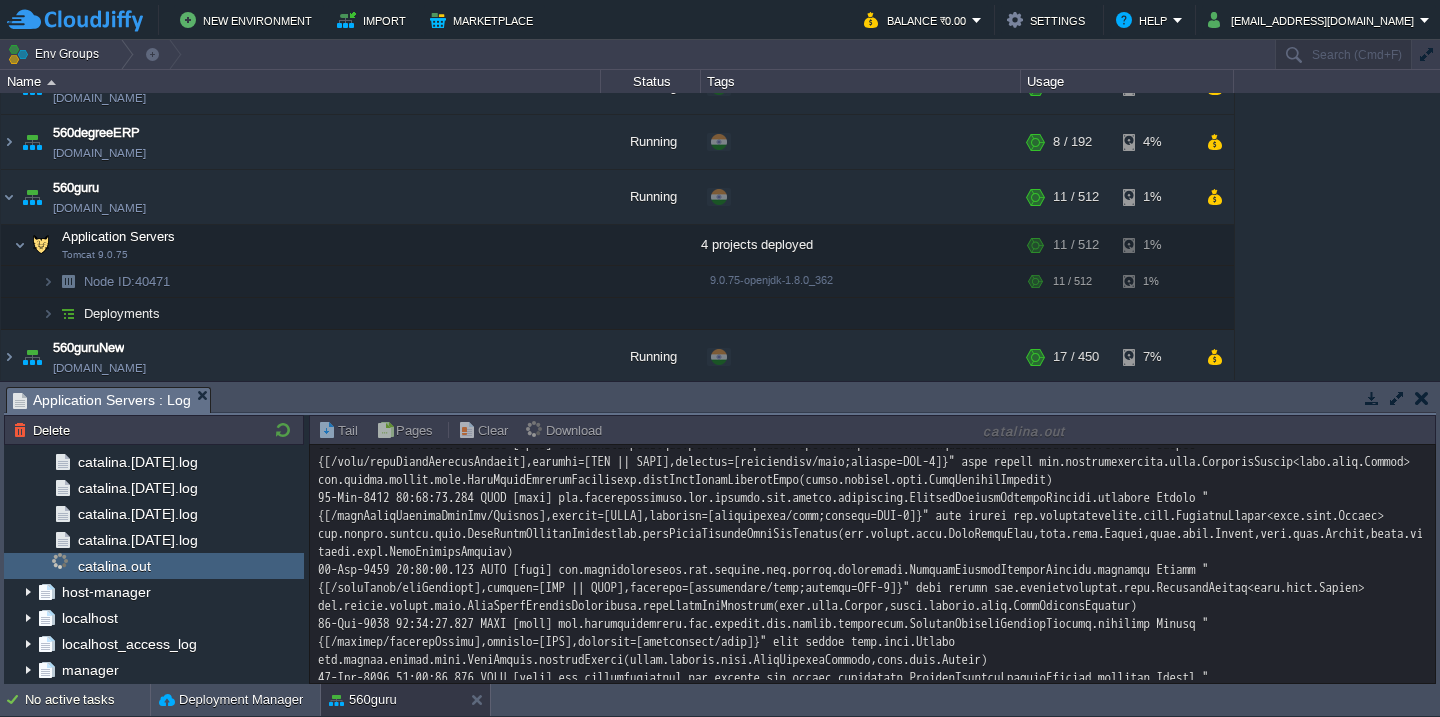 scroll, scrollTop: 0, scrollLeft: 0, axis: both 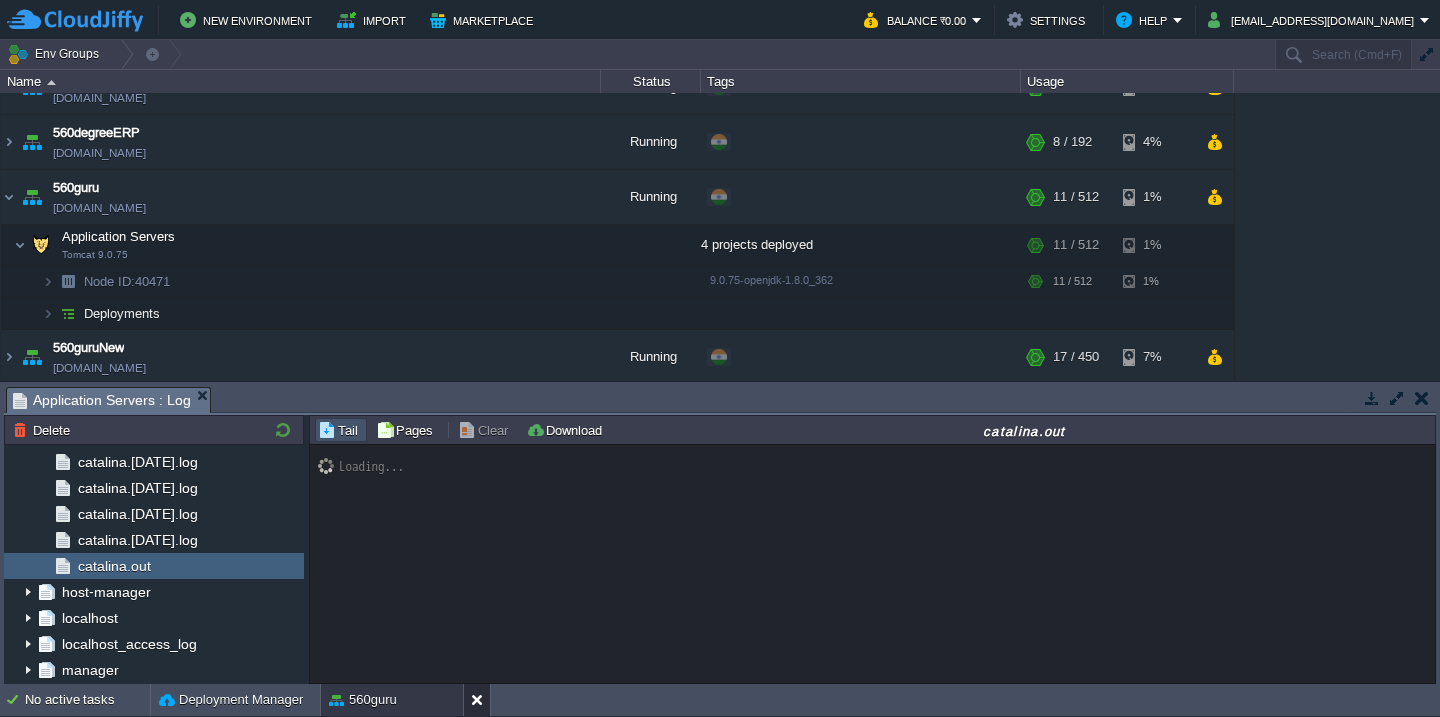 click at bounding box center (476, 700) 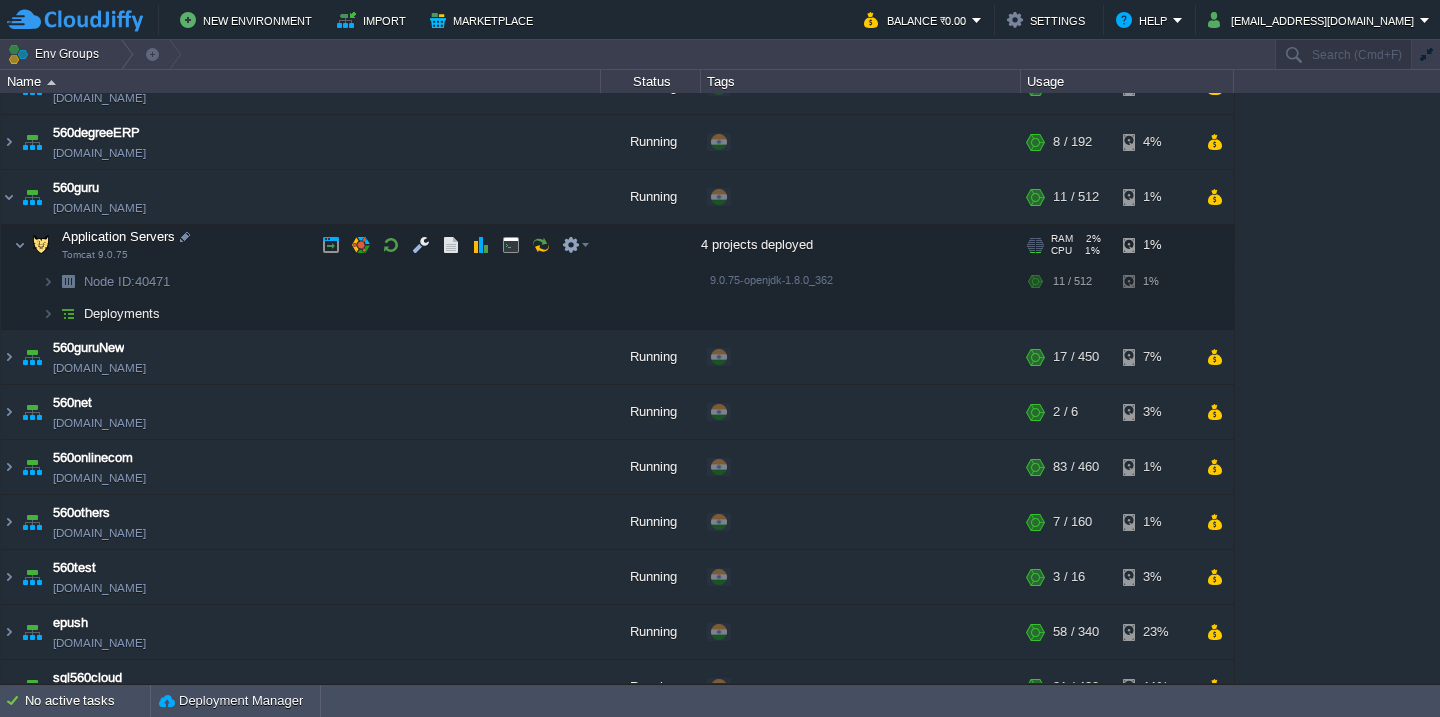 click on "Application Servers Tomcat 9.0.75" at bounding box center (301, 245) 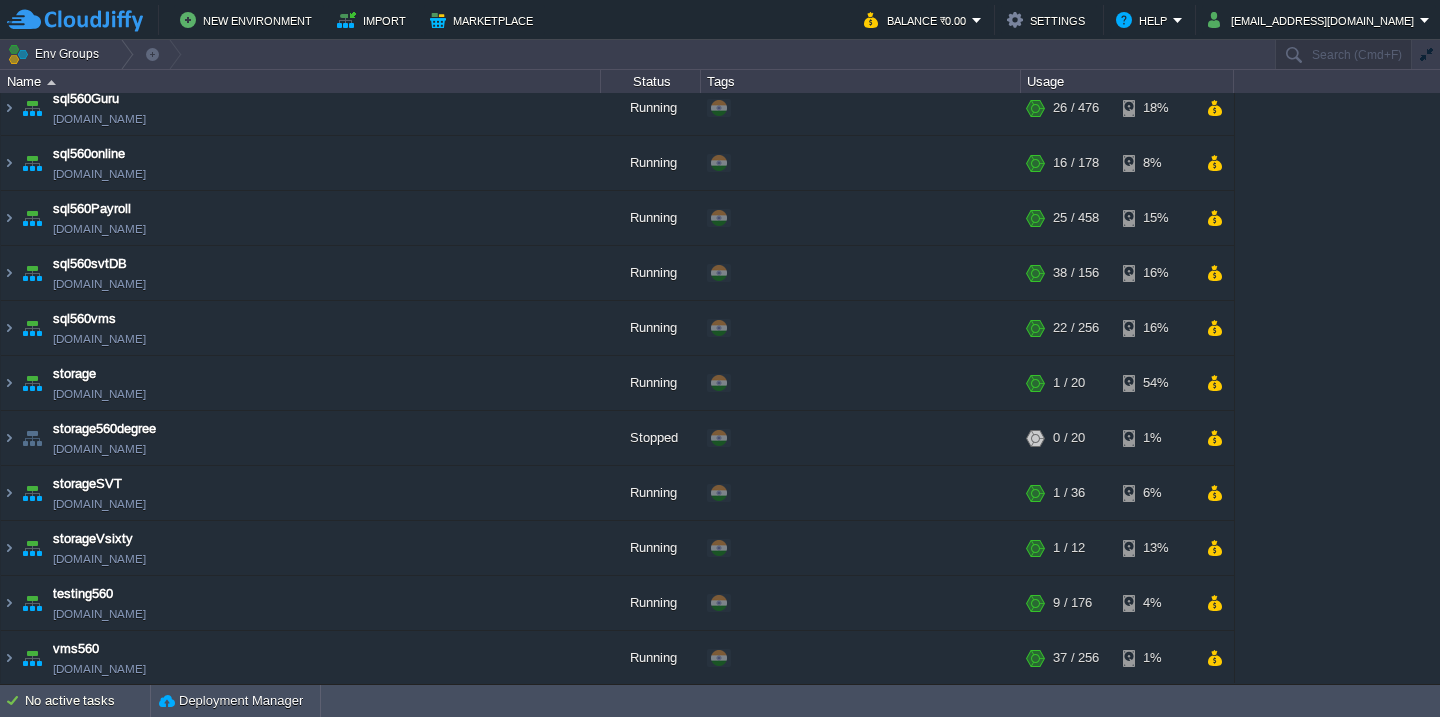 scroll, scrollTop: 1248, scrollLeft: 0, axis: vertical 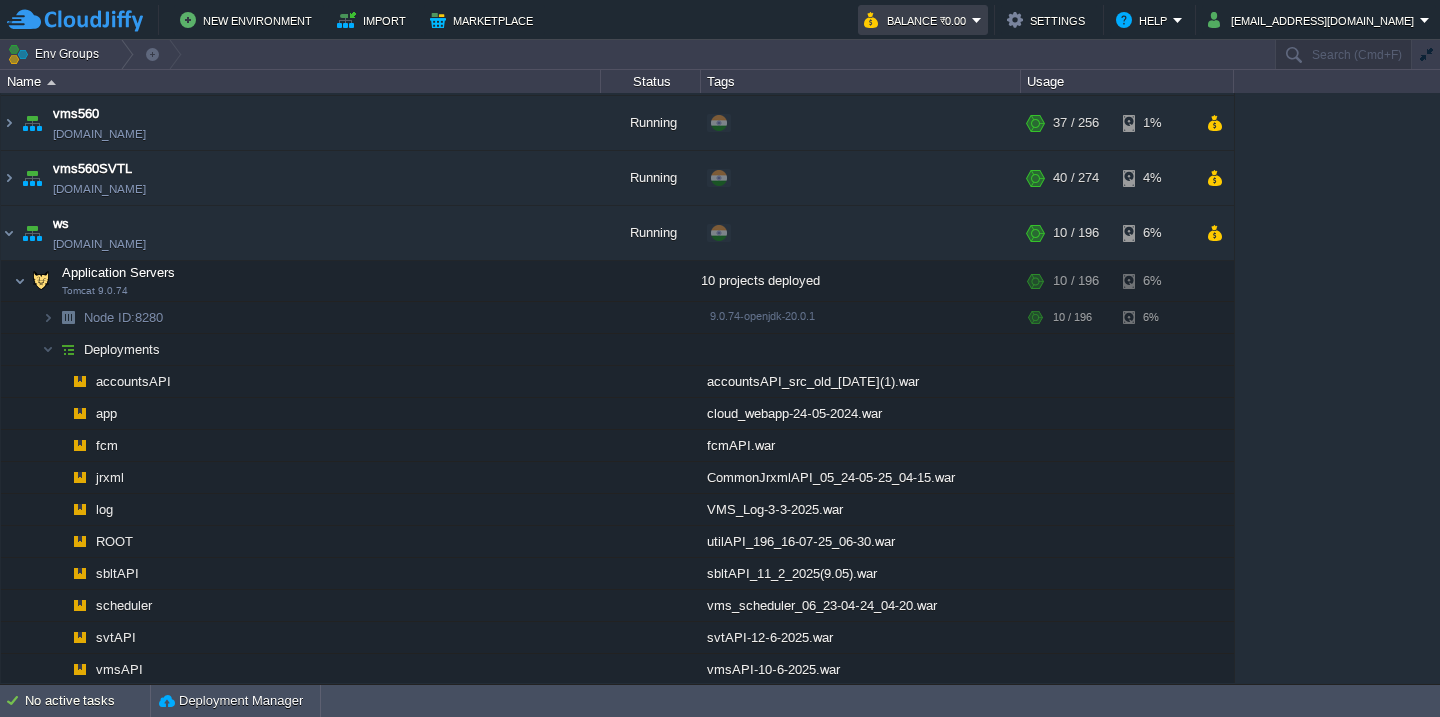 click on "Balance ₹0.00" at bounding box center [918, 20] 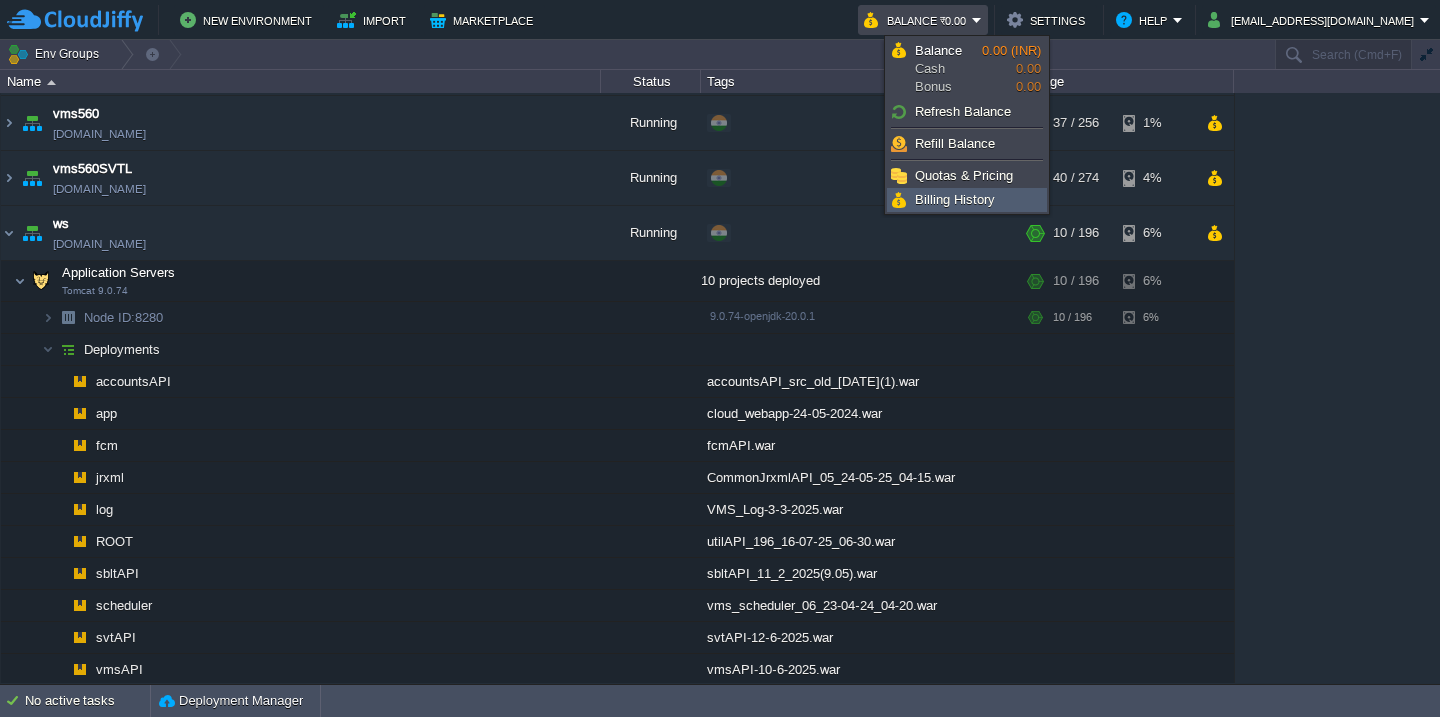 click on "Billing History" at bounding box center [955, 199] 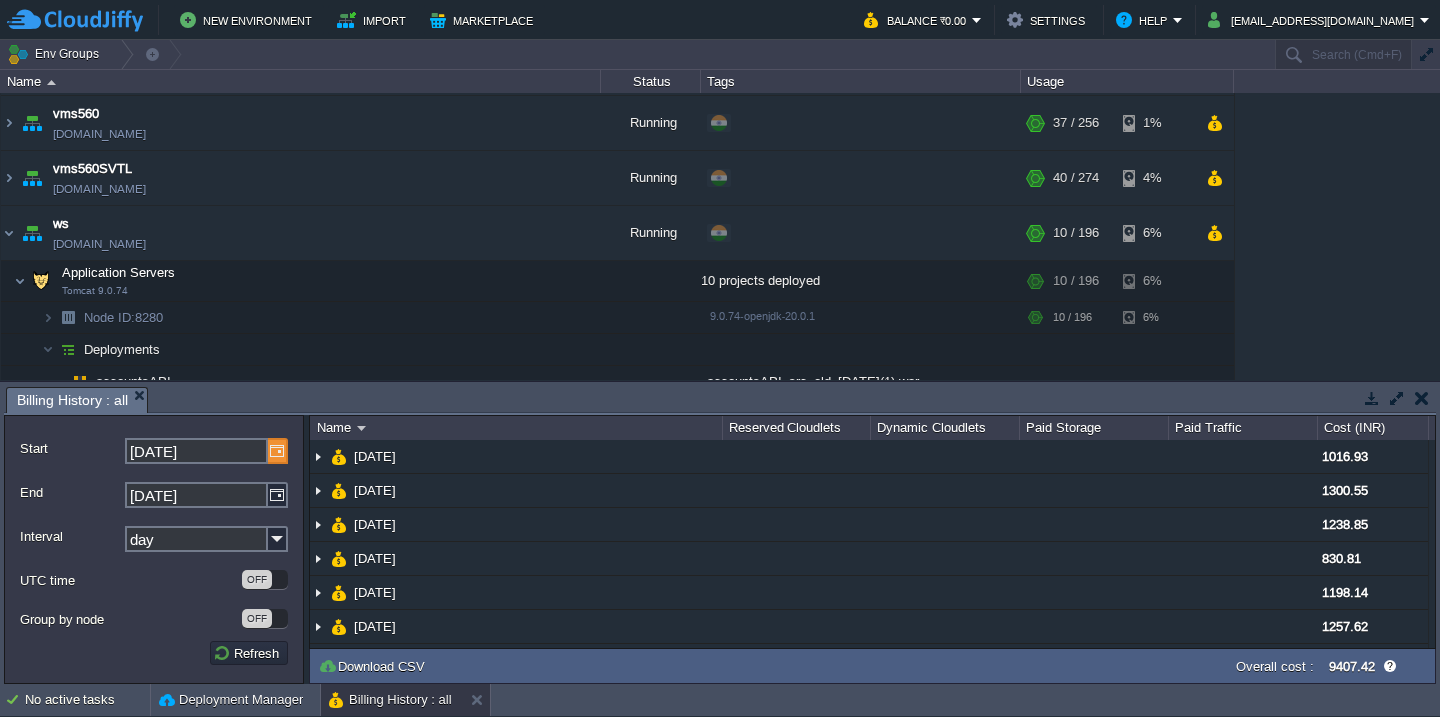 click at bounding box center [278, 451] 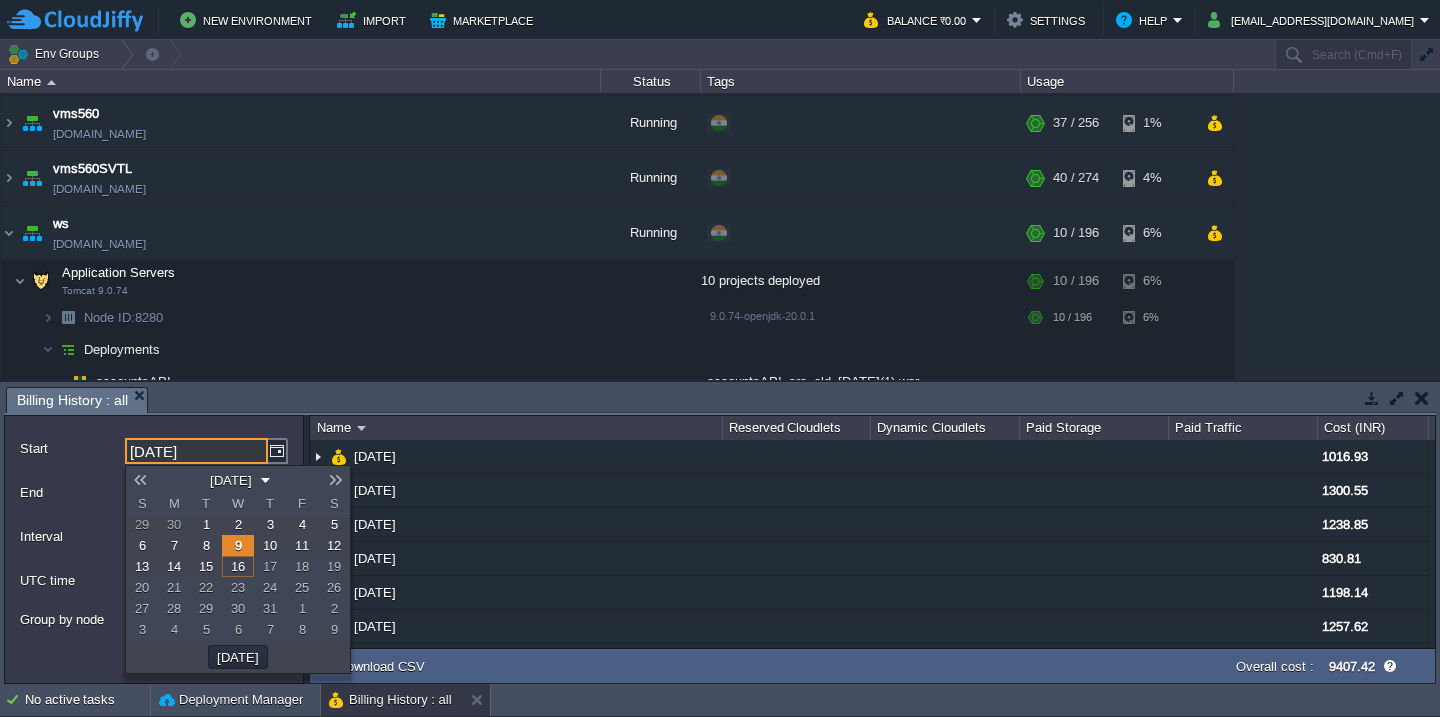 click on "1" at bounding box center [206, 524] 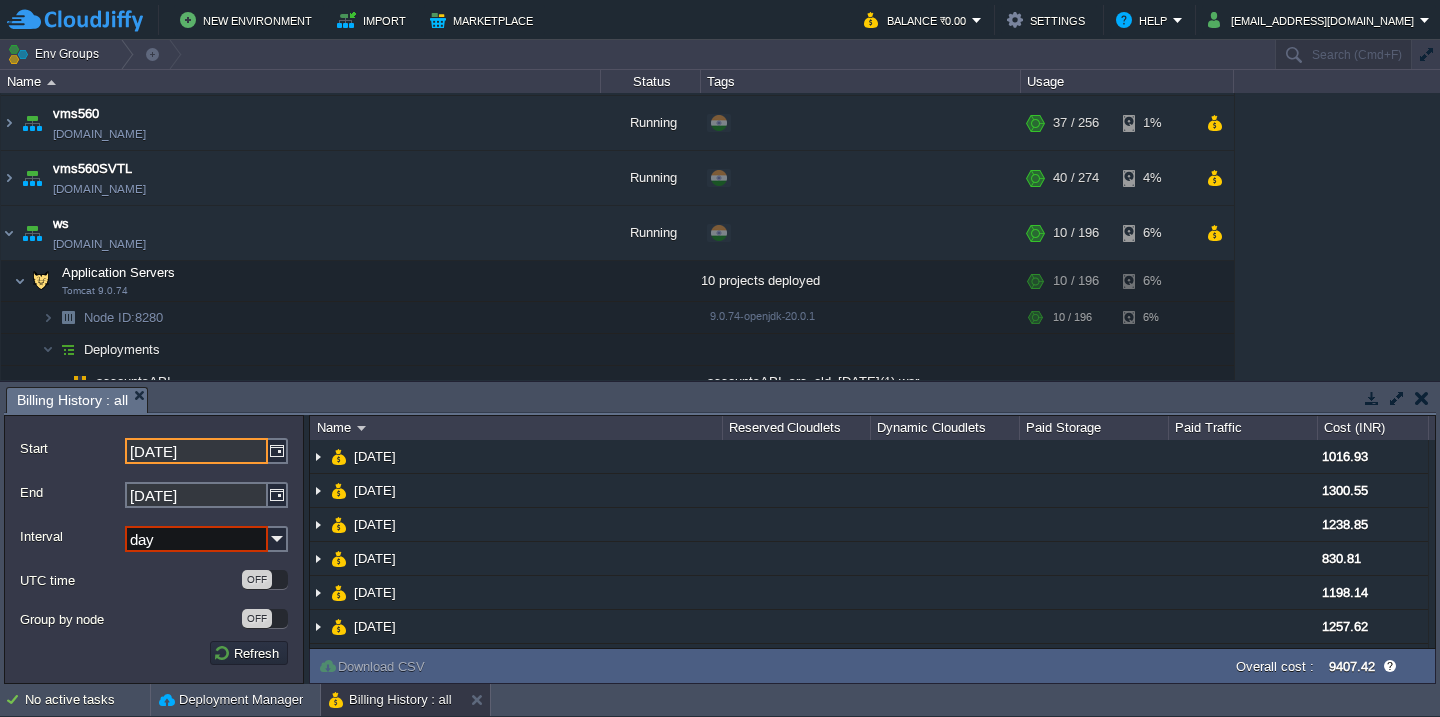 click on "day" at bounding box center [196, 539] 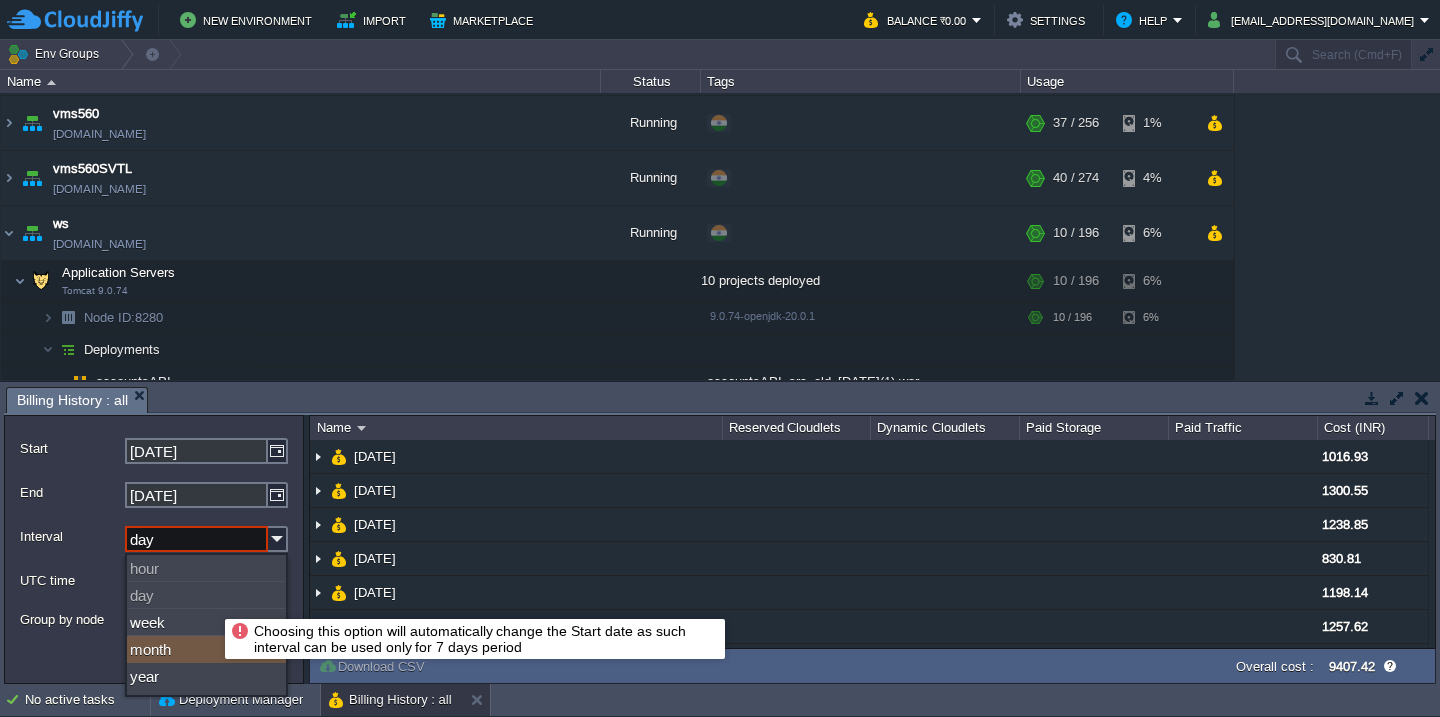 click on "month" at bounding box center (206, 649) 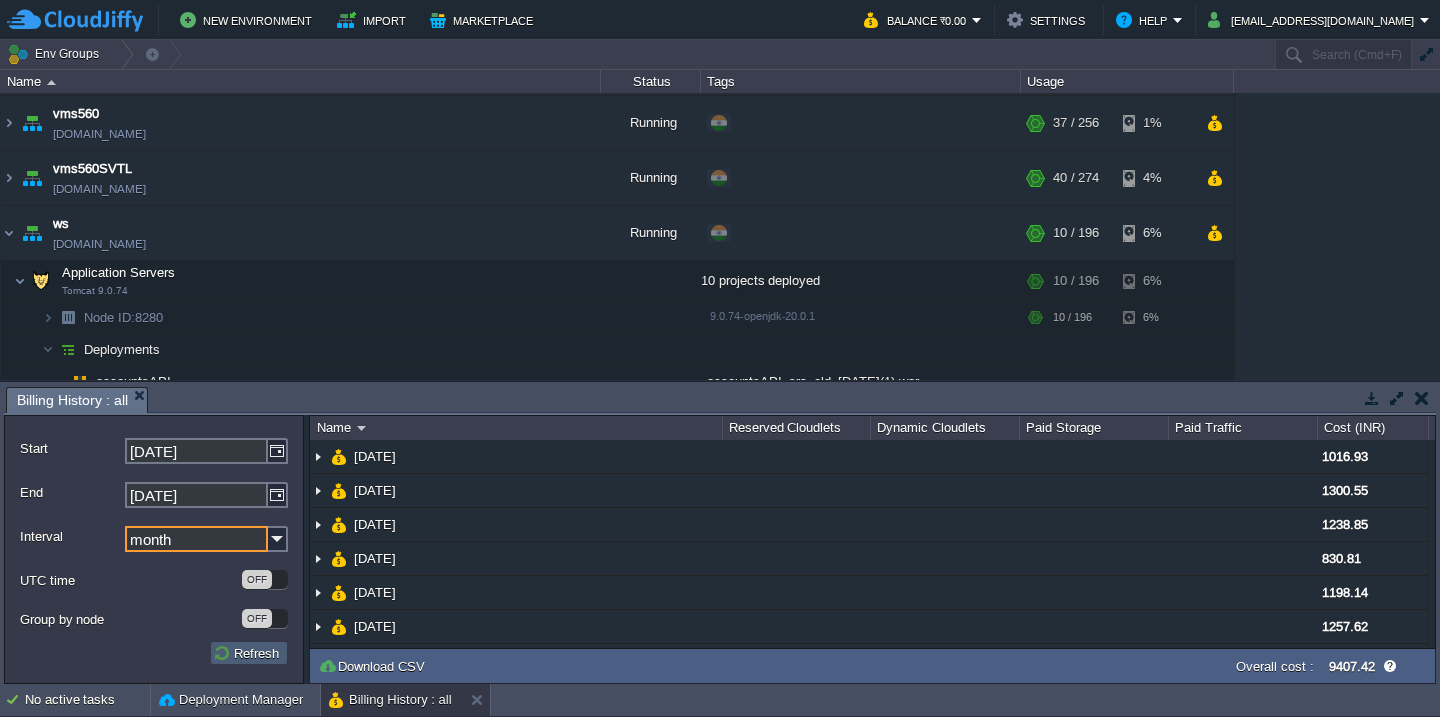 click on "Refresh" at bounding box center [249, 653] 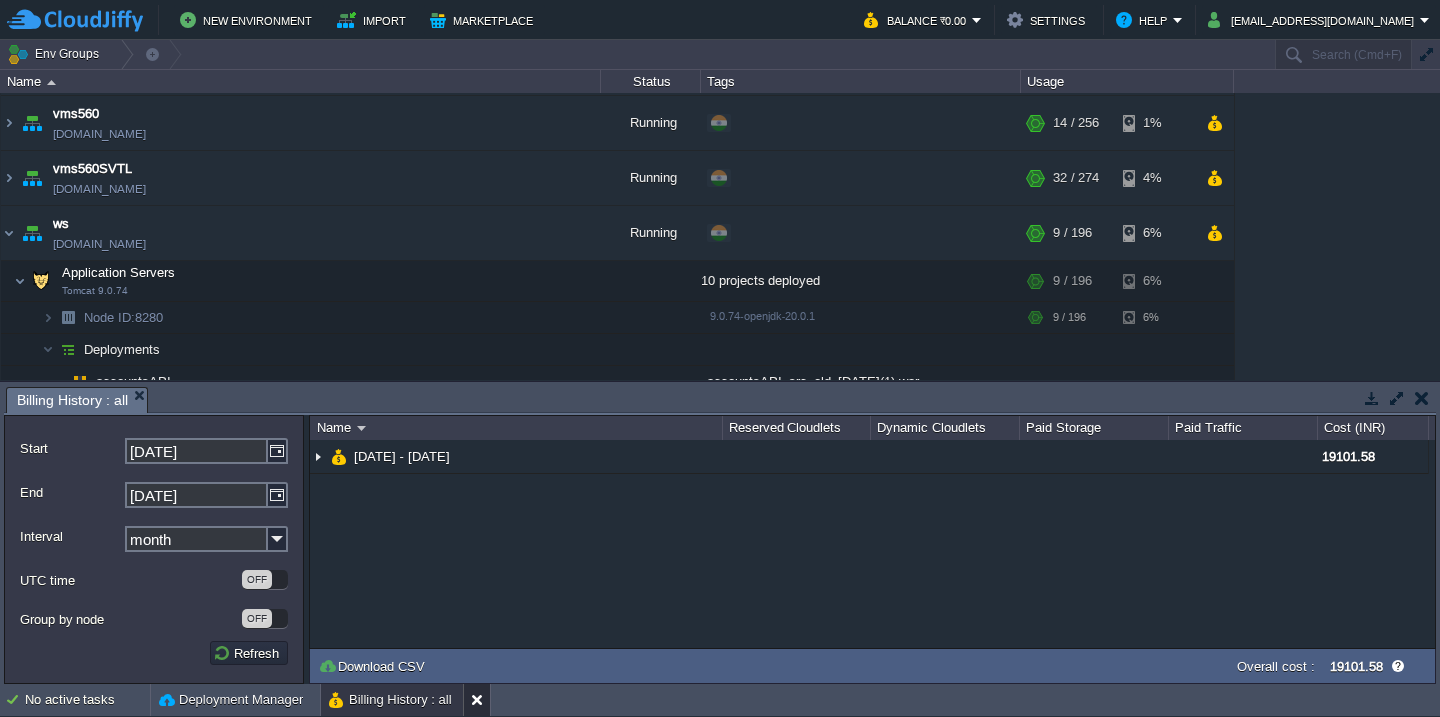 click at bounding box center [481, 700] 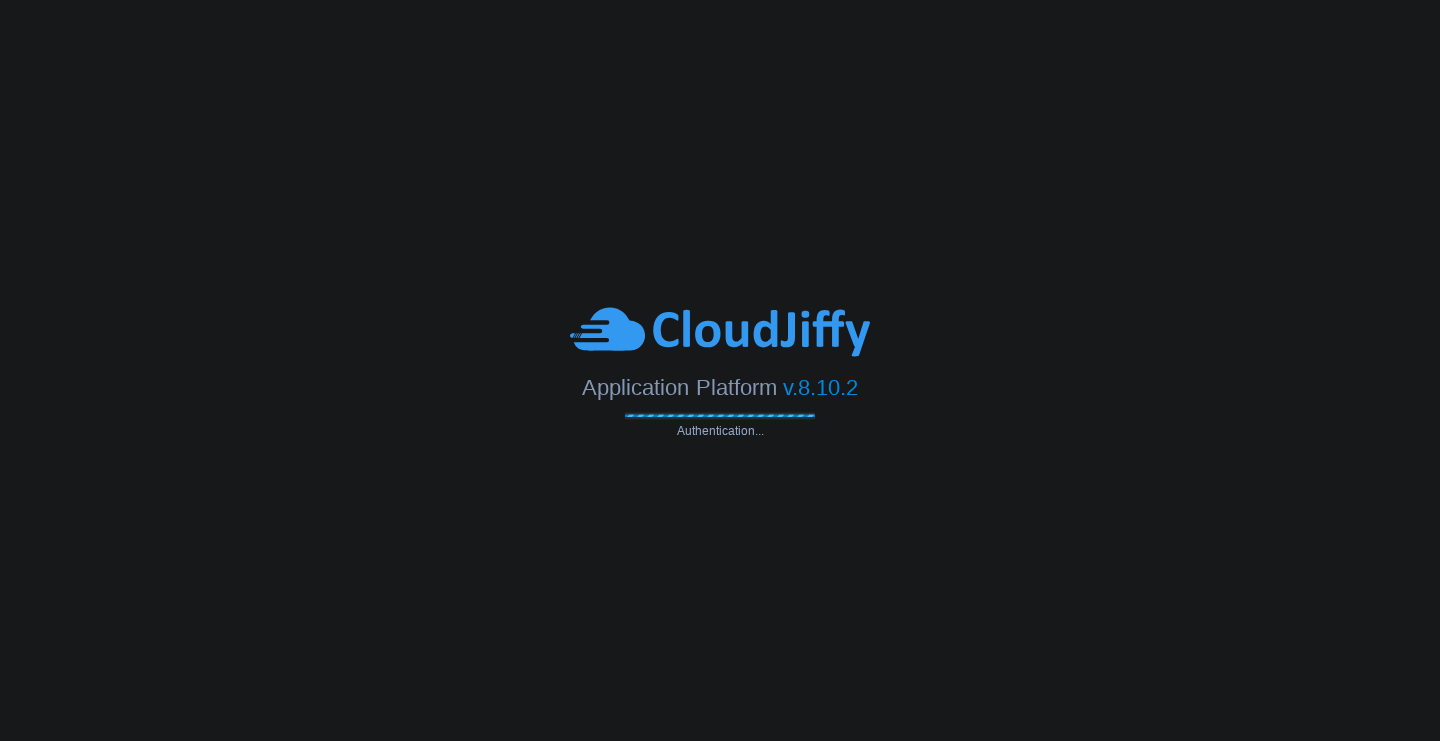 scroll, scrollTop: 0, scrollLeft: 0, axis: both 